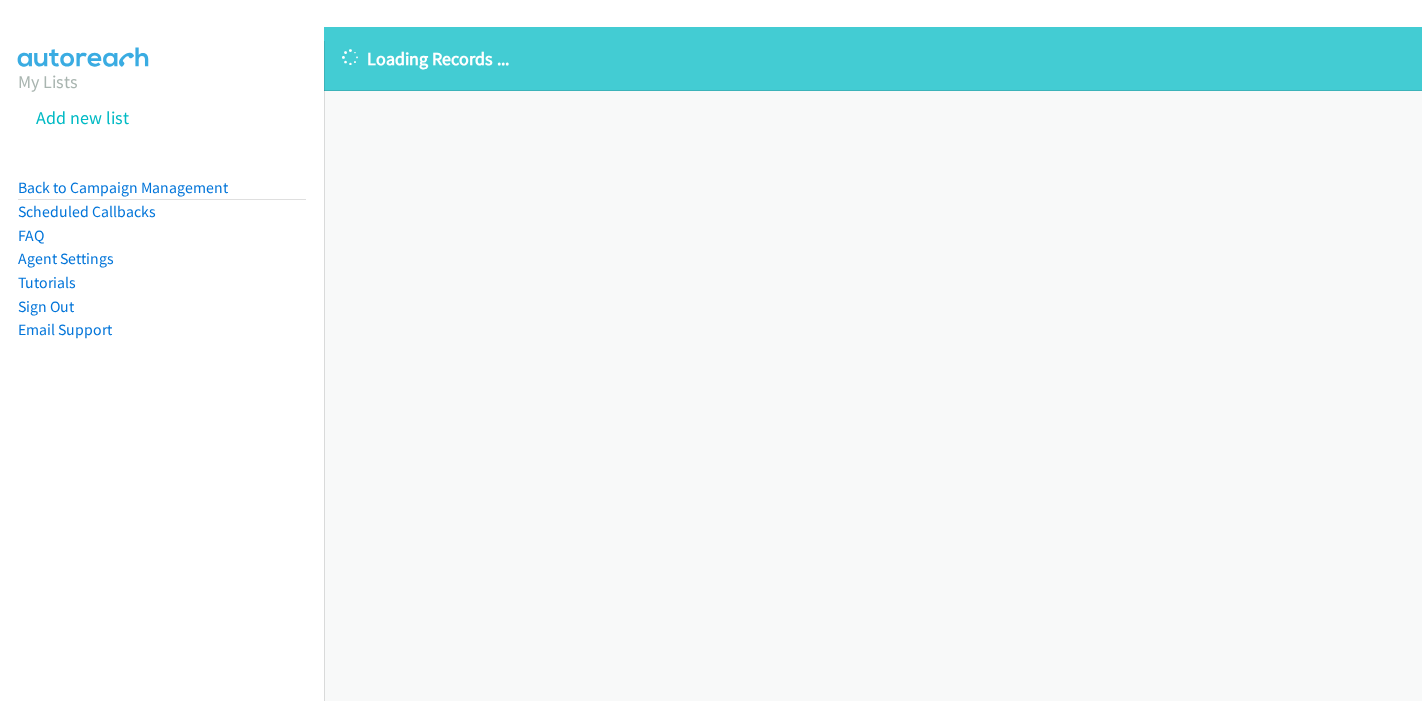 scroll, scrollTop: 0, scrollLeft: 0, axis: both 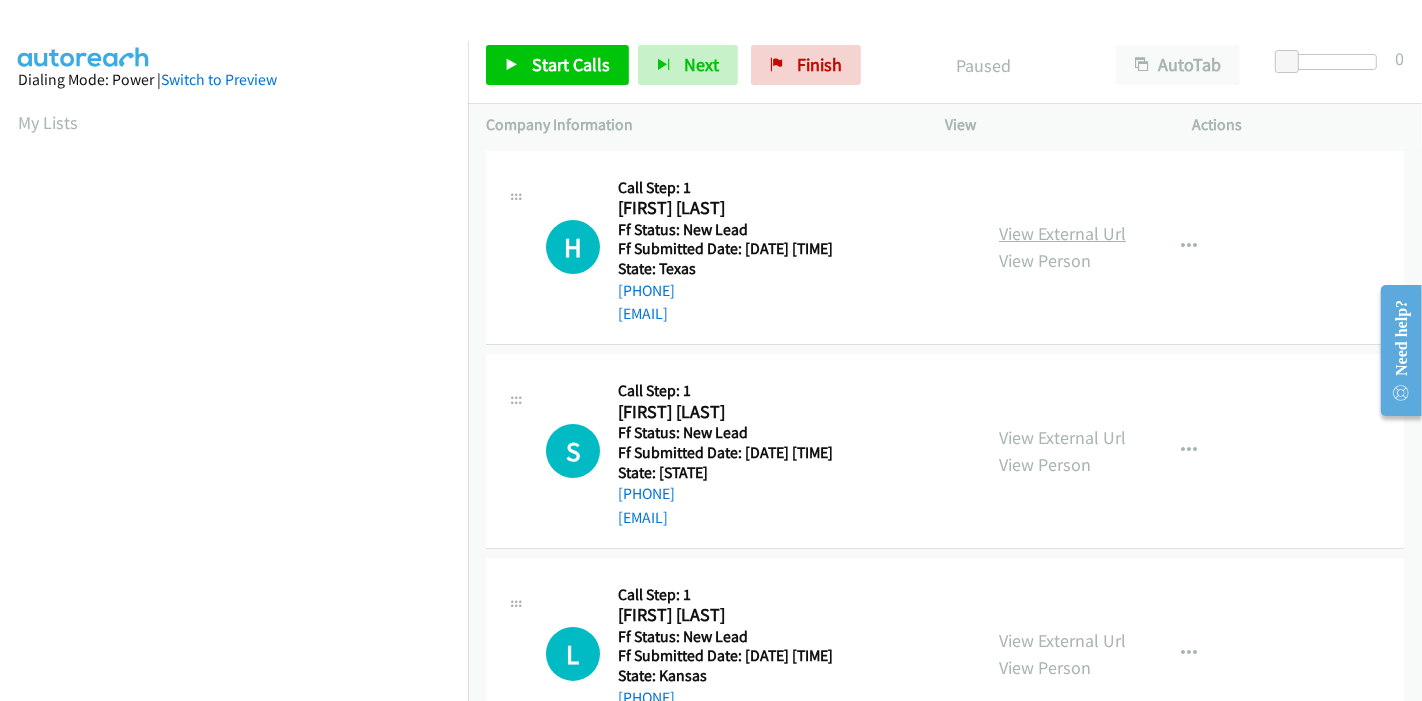 click on "View External Url" at bounding box center [1062, 233] 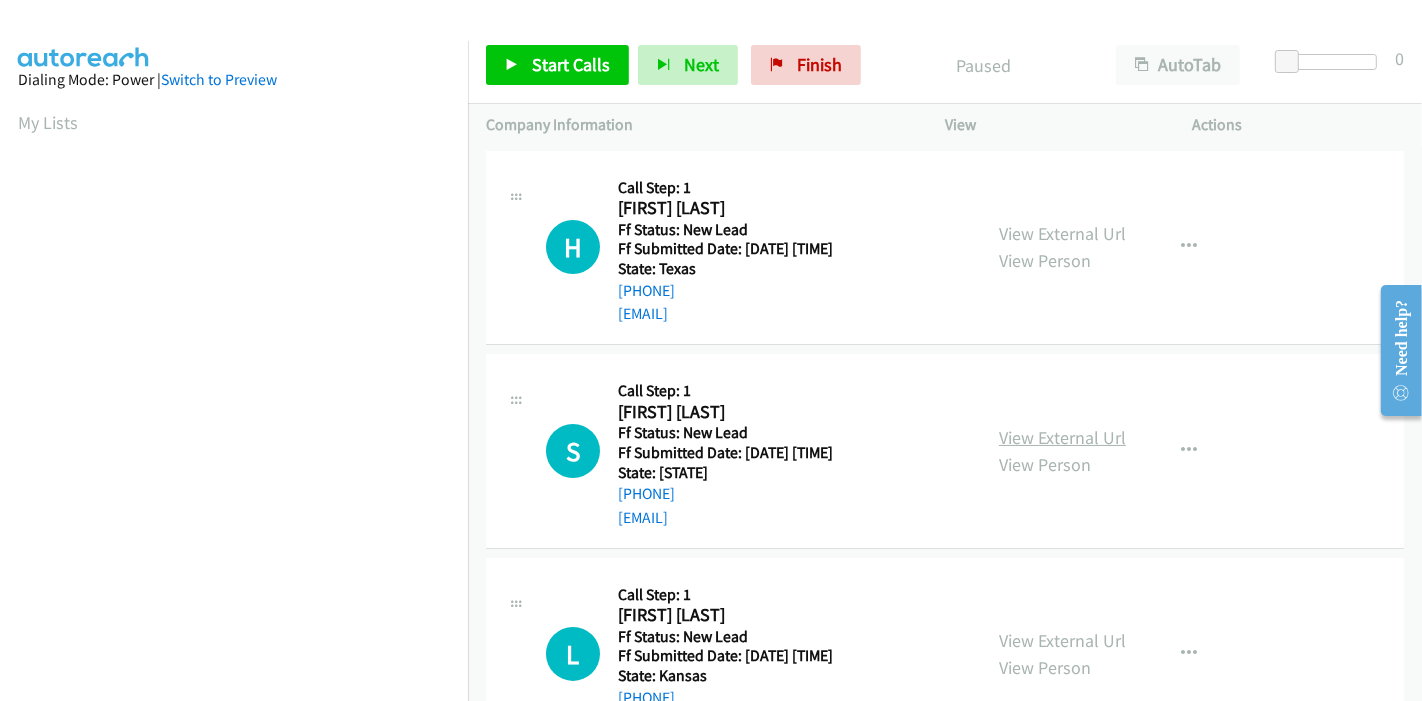click on "View External Url" at bounding box center [1062, 437] 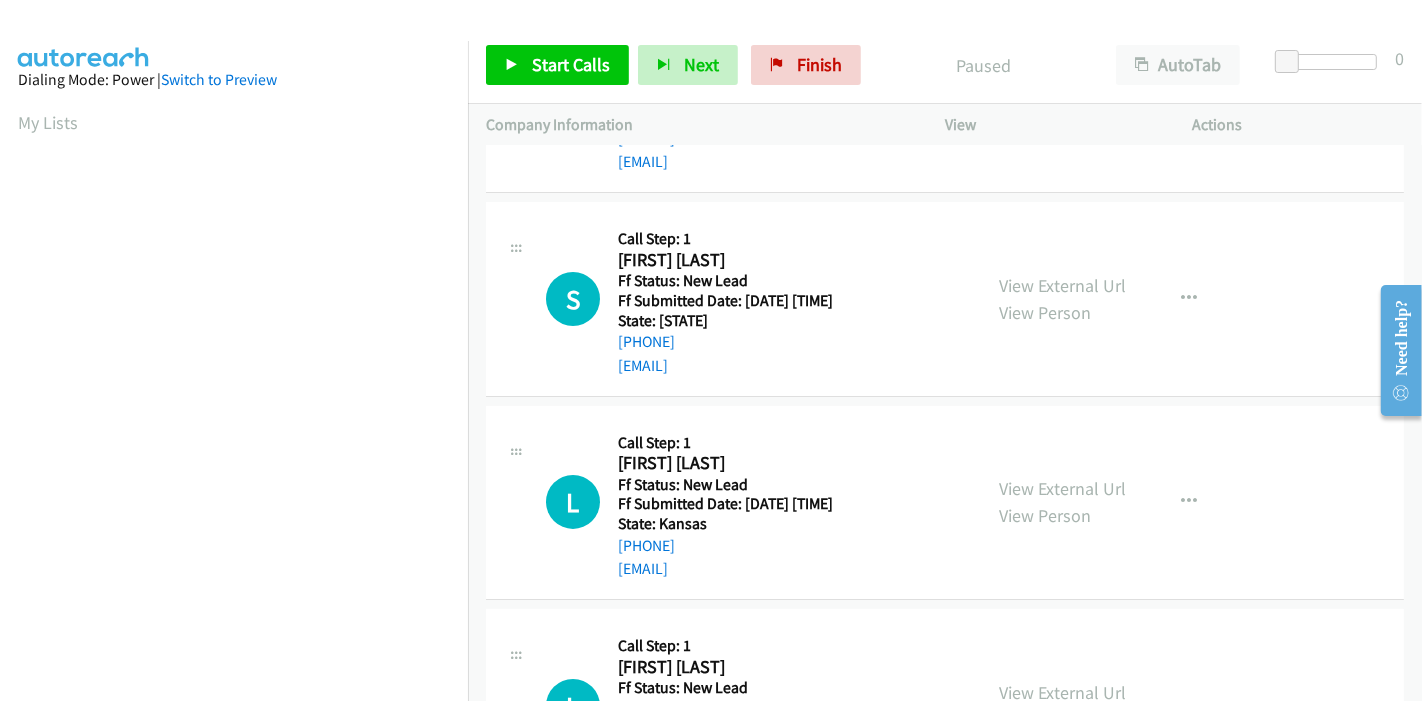 scroll, scrollTop: 333, scrollLeft: 0, axis: vertical 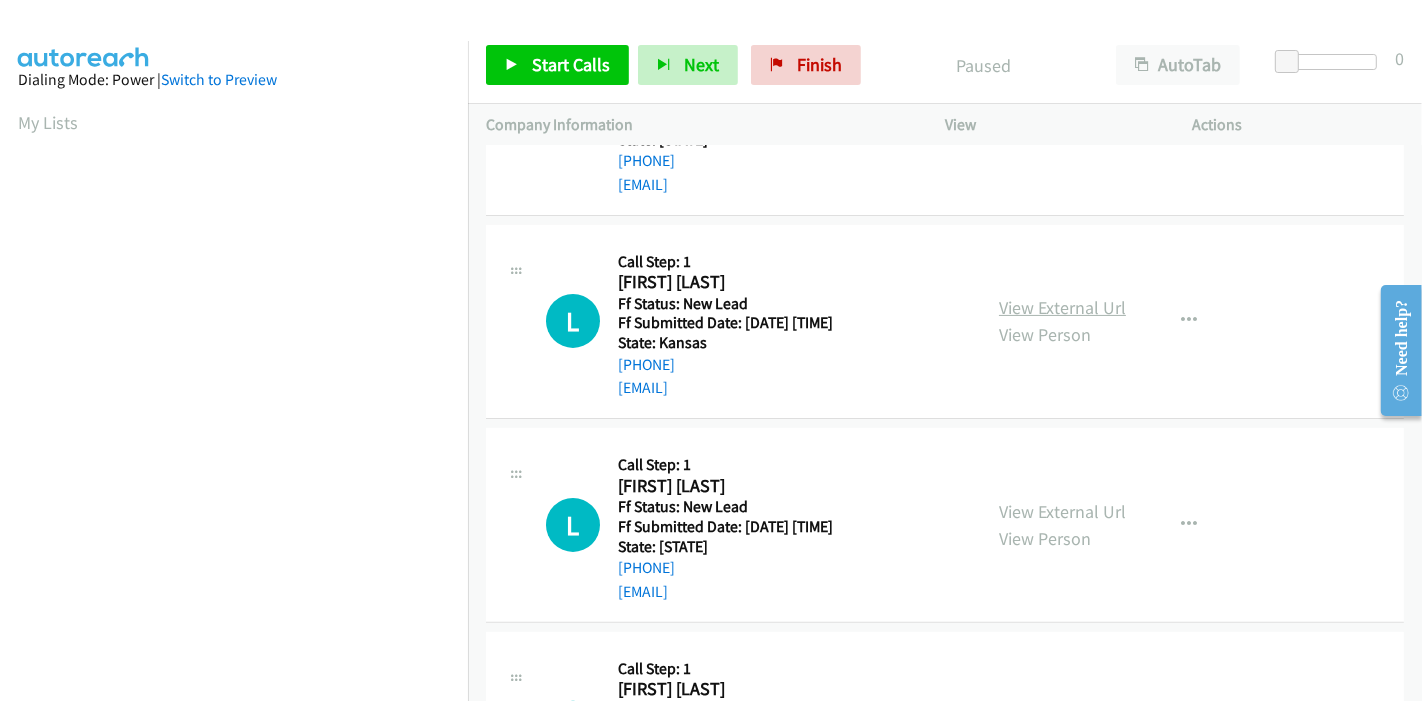click on "View External Url" at bounding box center (1062, 307) 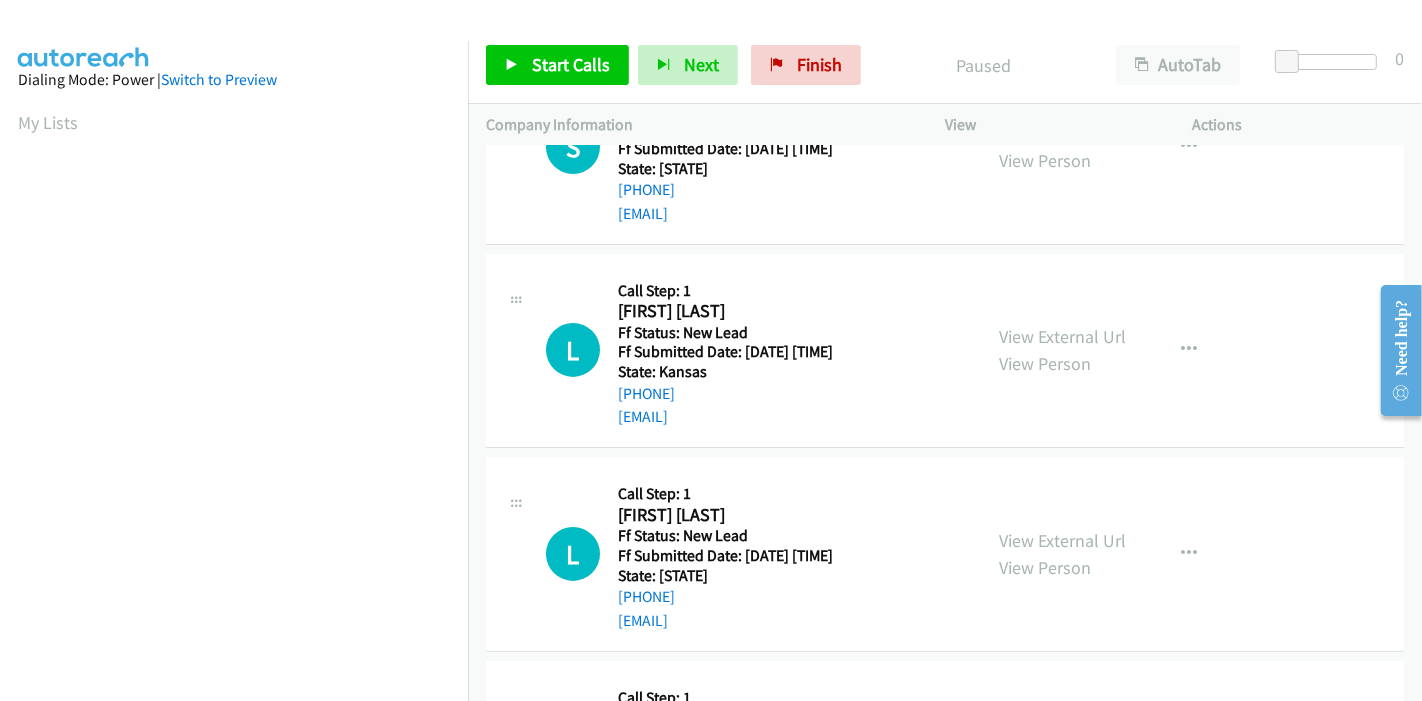 scroll, scrollTop: 333, scrollLeft: 0, axis: vertical 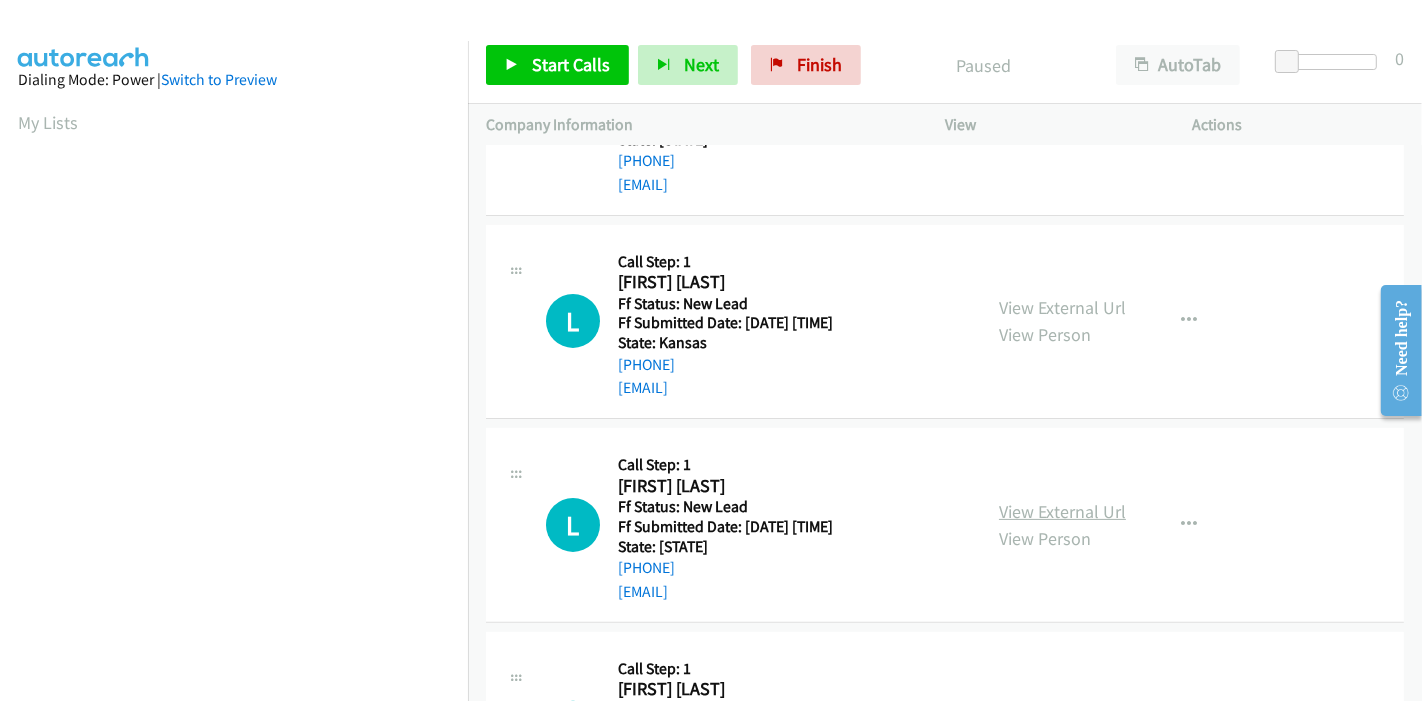 click on "View External Url" at bounding box center [1062, 511] 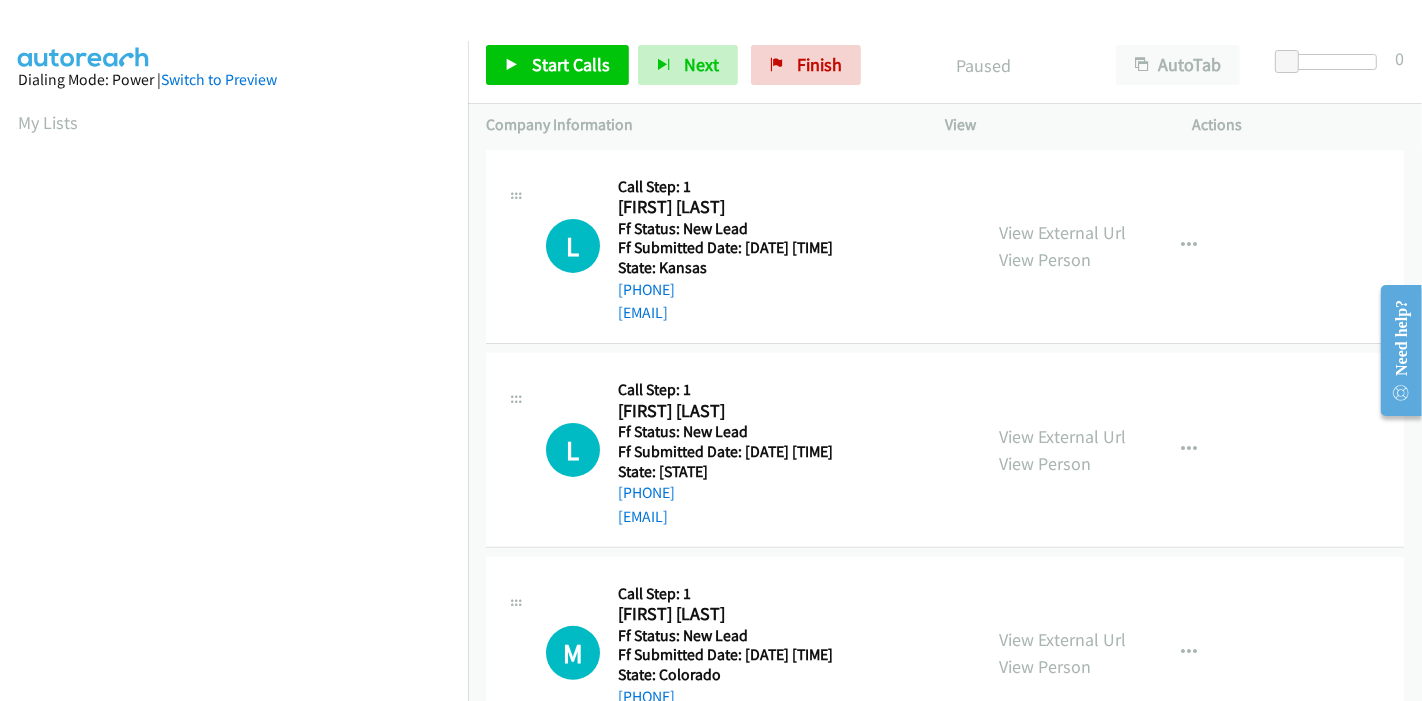 scroll, scrollTop: 487, scrollLeft: 0, axis: vertical 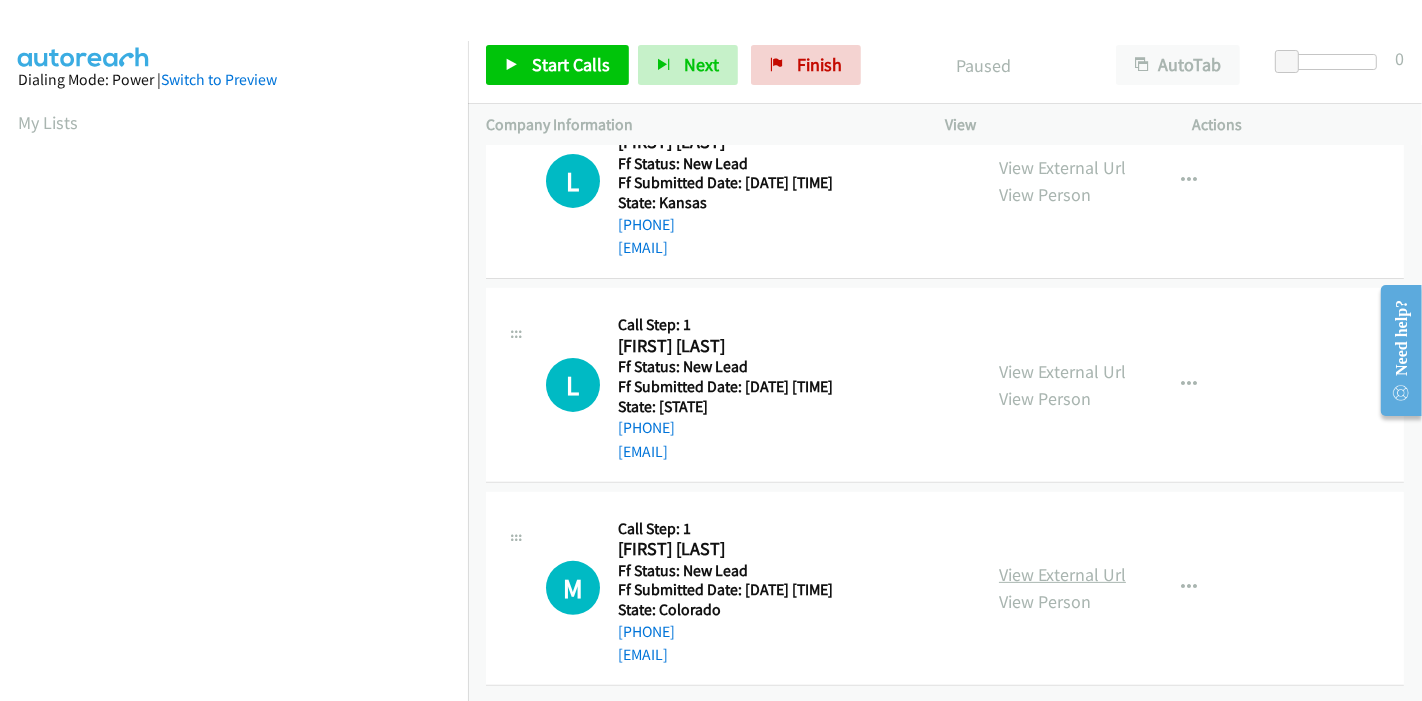 click on "View External Url" at bounding box center (1062, 574) 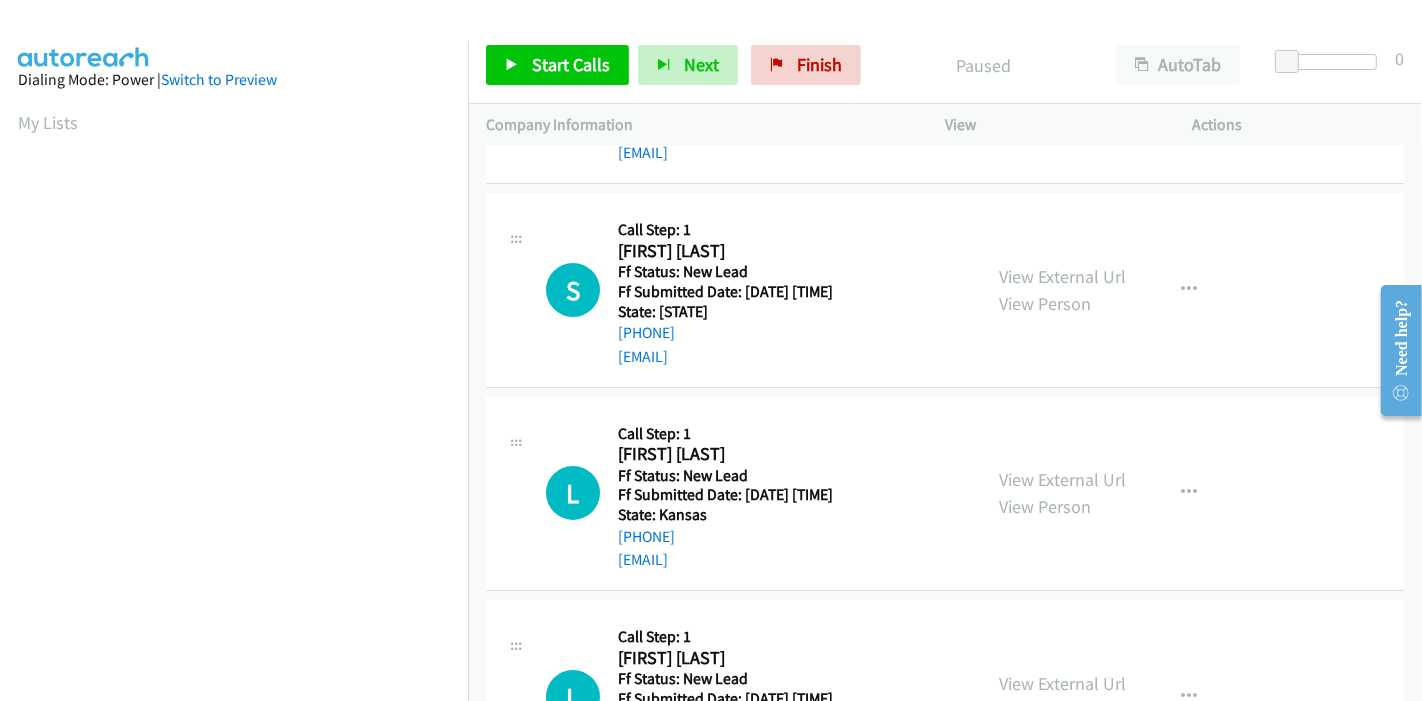 scroll, scrollTop: 0, scrollLeft: 0, axis: both 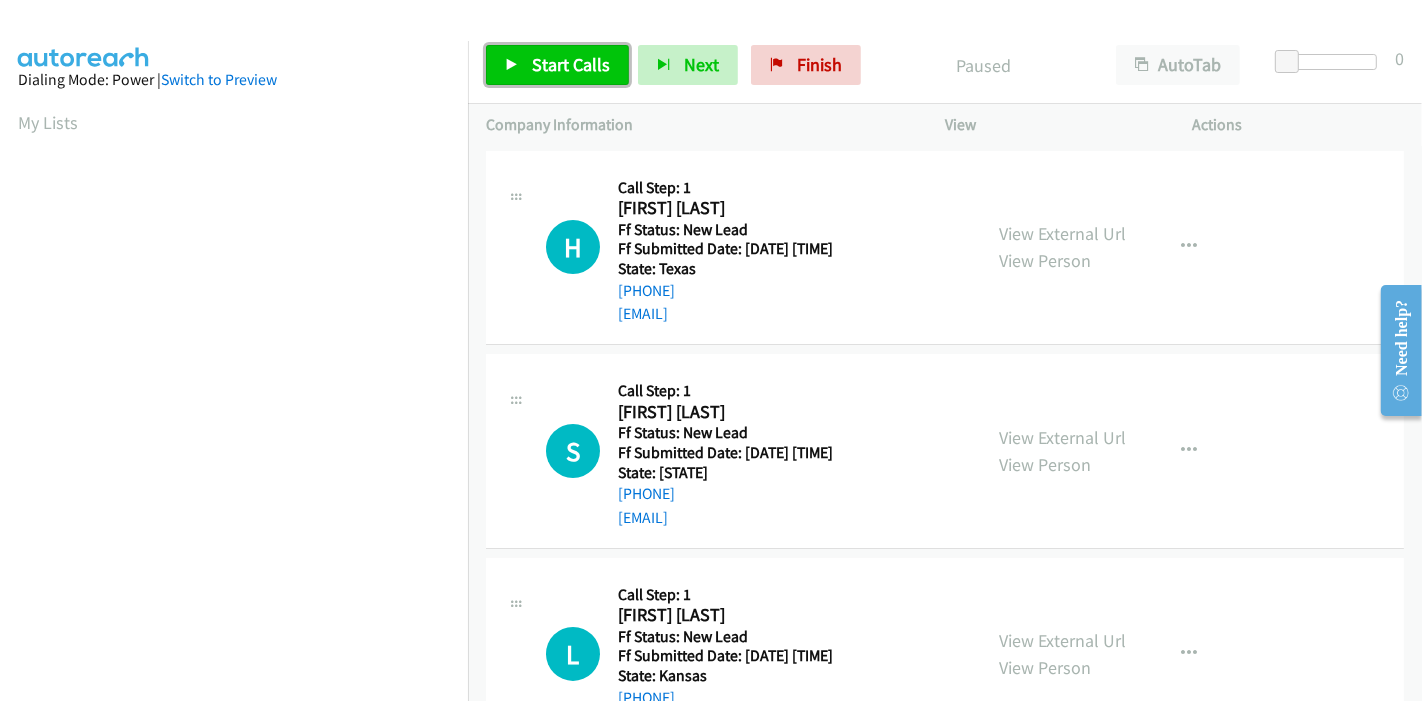 click on "Start Calls" at bounding box center [557, 65] 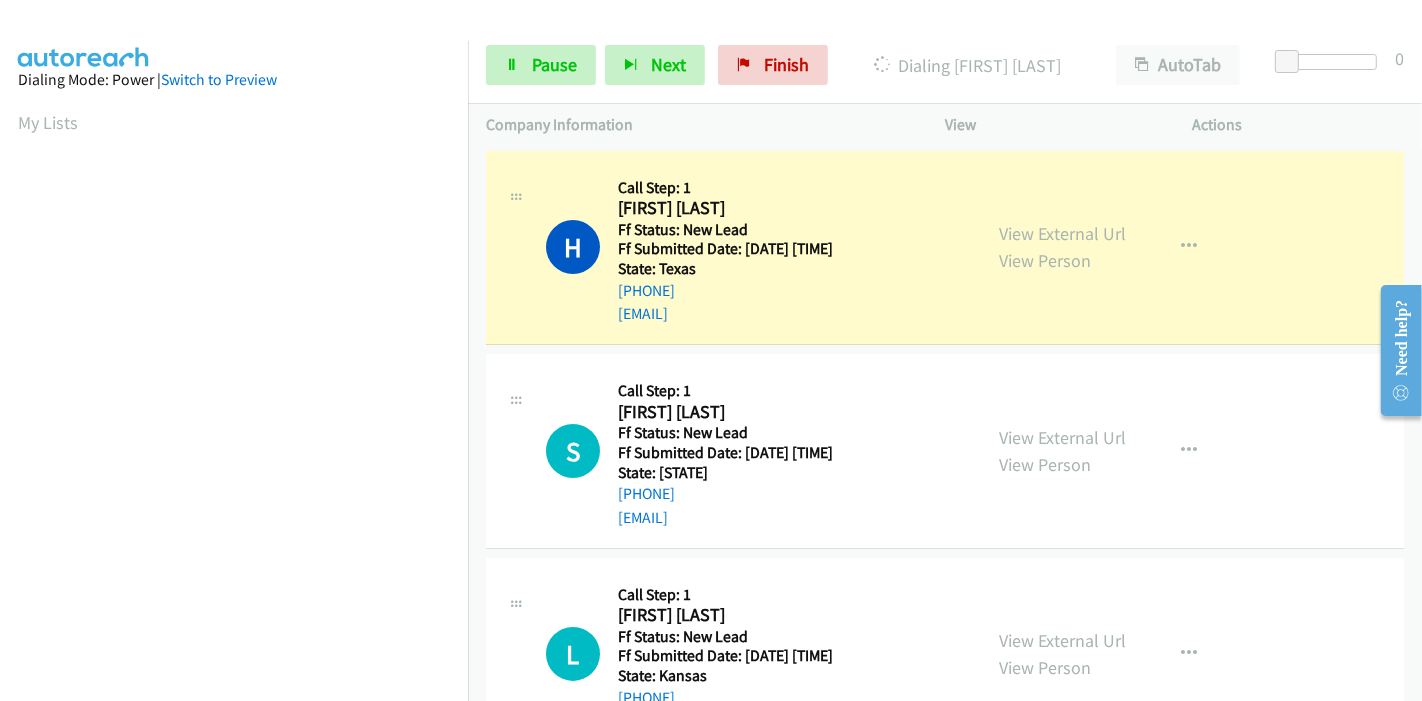 scroll, scrollTop: 5, scrollLeft: 0, axis: vertical 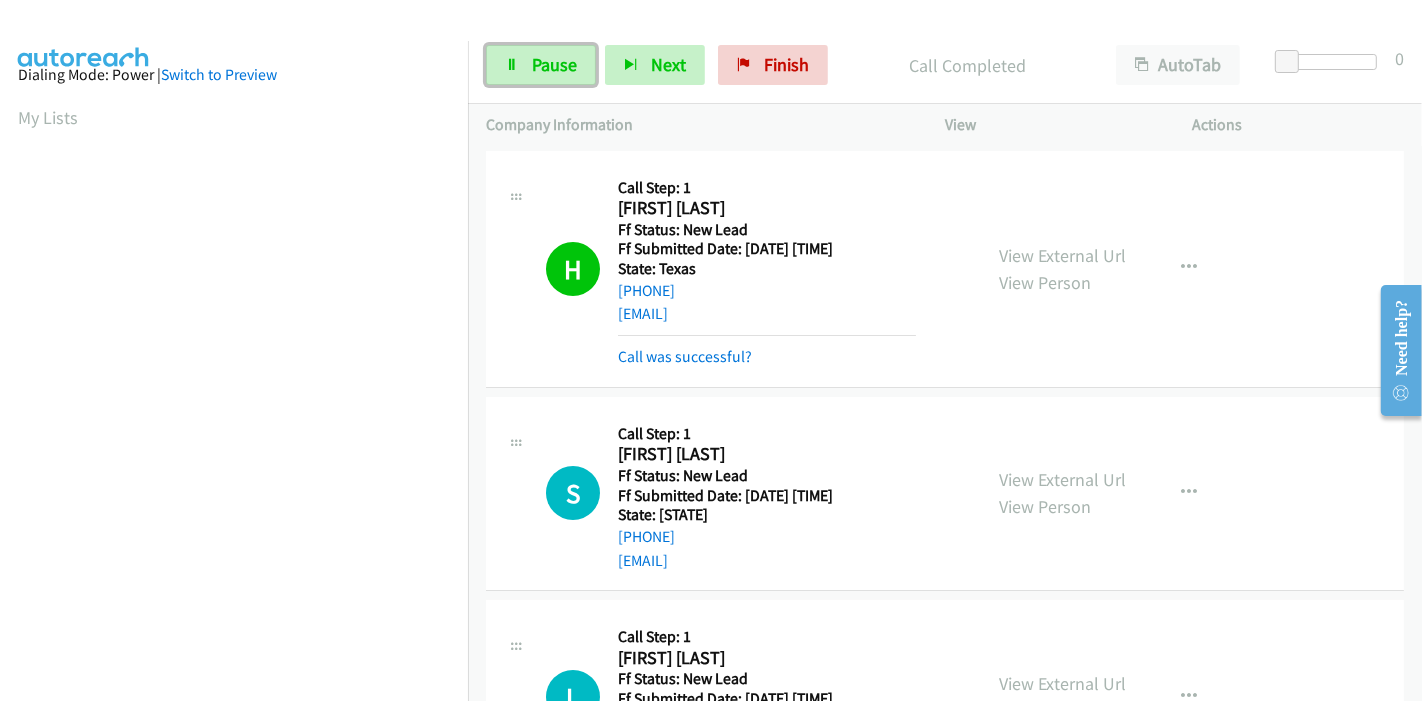click on "Pause" at bounding box center (541, 65) 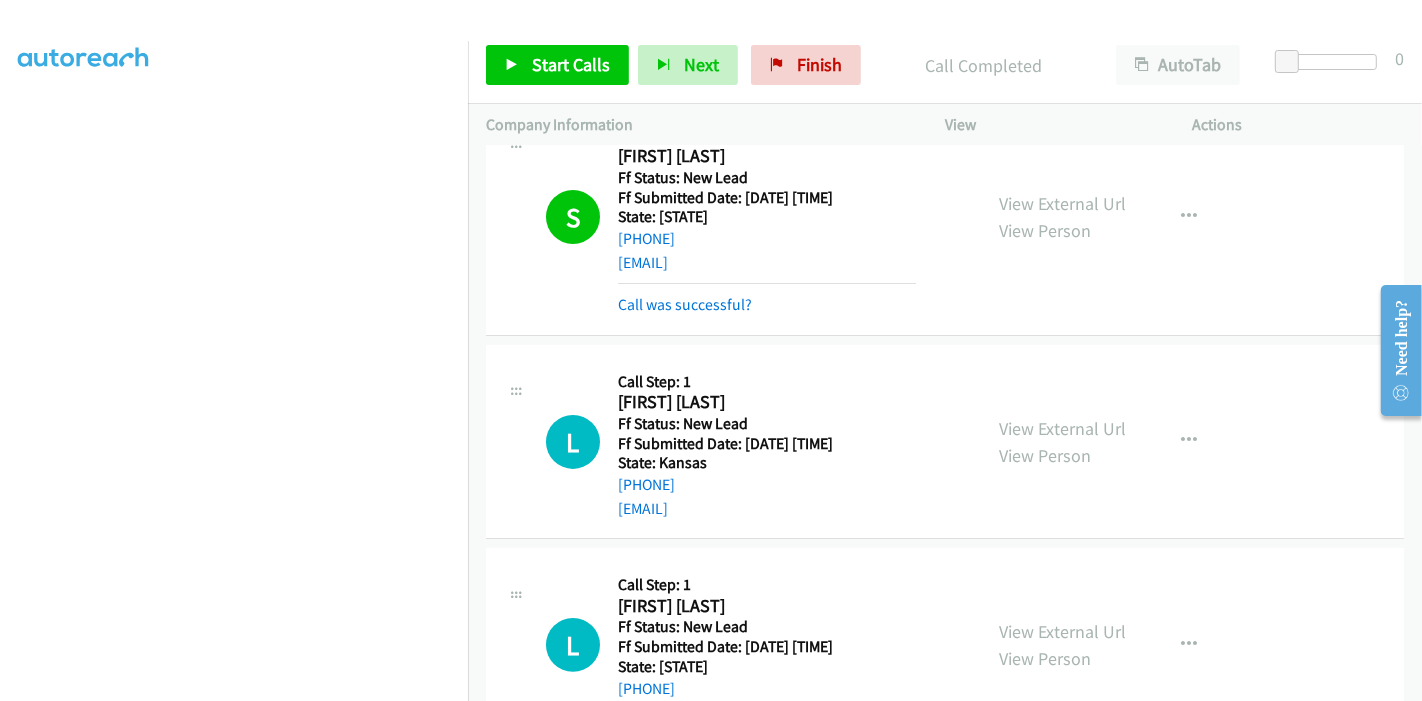 scroll, scrollTop: 333, scrollLeft: 0, axis: vertical 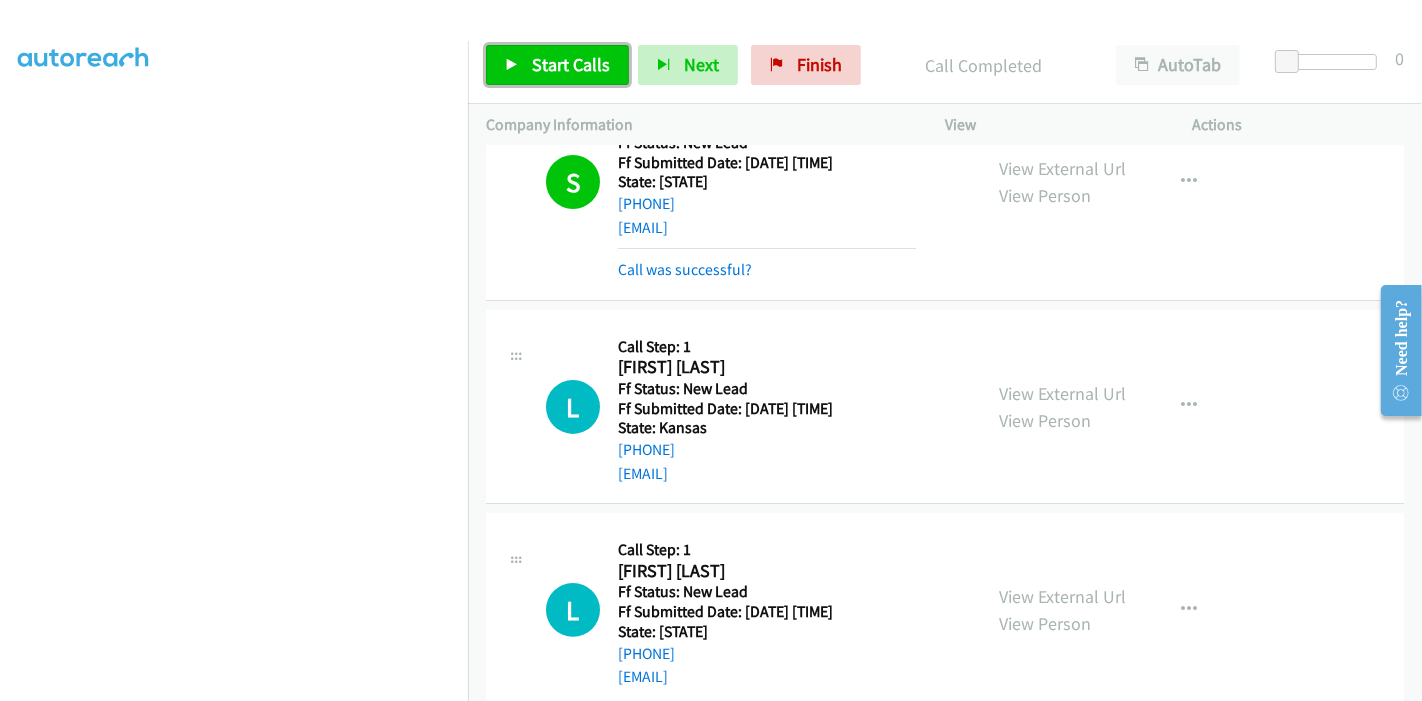 click on "Start Calls" at bounding box center (557, 65) 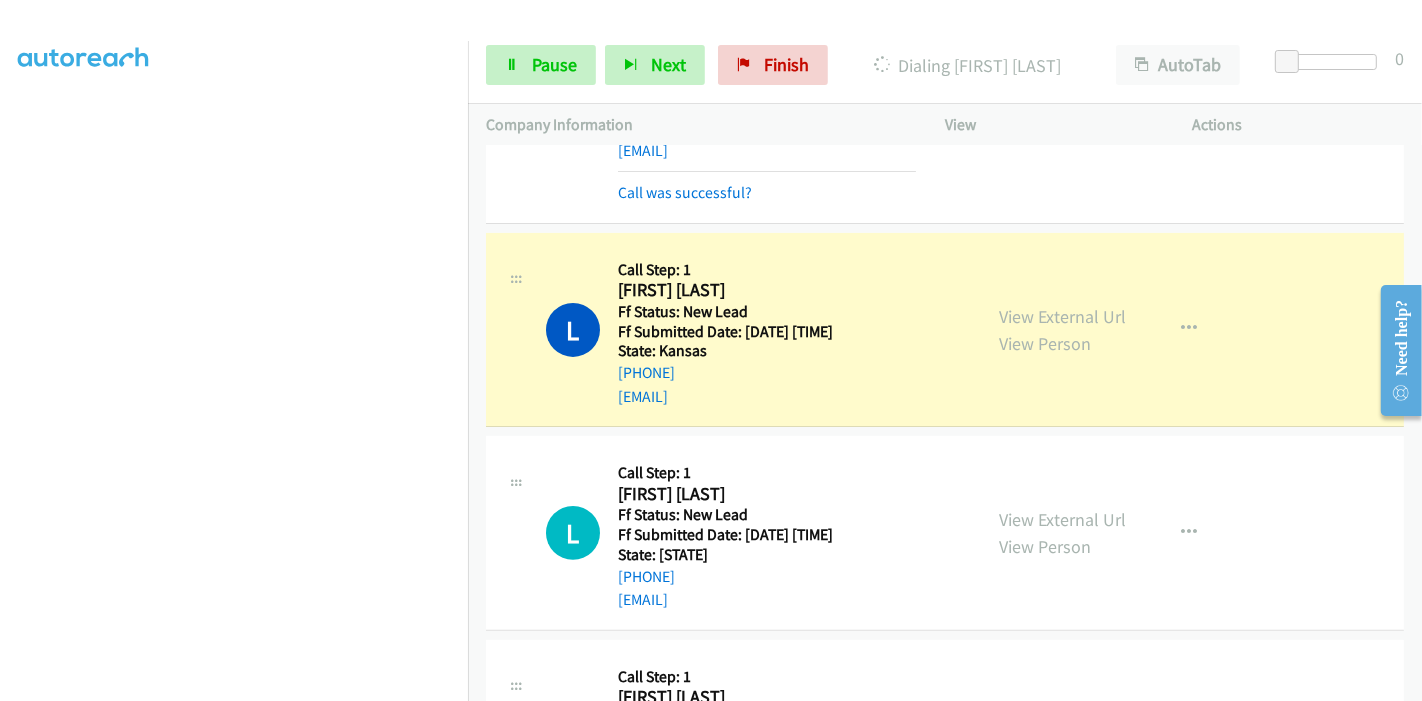 scroll, scrollTop: 444, scrollLeft: 0, axis: vertical 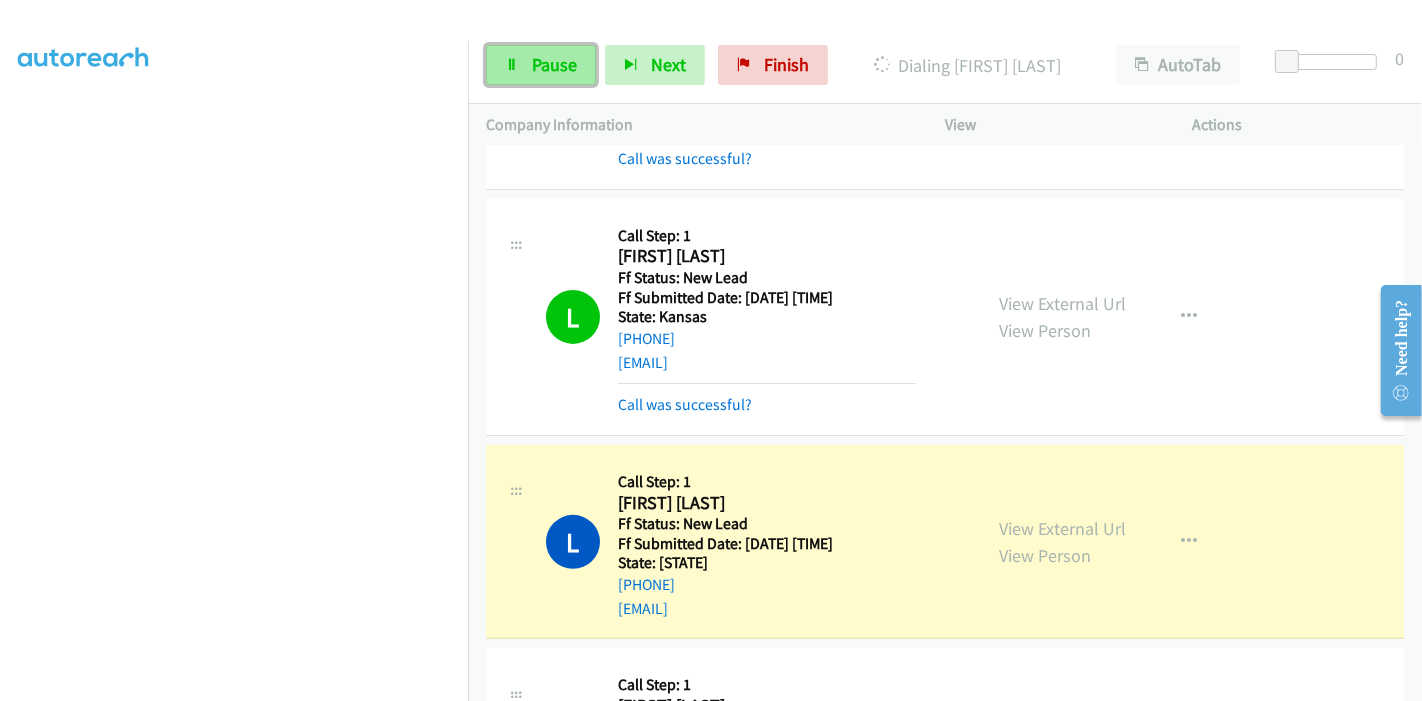 click on "Pause" at bounding box center [554, 64] 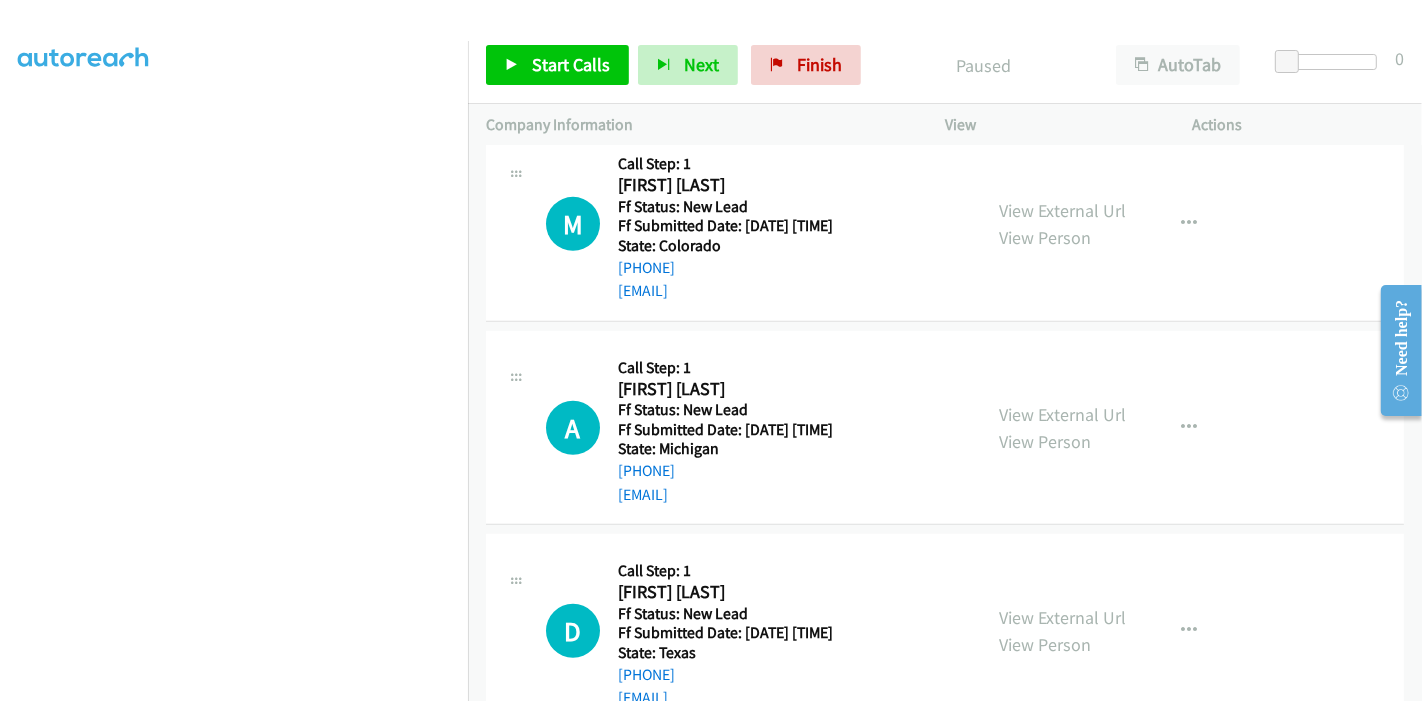 scroll, scrollTop: 1000, scrollLeft: 0, axis: vertical 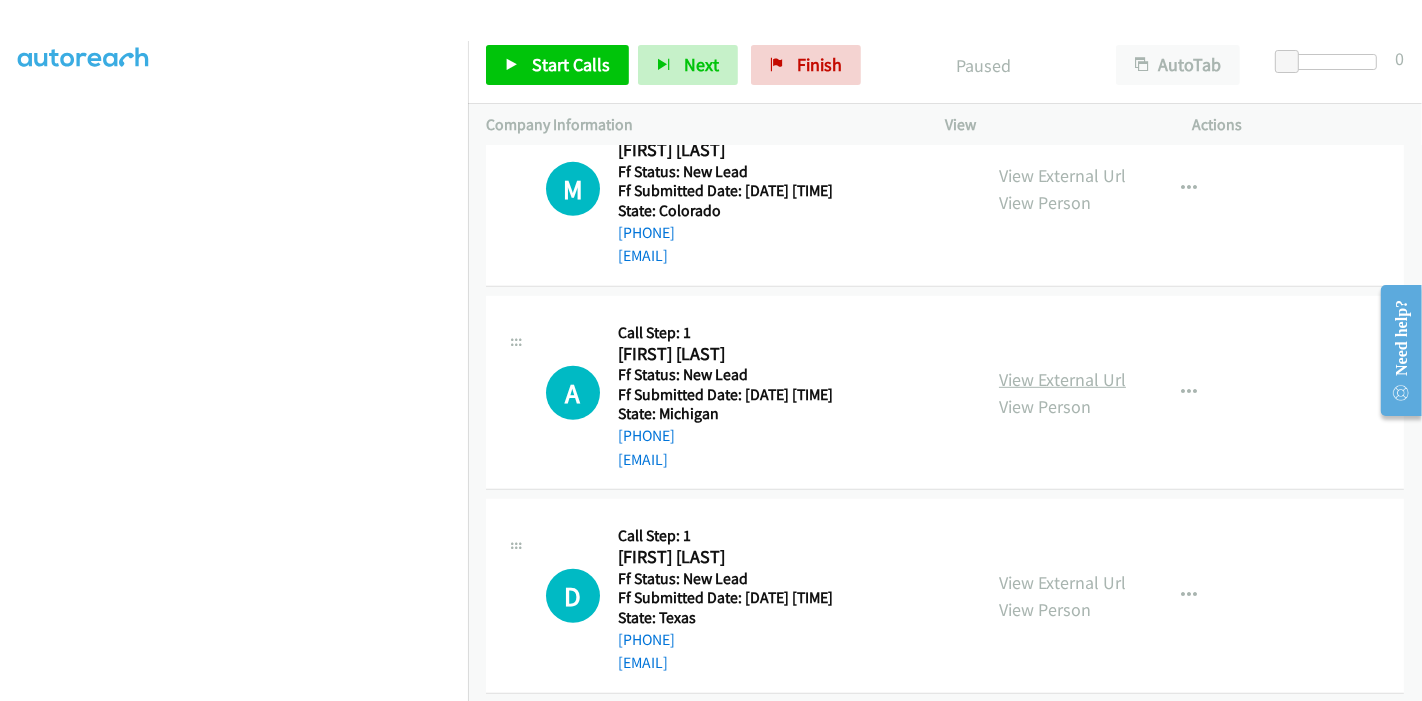 click on "View External Url" at bounding box center [1062, 379] 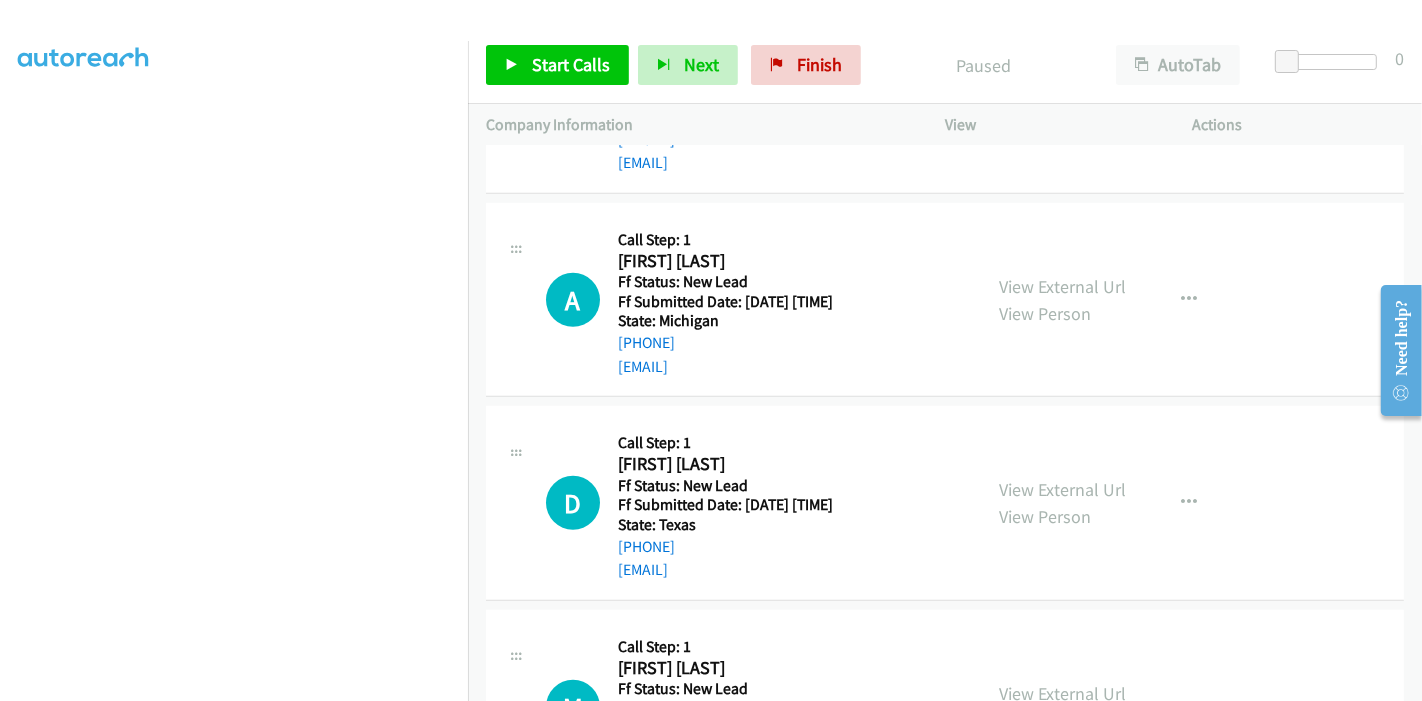 scroll, scrollTop: 1222, scrollLeft: 0, axis: vertical 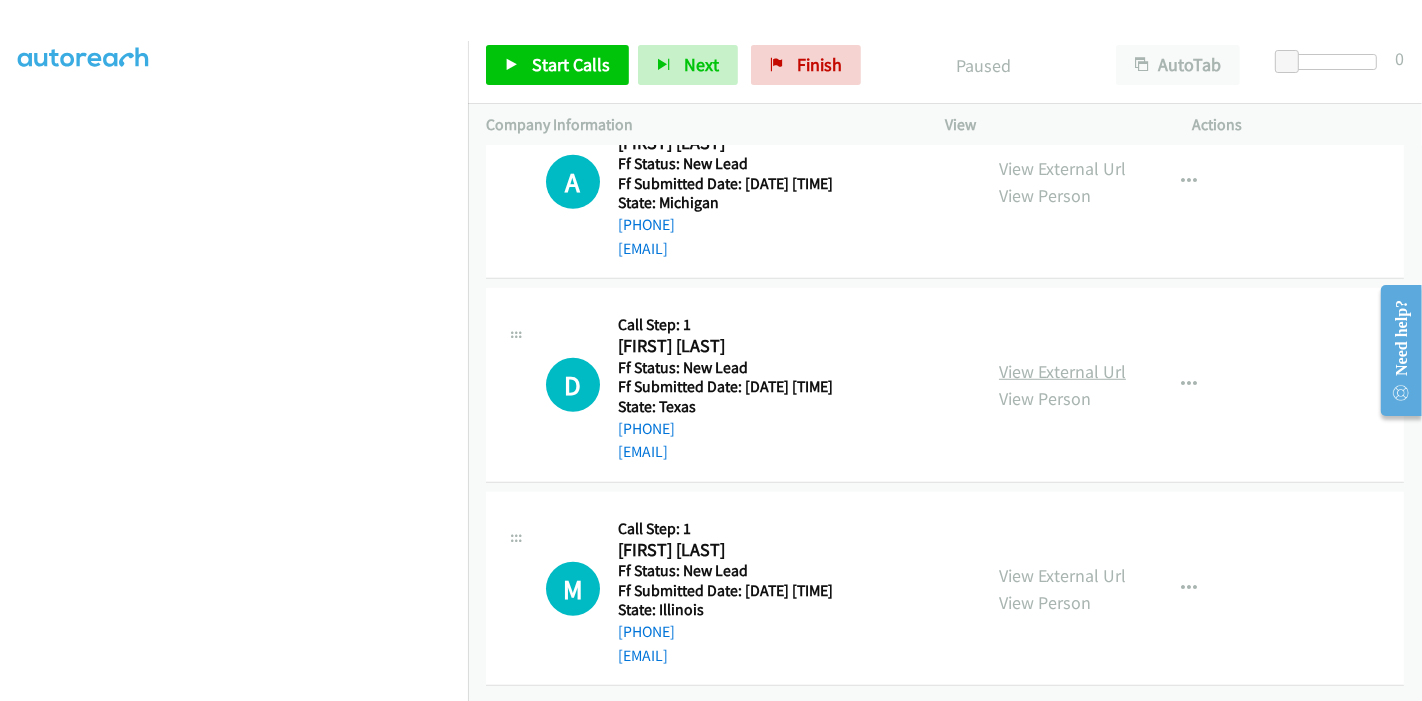 click on "View External Url" at bounding box center (1062, 371) 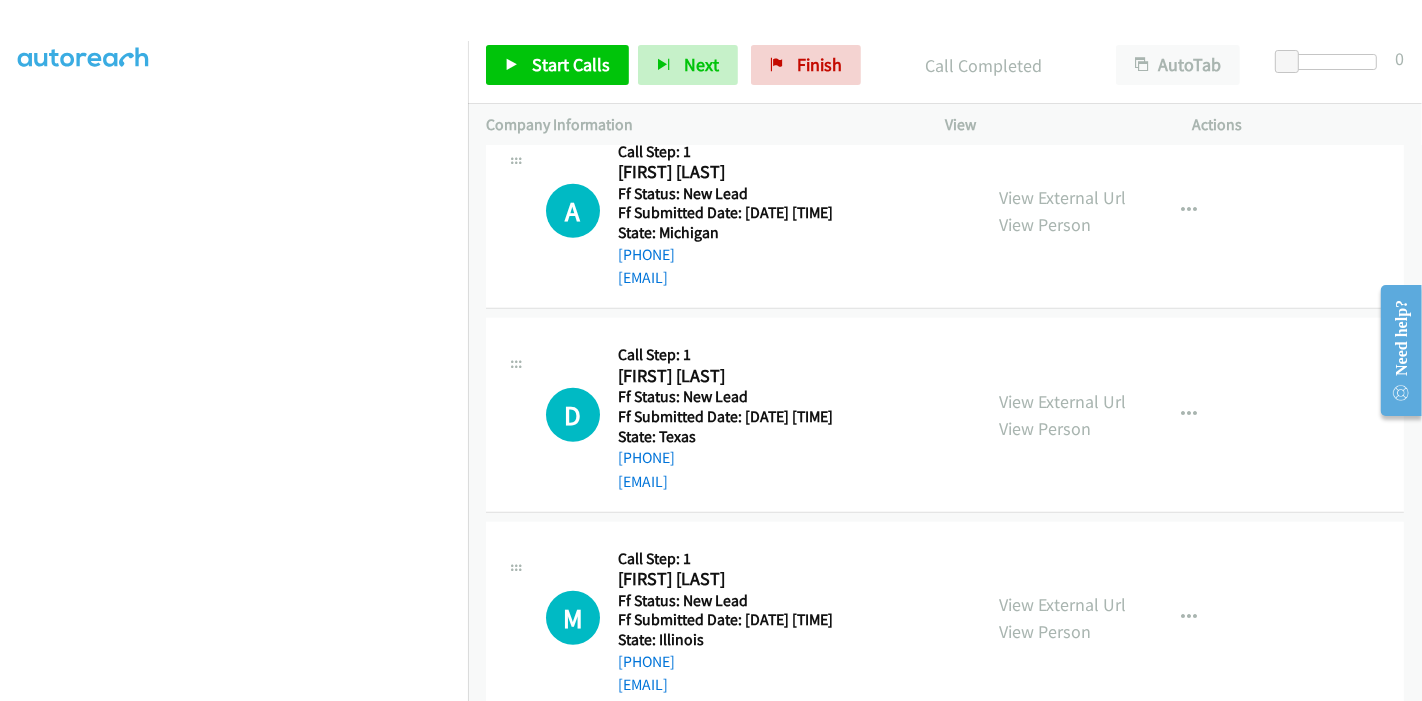 scroll, scrollTop: 1266, scrollLeft: 0, axis: vertical 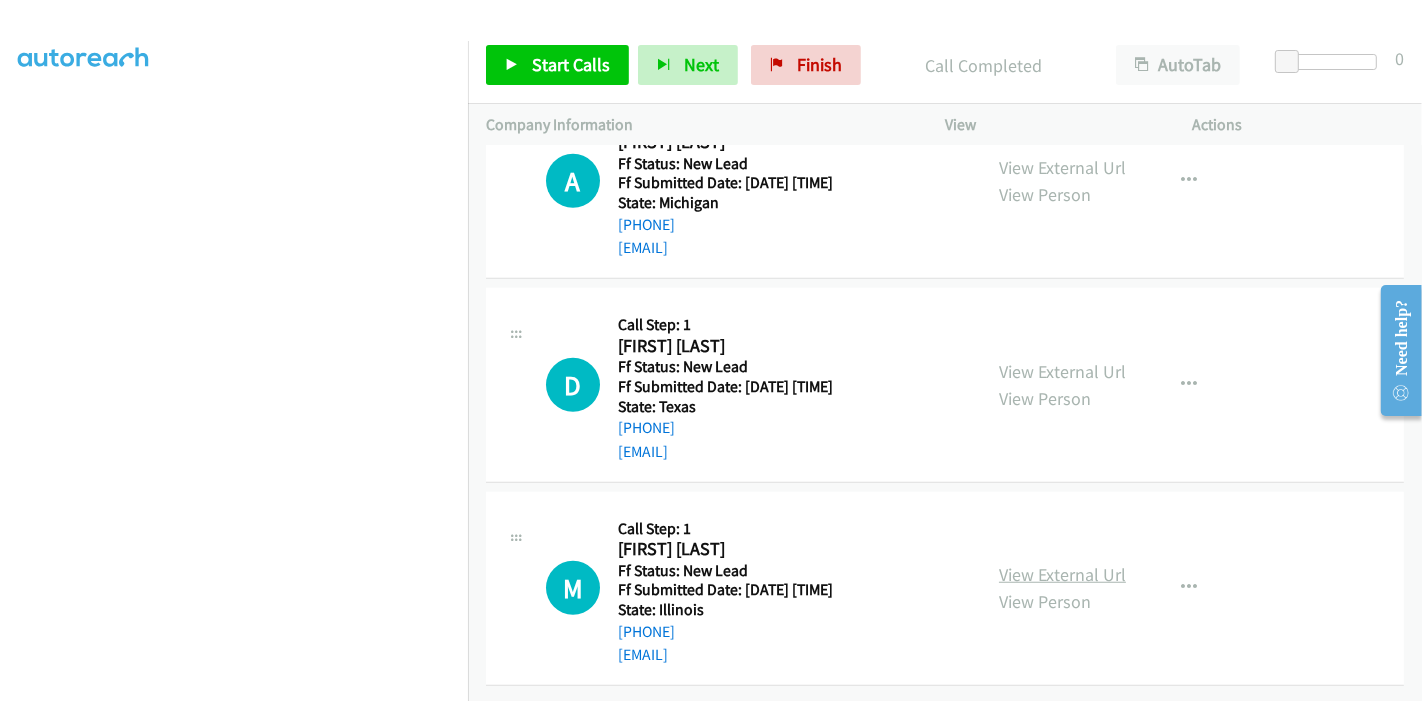 click on "View External Url" at bounding box center [1062, 574] 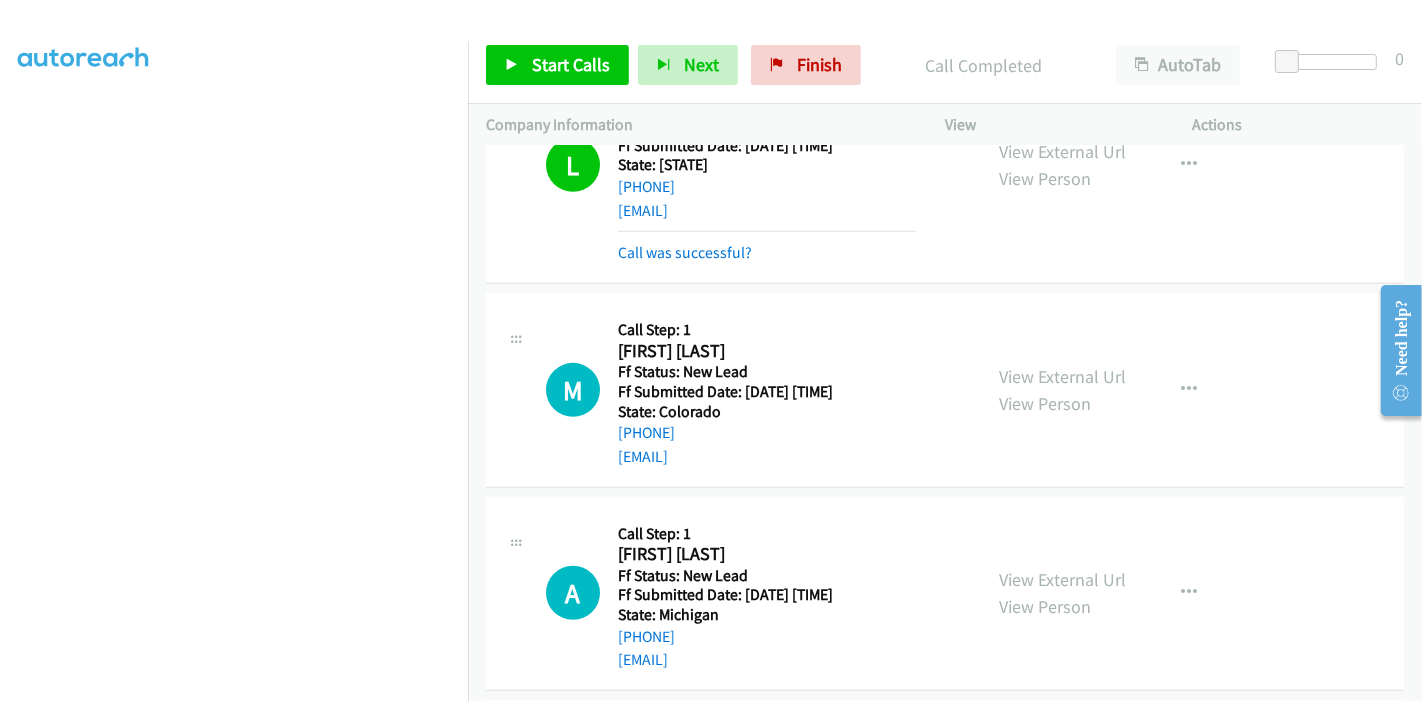 scroll, scrollTop: 933, scrollLeft: 0, axis: vertical 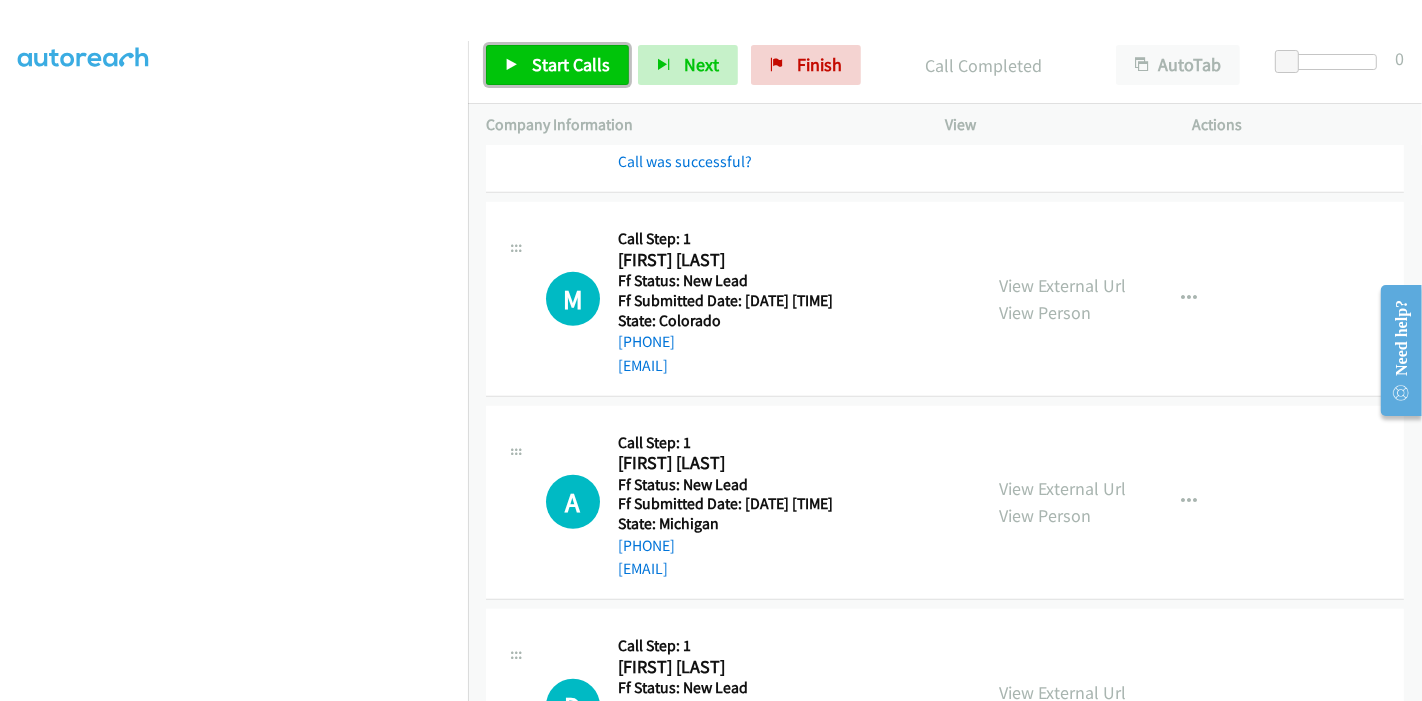 click at bounding box center (512, 66) 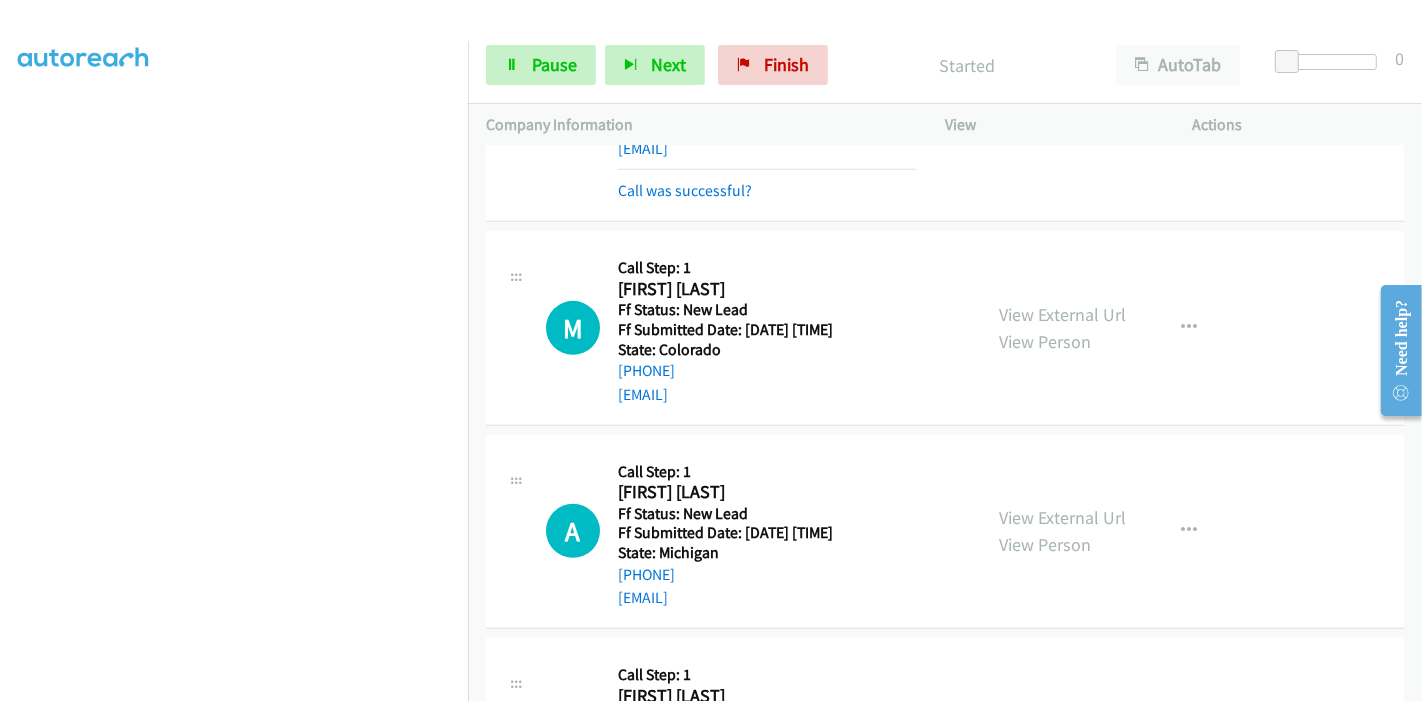 scroll, scrollTop: 933, scrollLeft: 0, axis: vertical 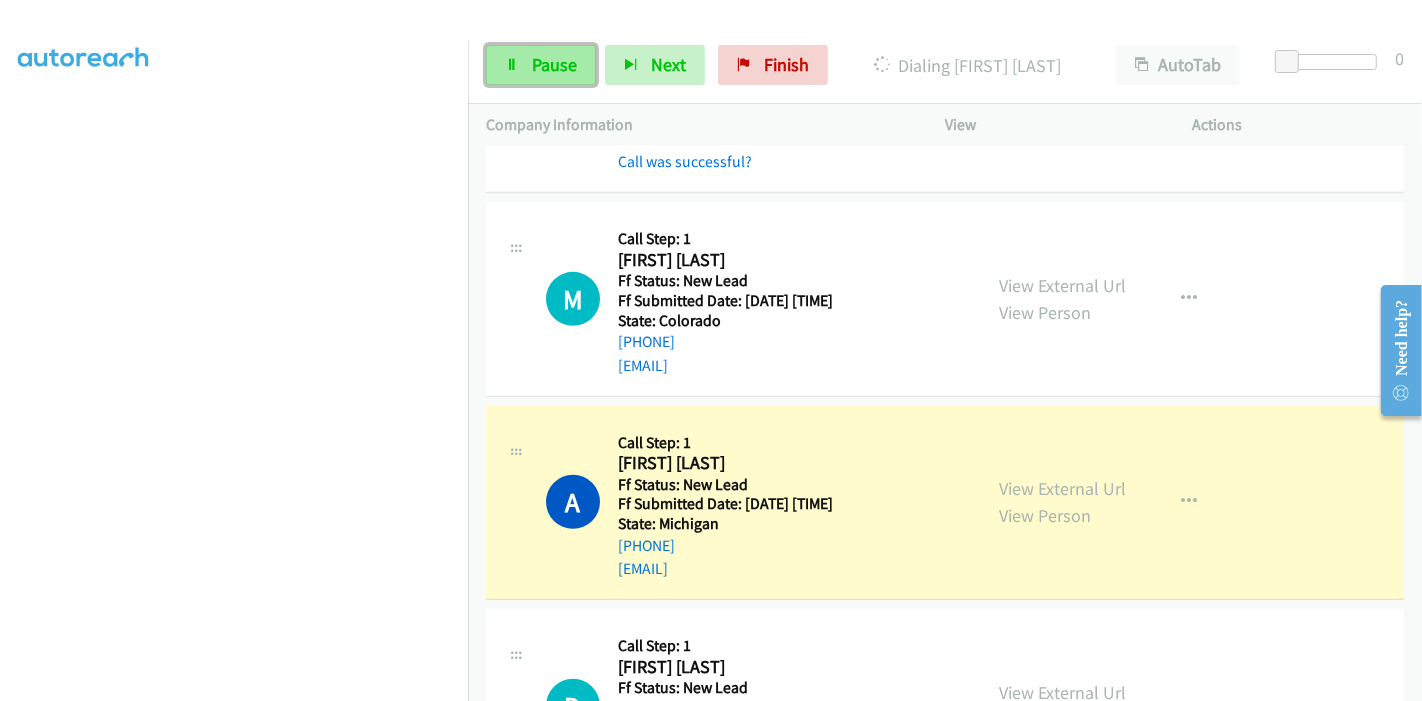click on "Pause" at bounding box center [541, 65] 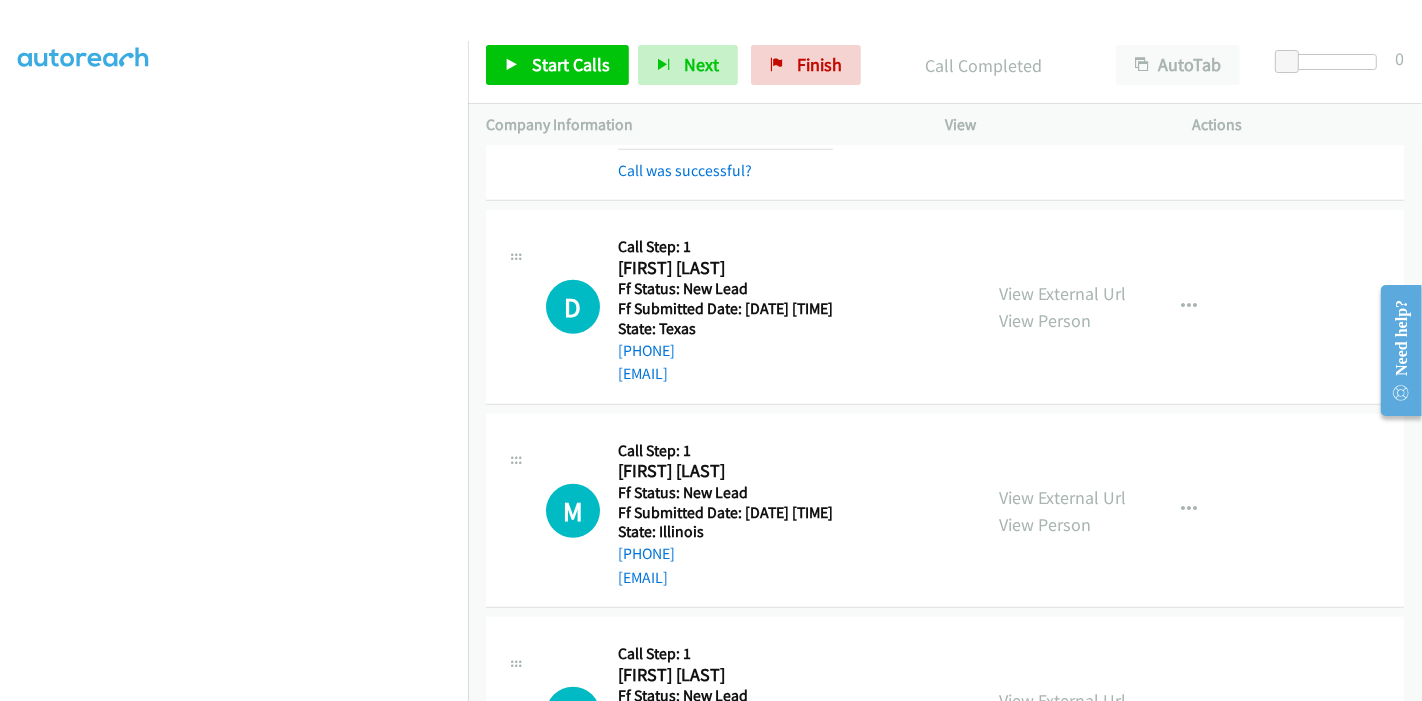scroll, scrollTop: 1488, scrollLeft: 0, axis: vertical 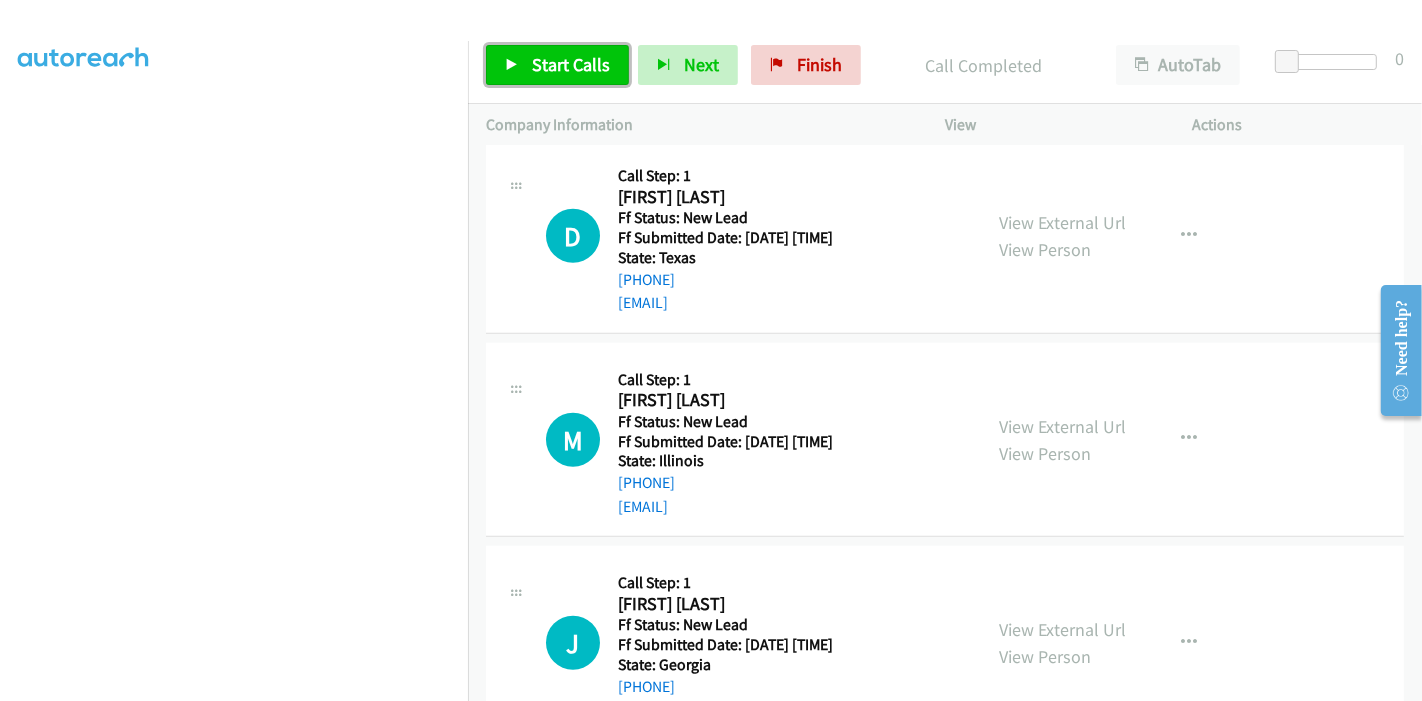 click on "Start Calls" at bounding box center (571, 64) 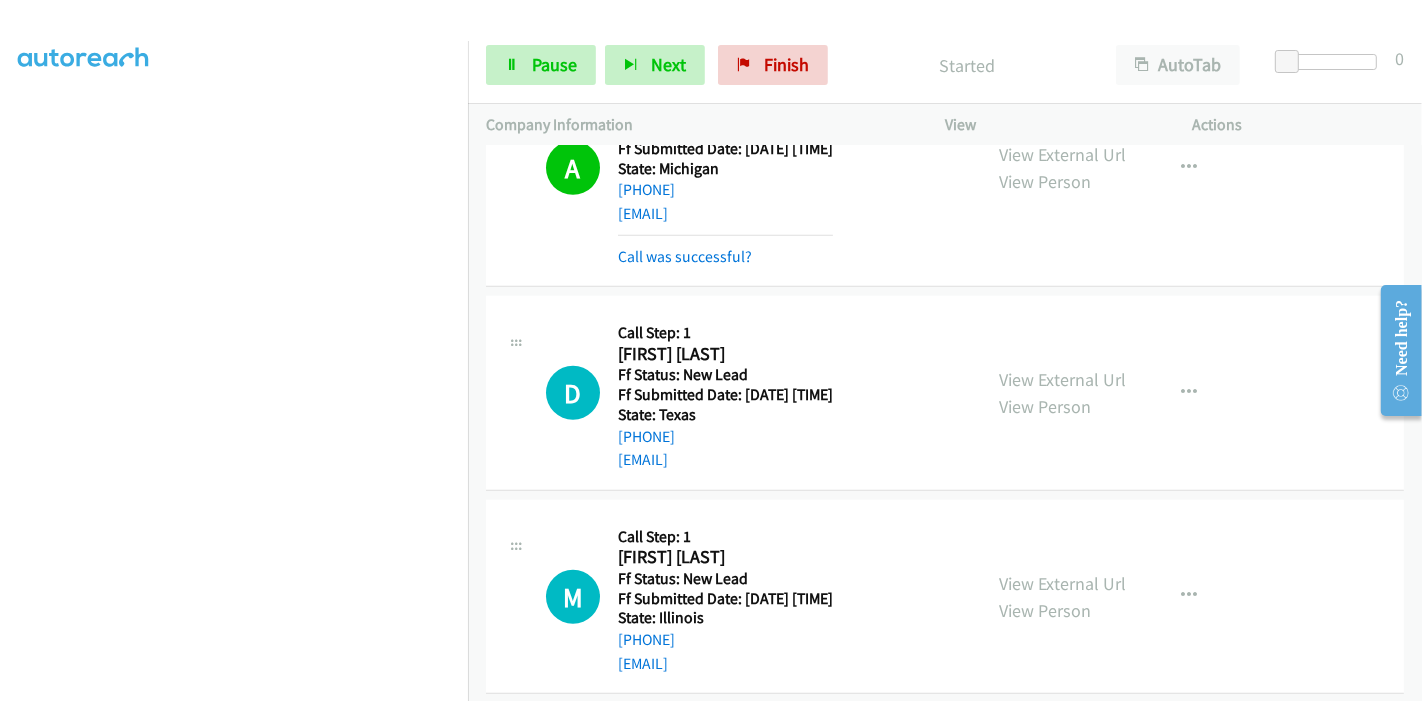 scroll, scrollTop: 1266, scrollLeft: 0, axis: vertical 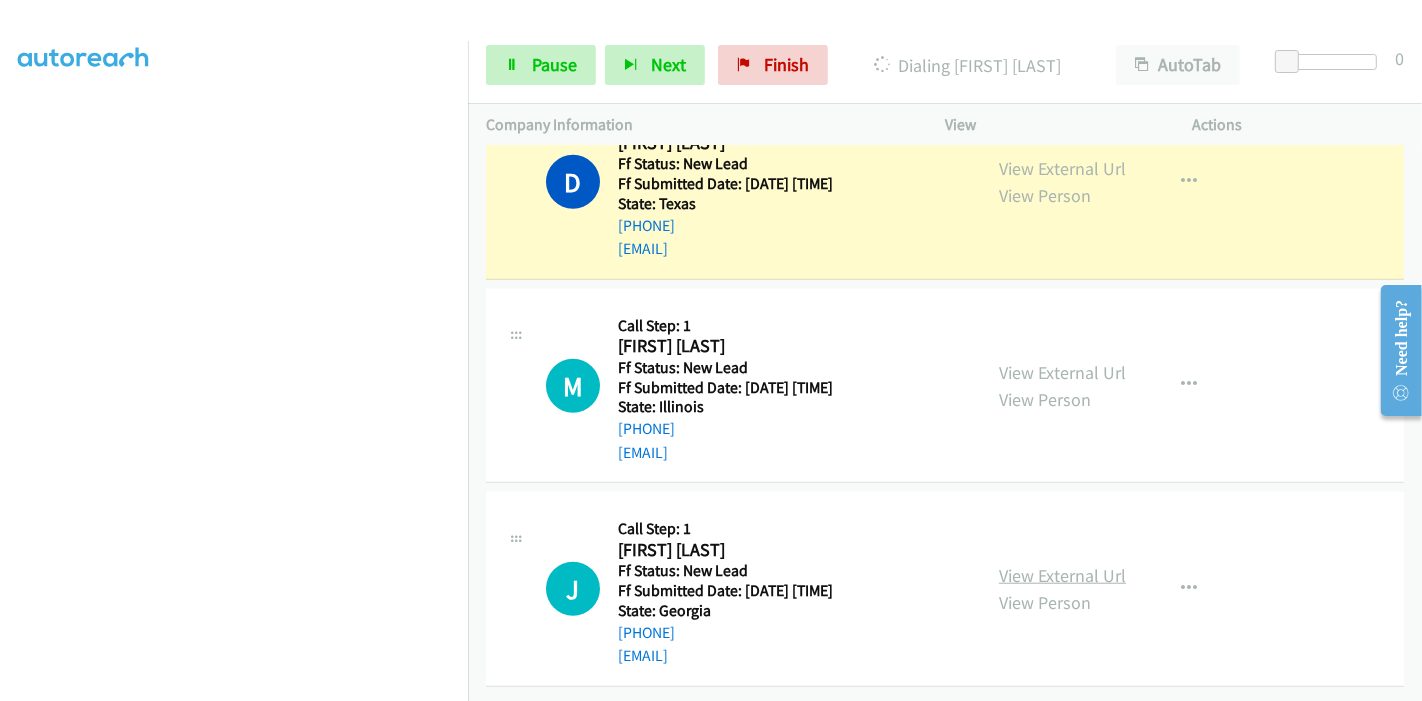 click on "View External Url" at bounding box center (1062, 575) 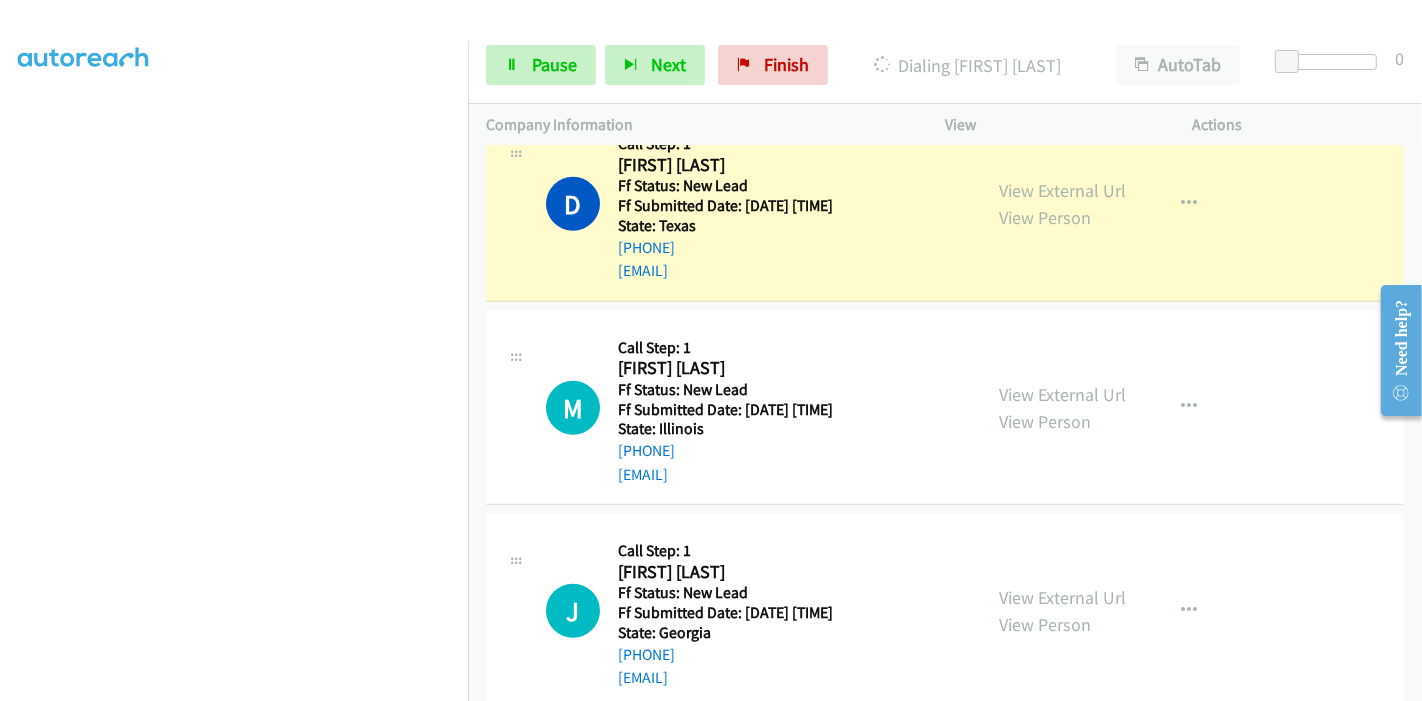 scroll, scrollTop: 1554, scrollLeft: 0, axis: vertical 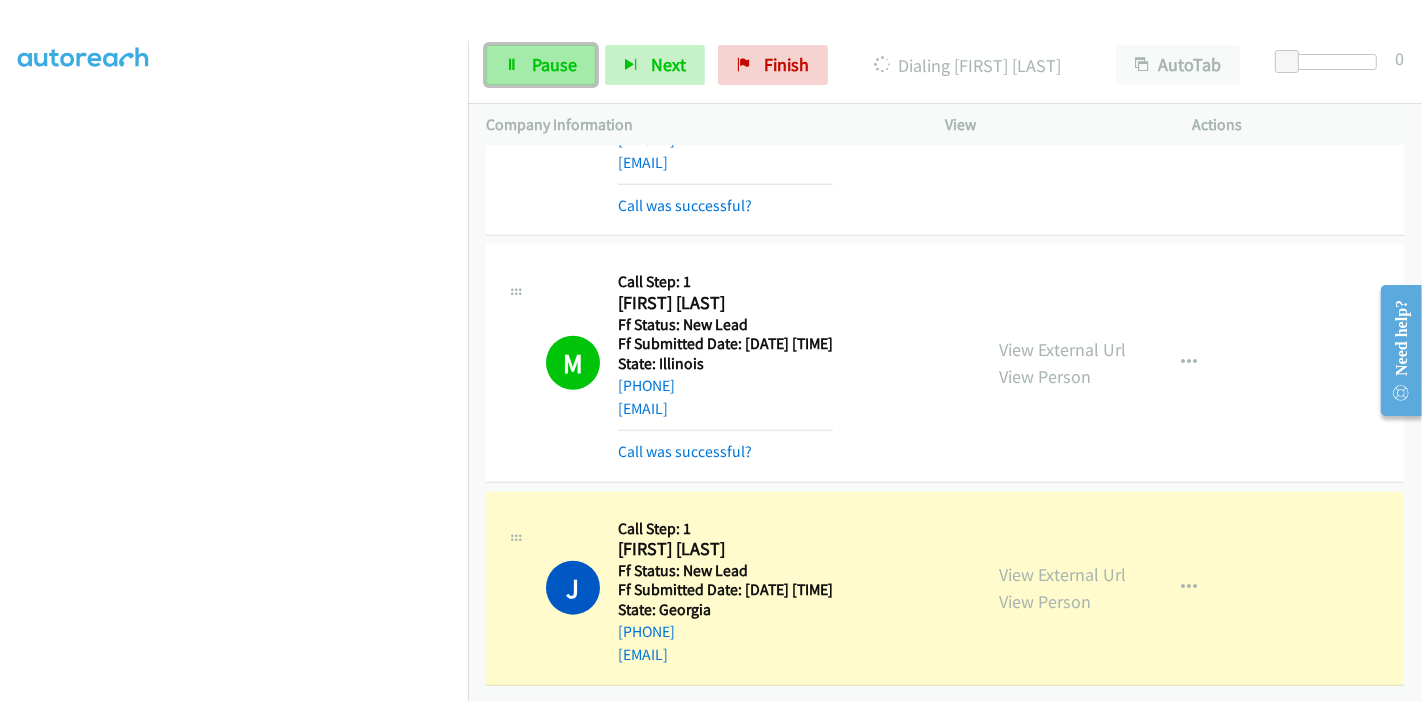 click on "Pause" at bounding box center (554, 64) 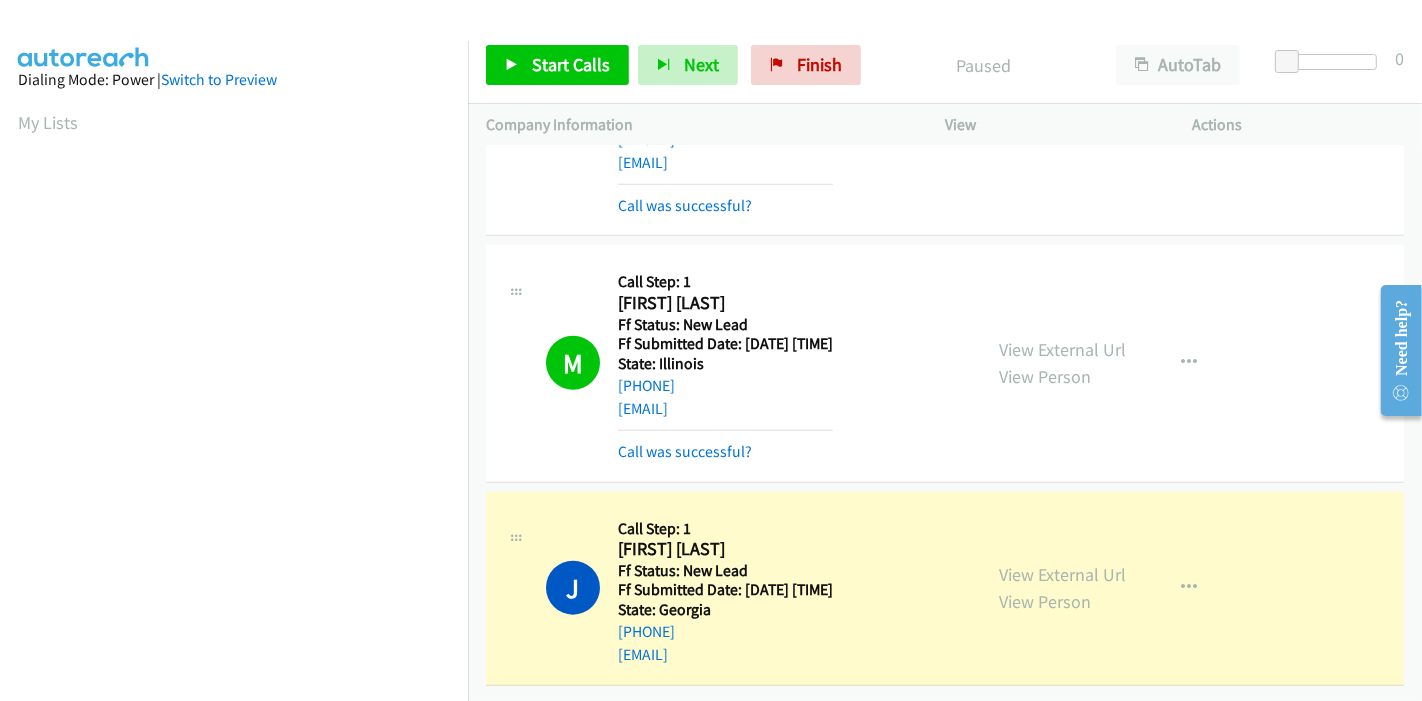 scroll, scrollTop: 422, scrollLeft: 0, axis: vertical 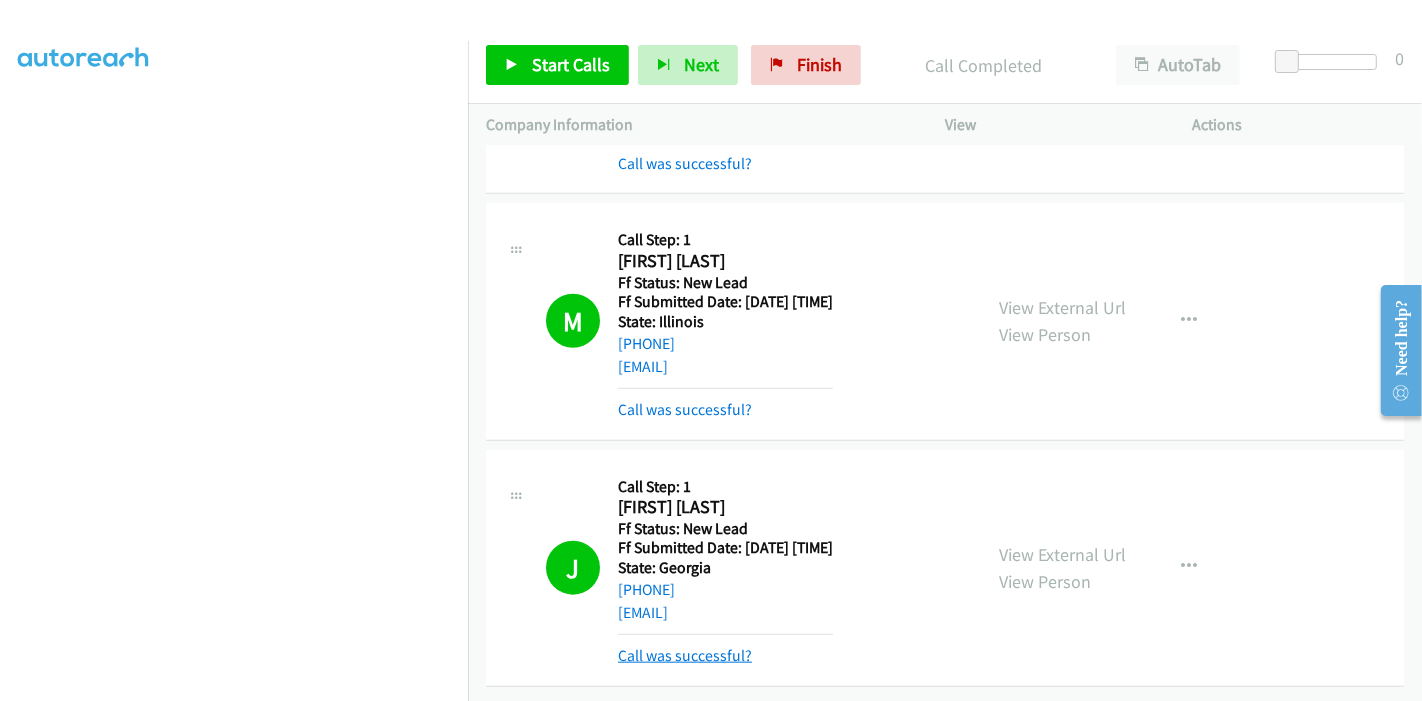 click on "Call was successful?" at bounding box center (685, 655) 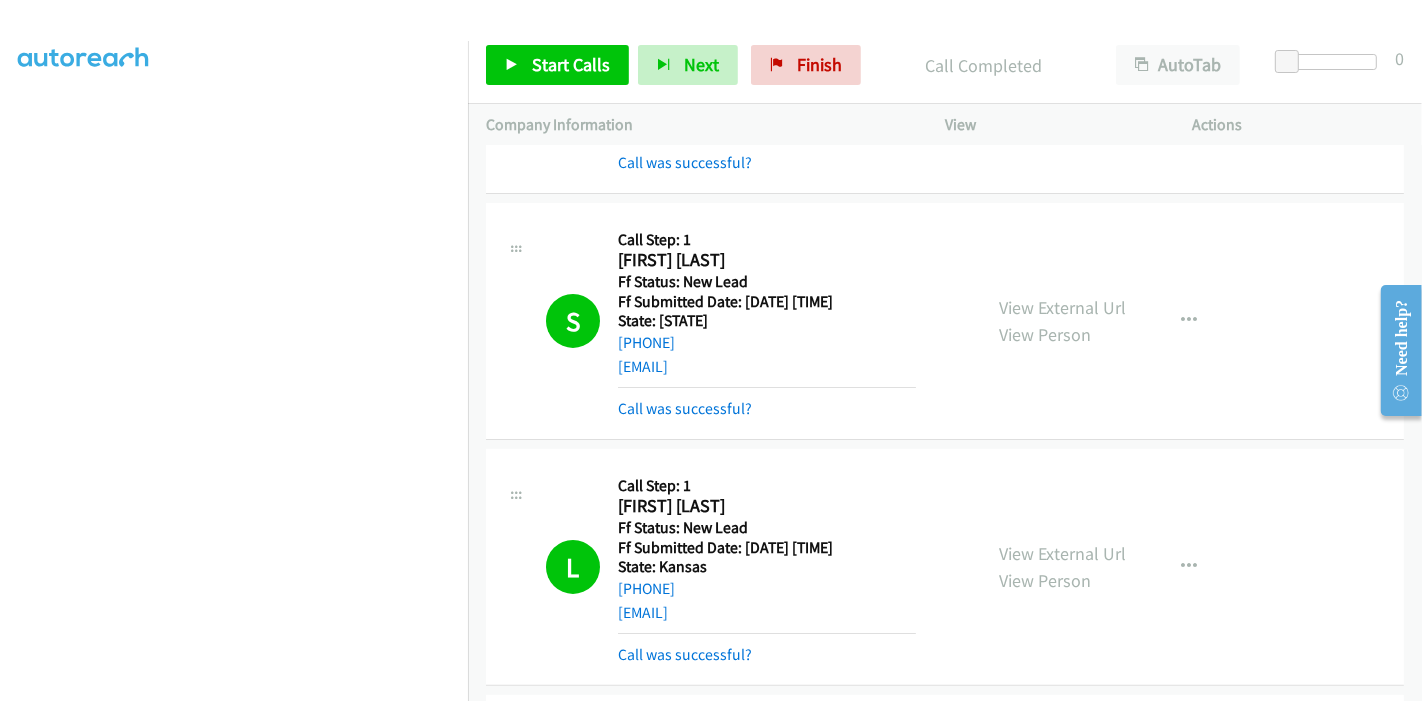 scroll, scrollTop: 0, scrollLeft: 0, axis: both 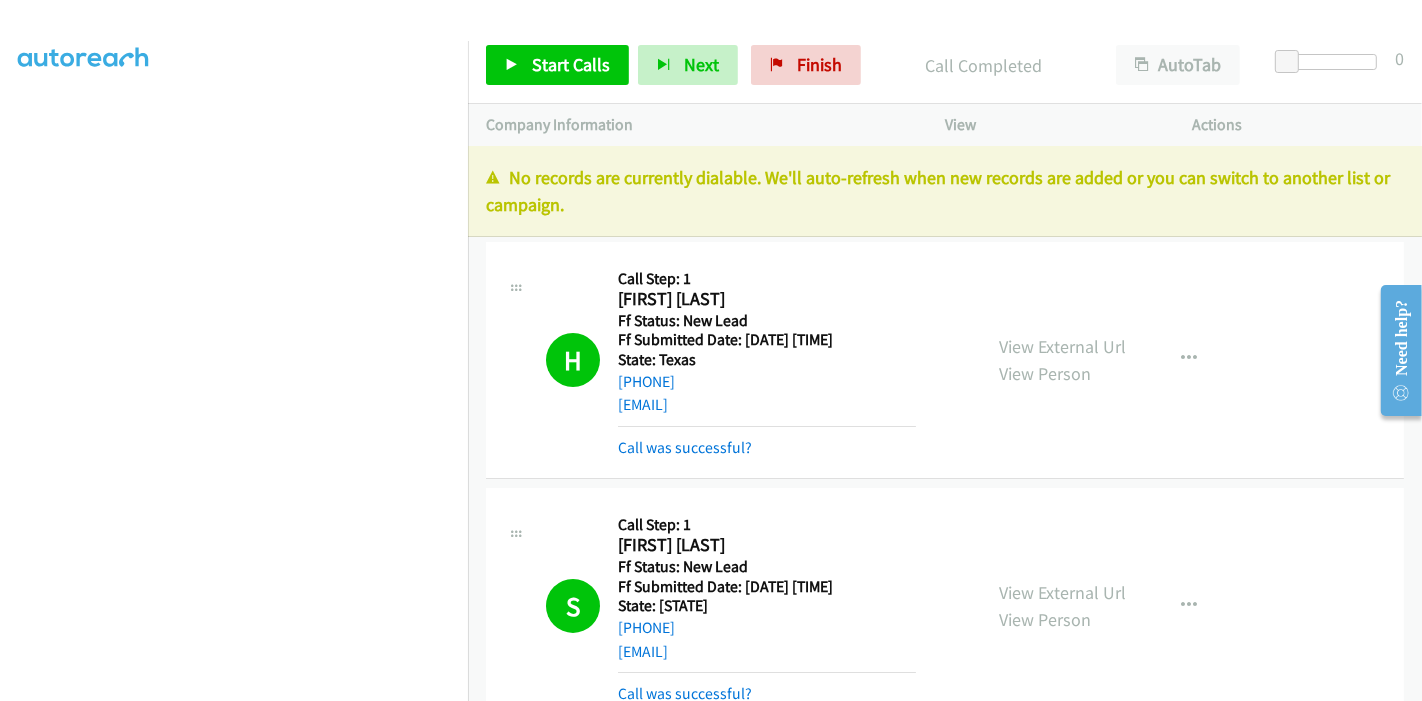 click on "Start Calls
Pause
Next
Finish
Call Completed
AutoTab
AutoTab
0" at bounding box center (945, 65) 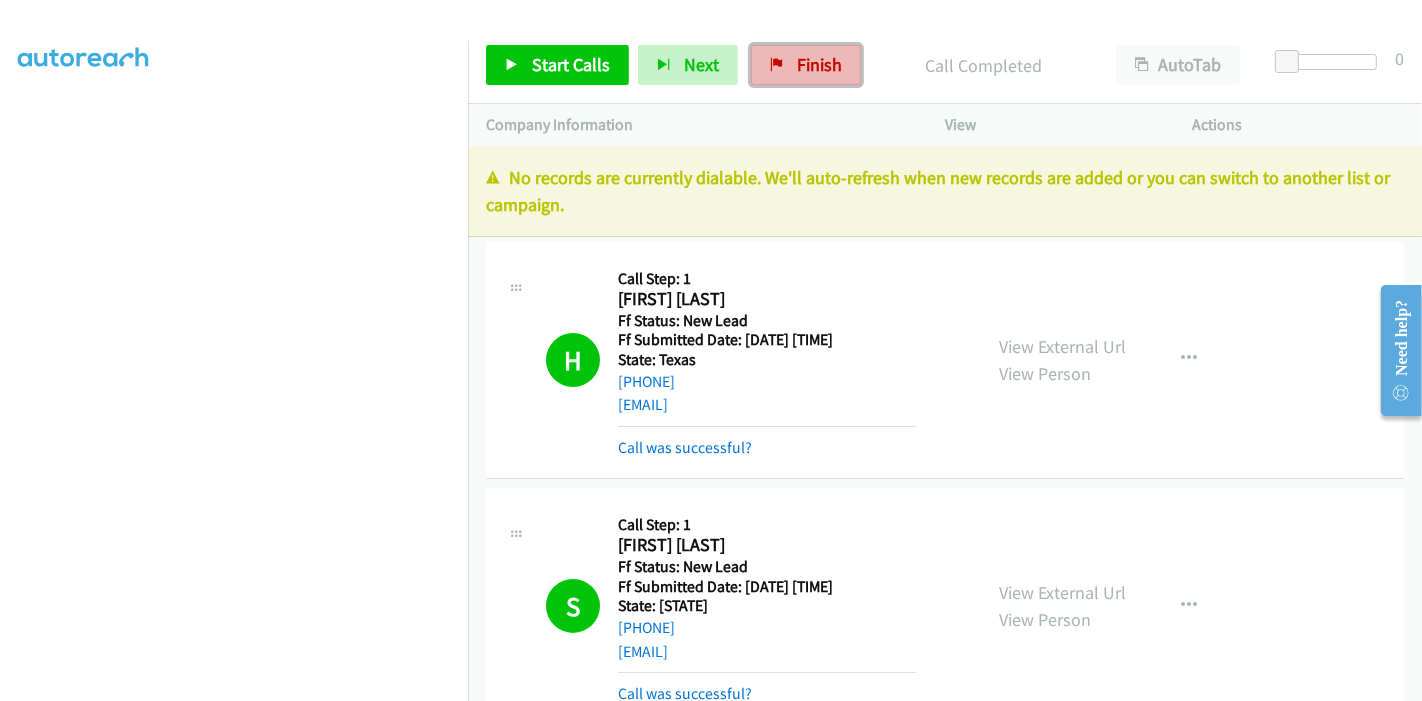 click on "Finish" at bounding box center [806, 65] 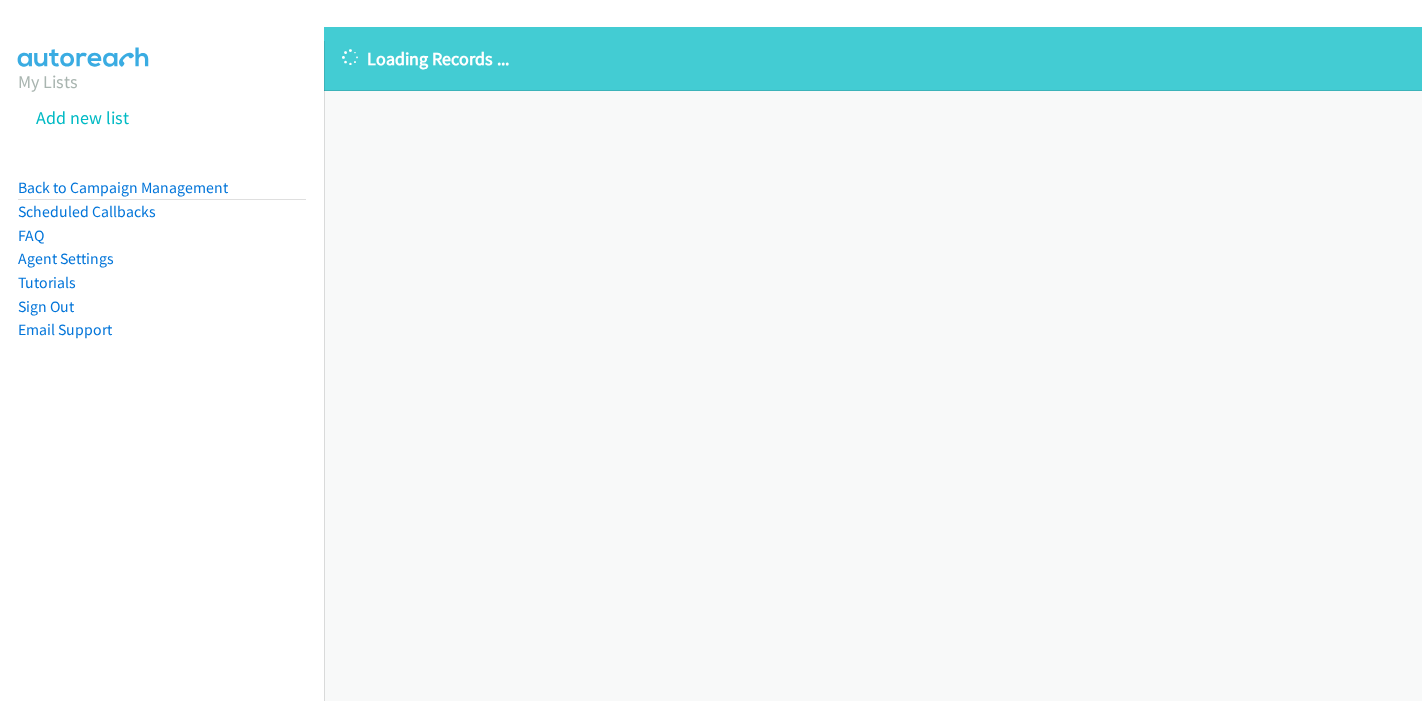 scroll, scrollTop: 0, scrollLeft: 0, axis: both 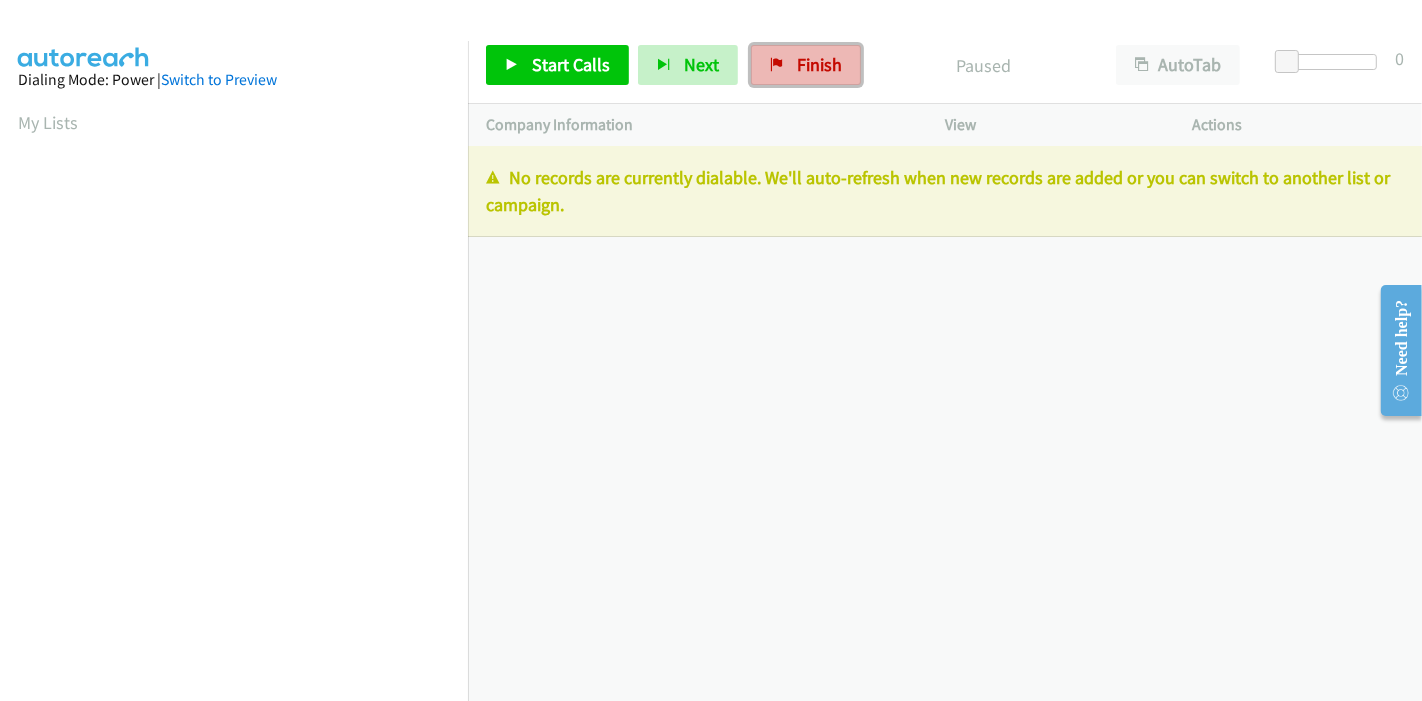 click on "Finish" at bounding box center (819, 64) 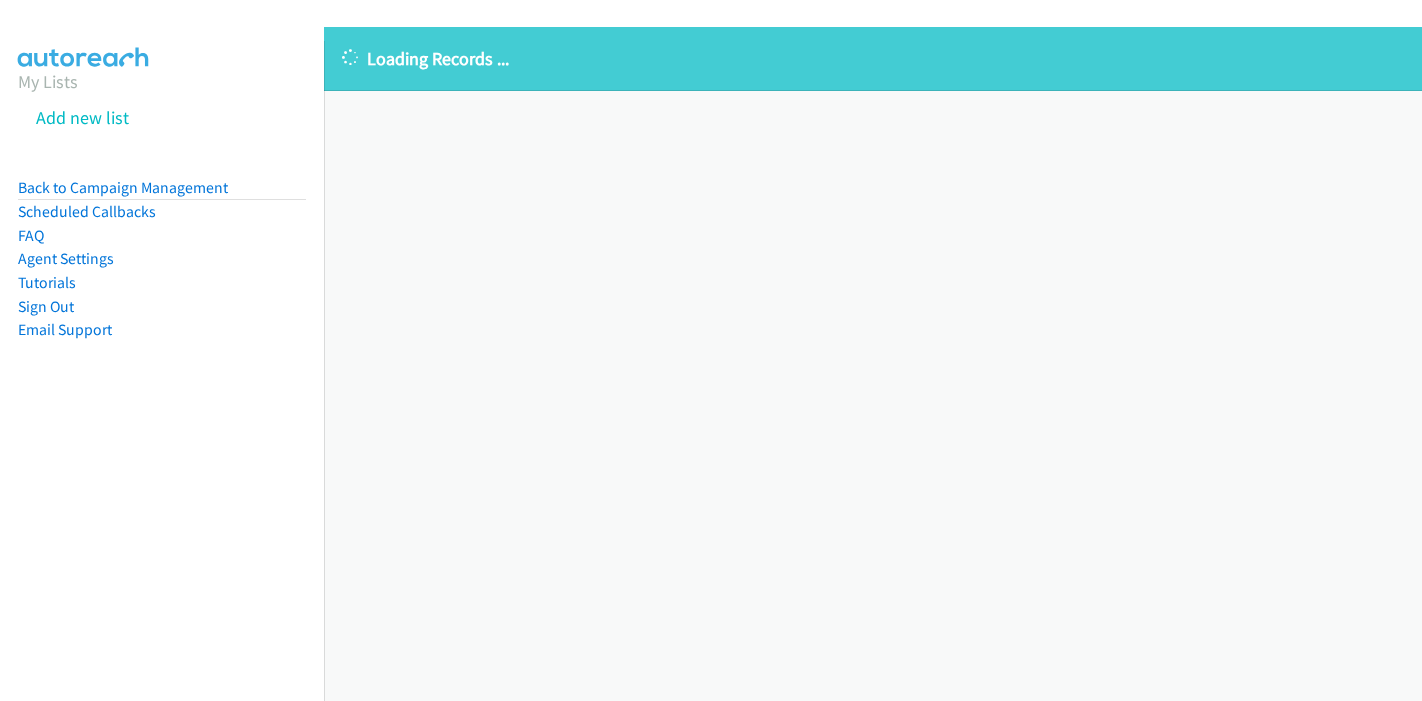 scroll, scrollTop: 0, scrollLeft: 0, axis: both 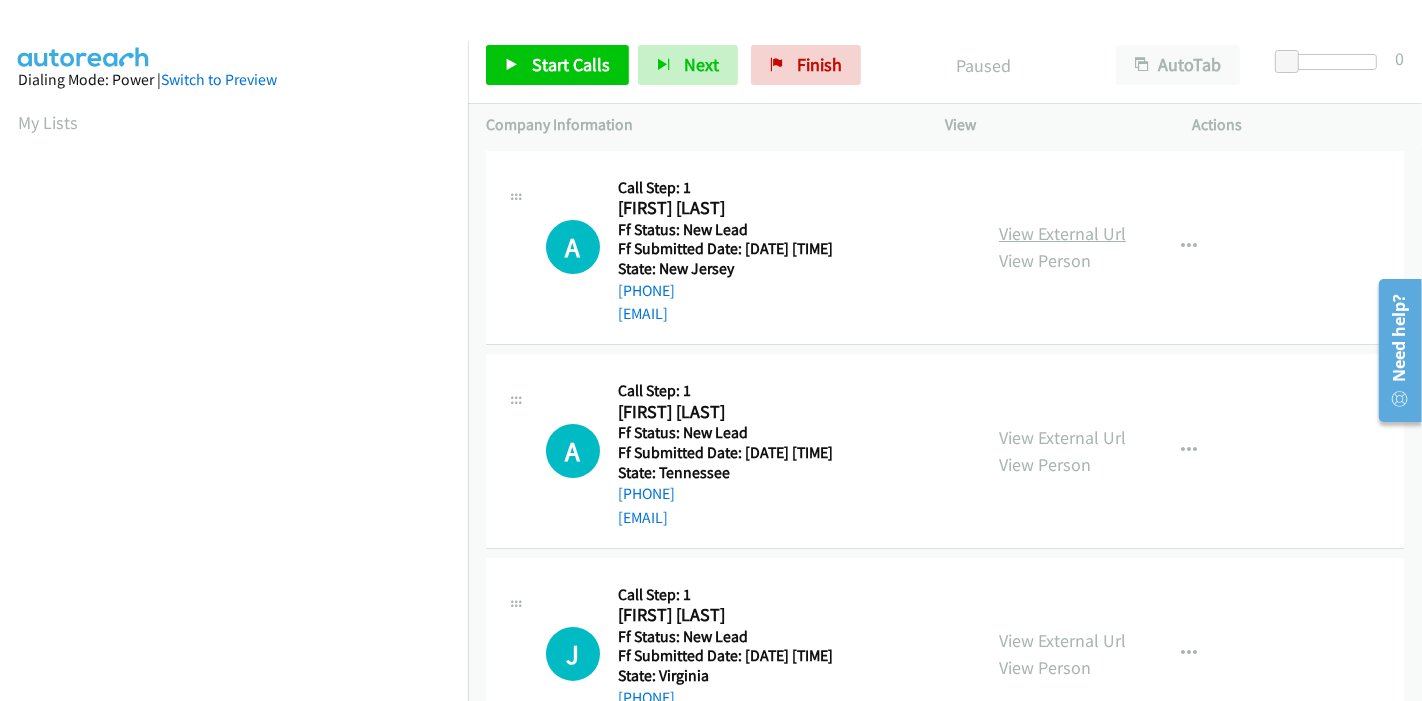click on "View External Url" at bounding box center (1062, 233) 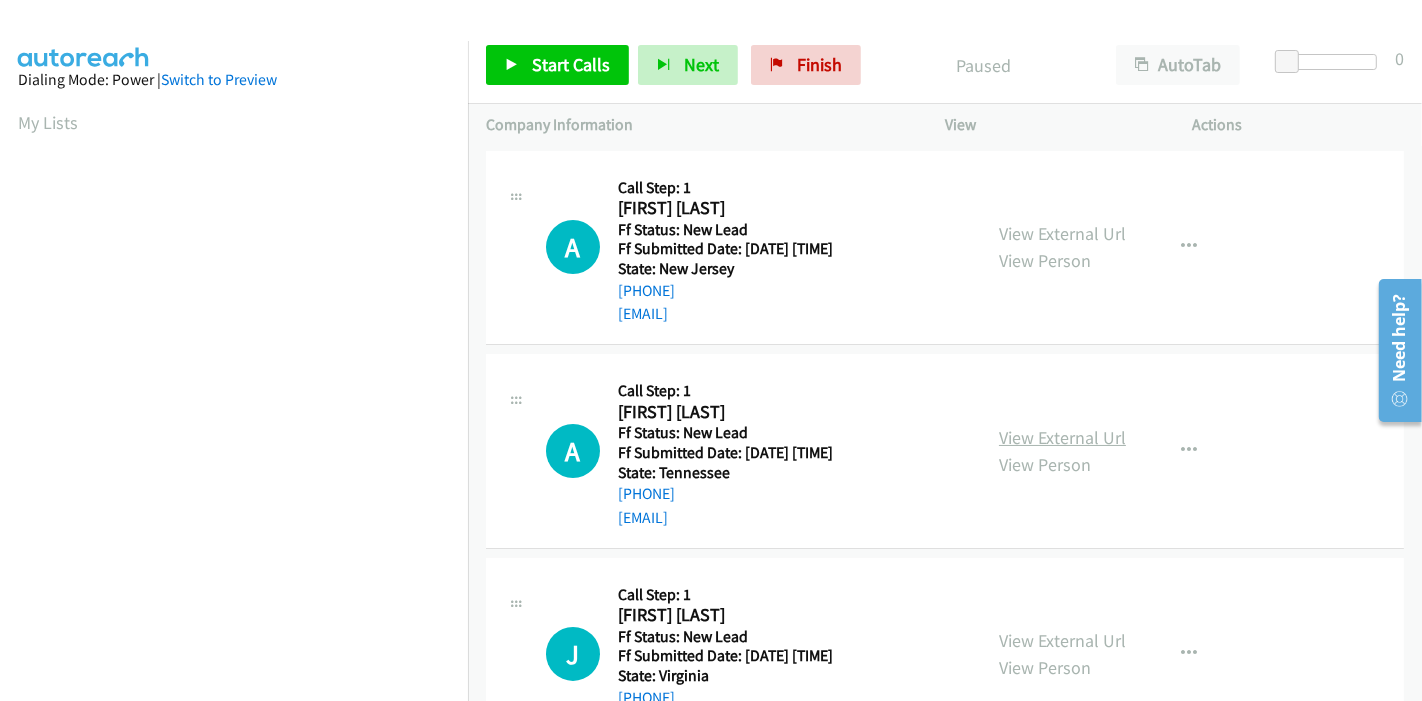 click on "View External Url" at bounding box center [1062, 437] 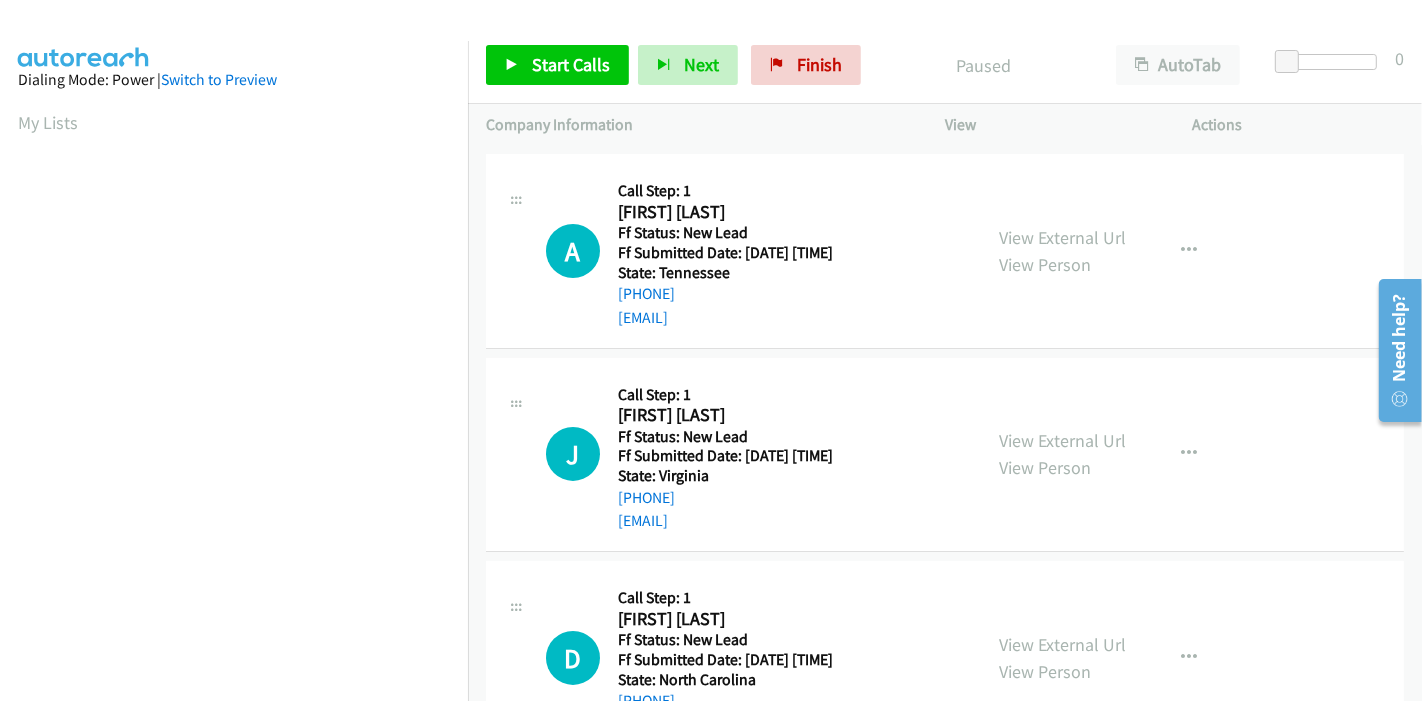 scroll, scrollTop: 222, scrollLeft: 0, axis: vertical 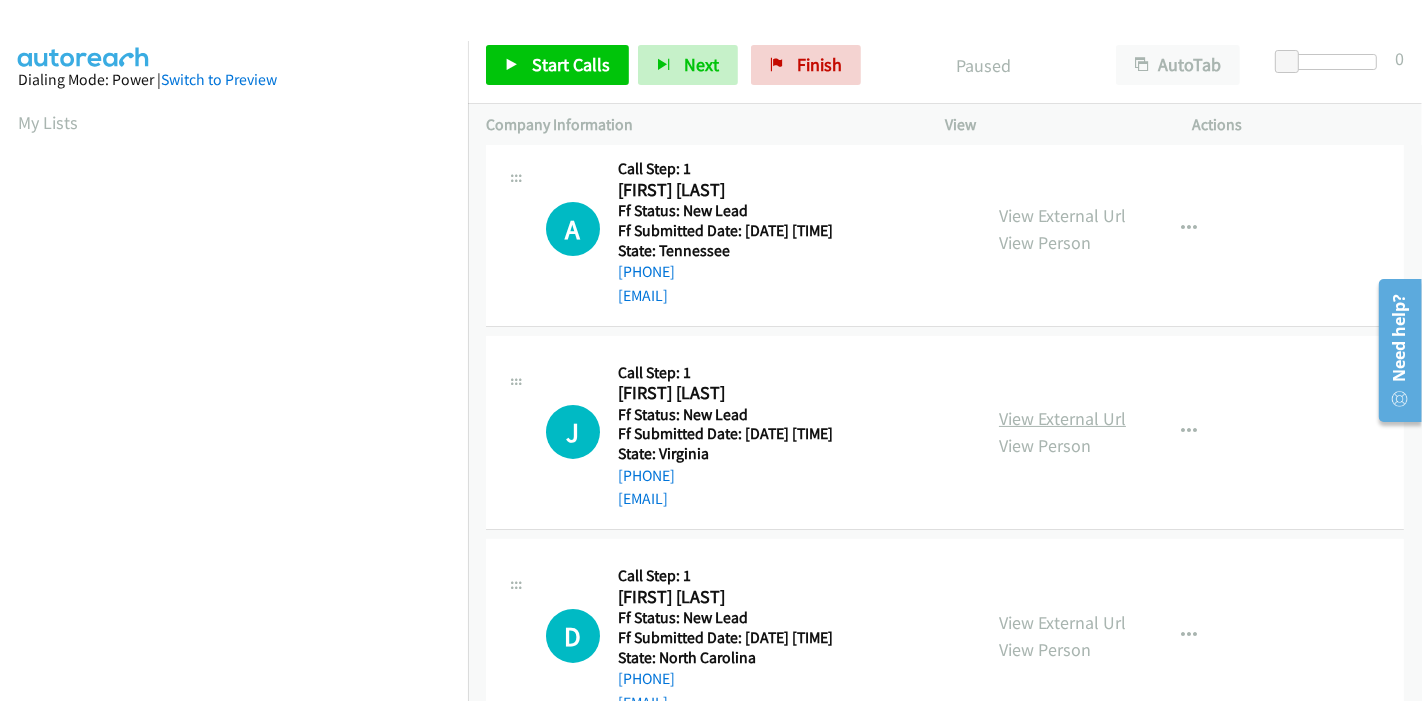 click on "View External Url" at bounding box center [1062, 418] 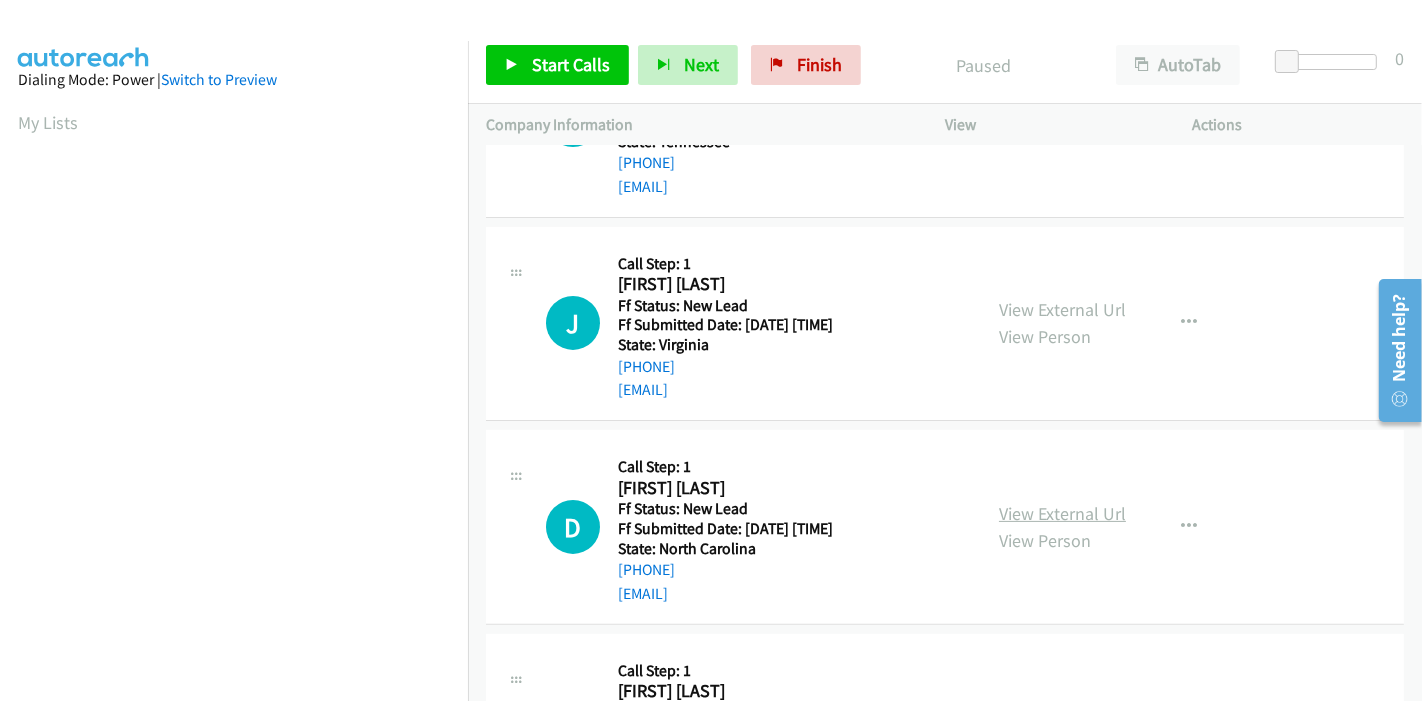 scroll, scrollTop: 333, scrollLeft: 0, axis: vertical 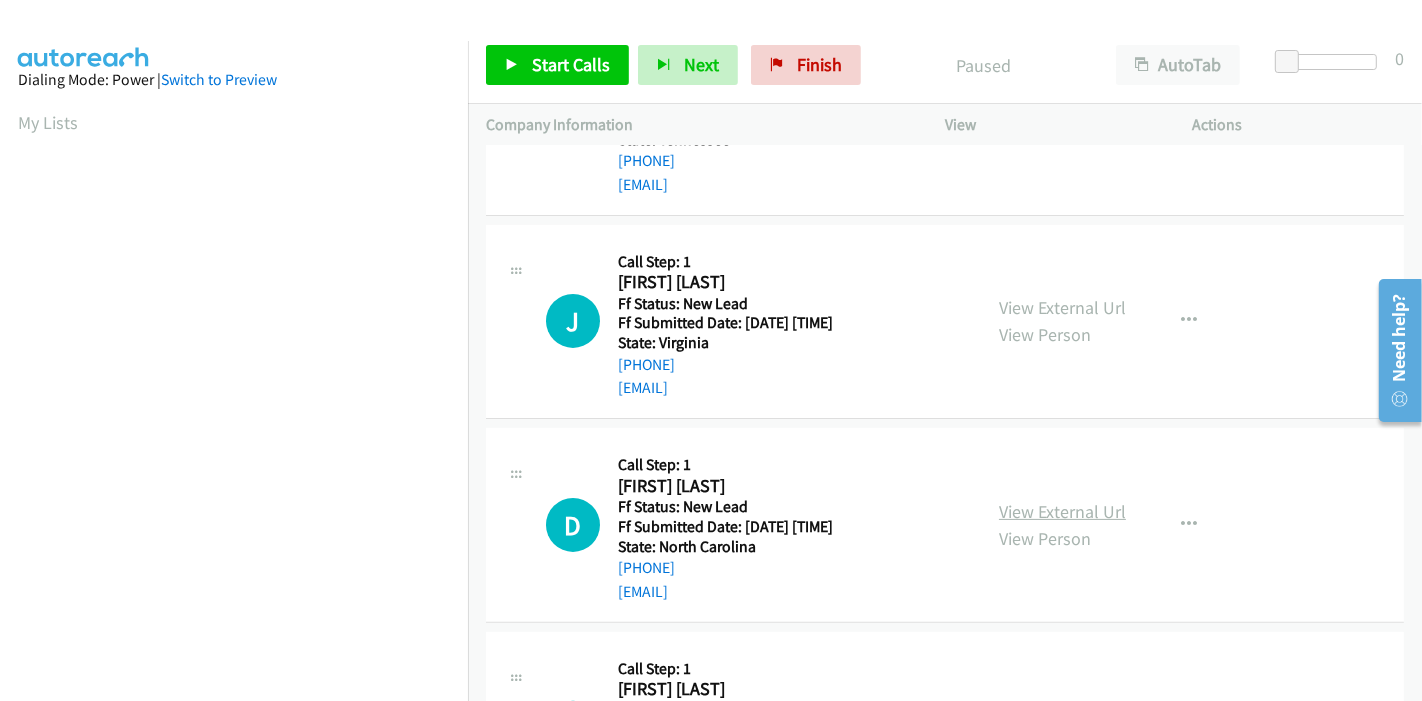 click on "View External Url" at bounding box center [1062, 511] 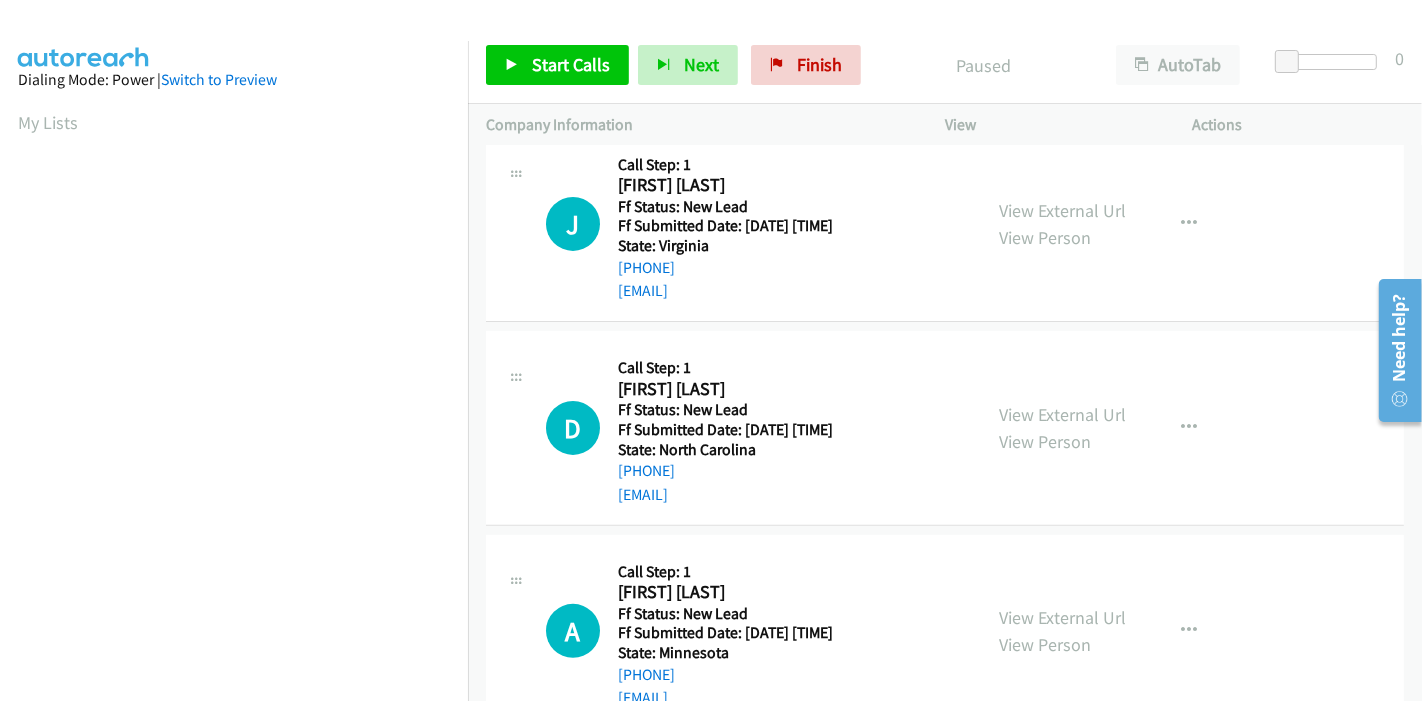 scroll, scrollTop: 487, scrollLeft: 0, axis: vertical 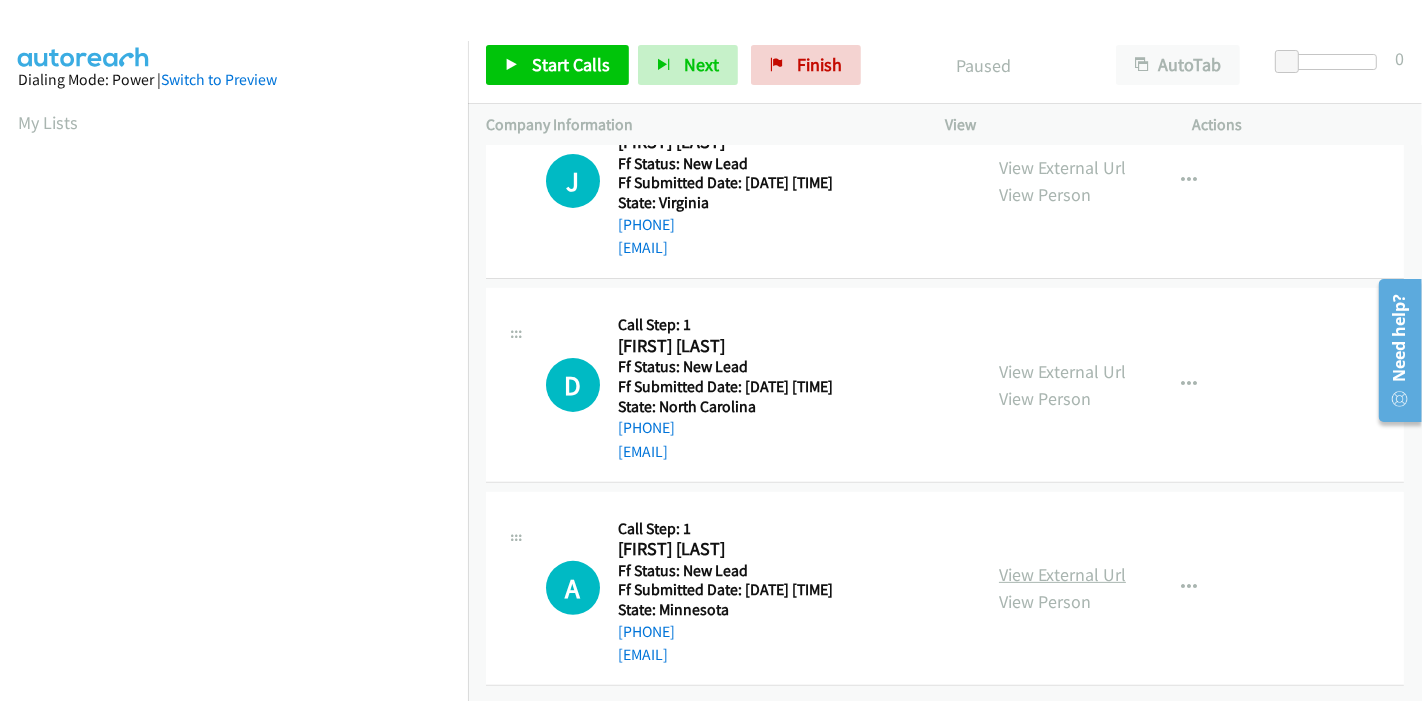 click on "View External Url" at bounding box center [1062, 574] 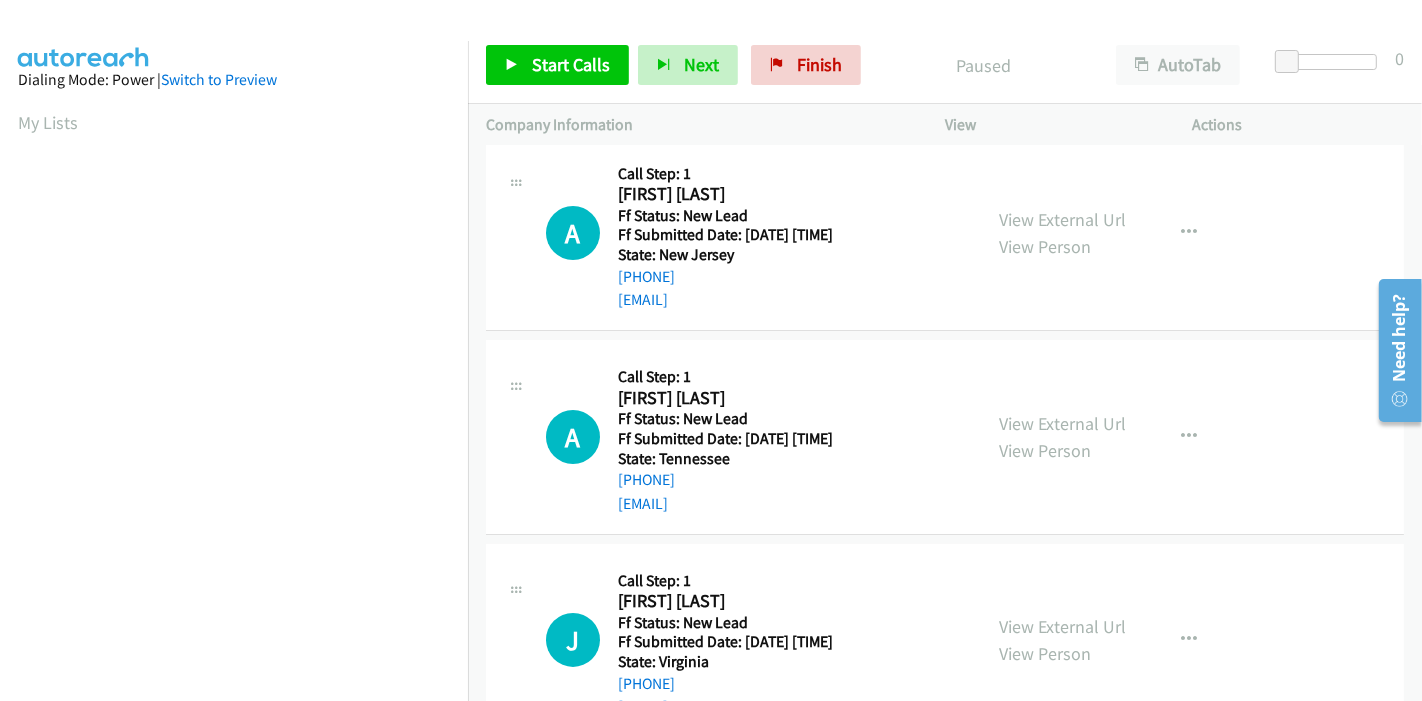 scroll, scrollTop: 0, scrollLeft: 0, axis: both 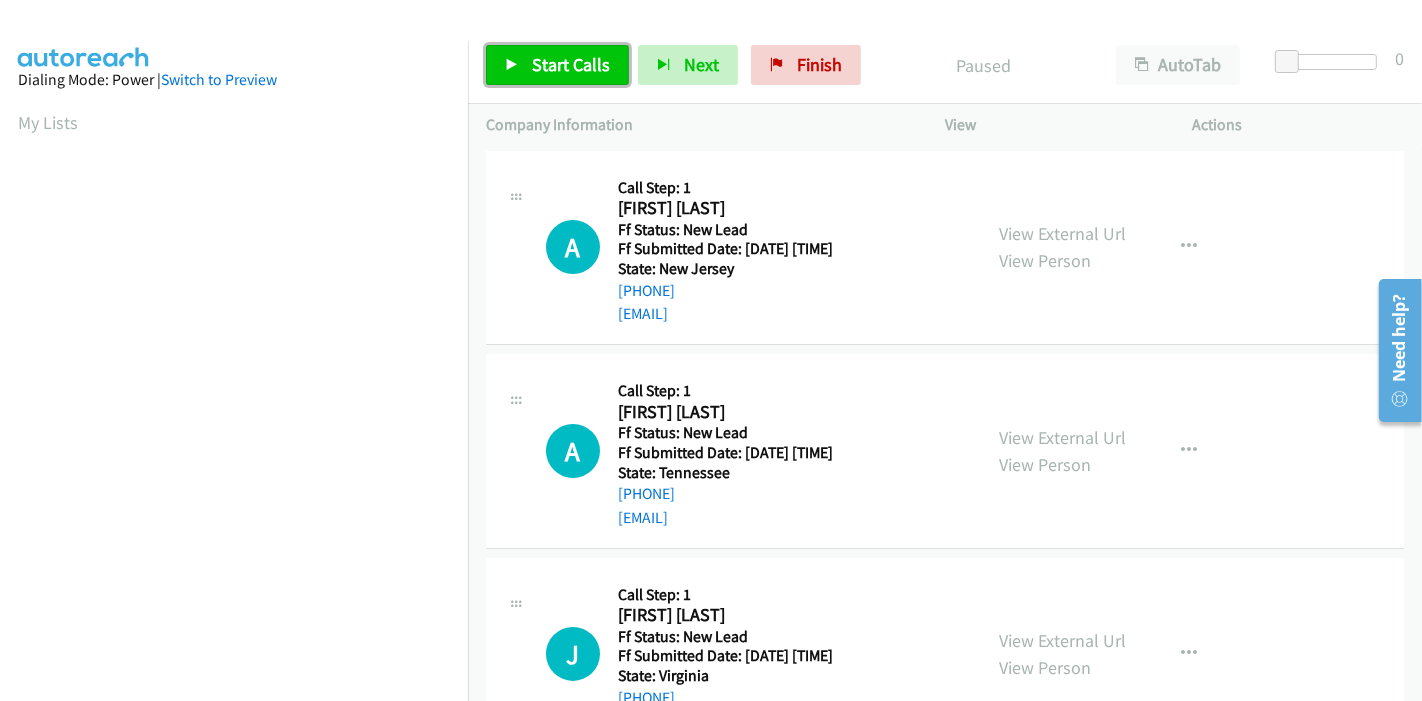 click on "Start Calls" at bounding box center [571, 64] 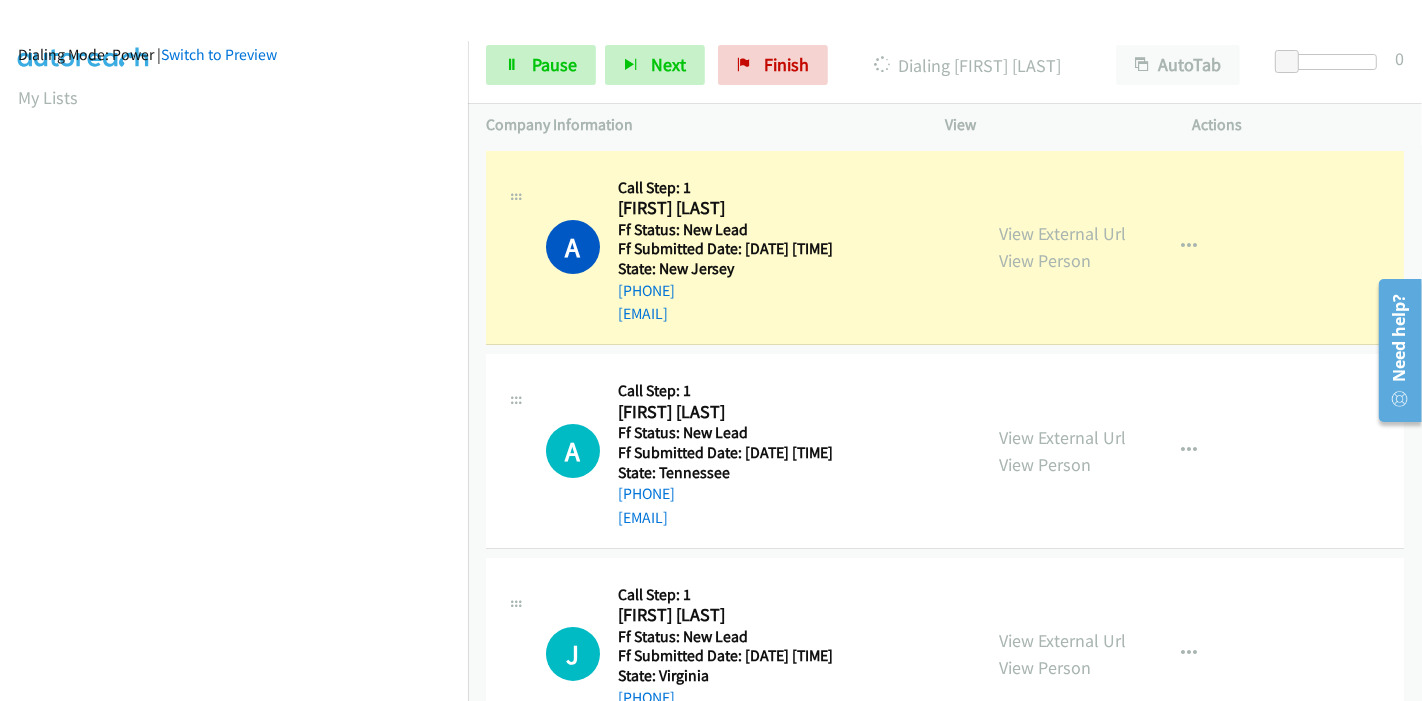 scroll, scrollTop: 0, scrollLeft: 0, axis: both 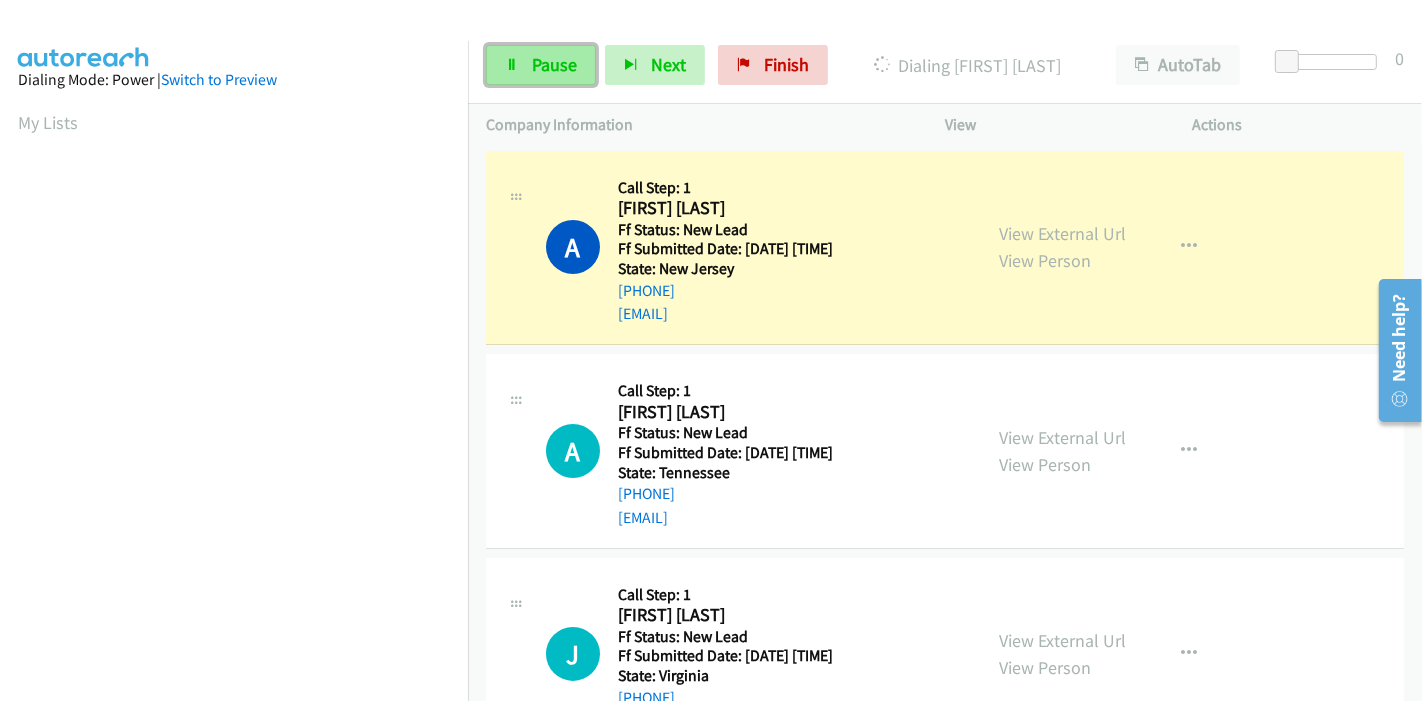 click on "Pause" at bounding box center (554, 64) 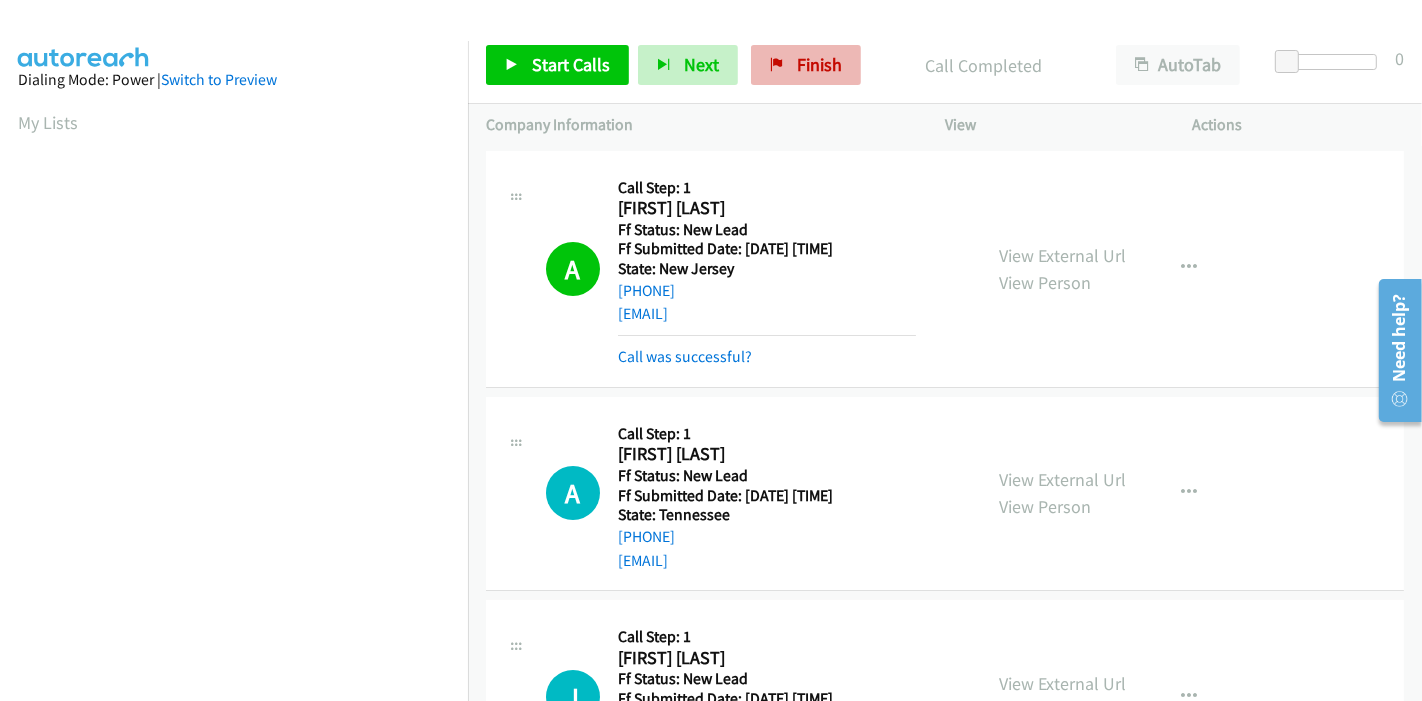 scroll, scrollTop: 422, scrollLeft: 0, axis: vertical 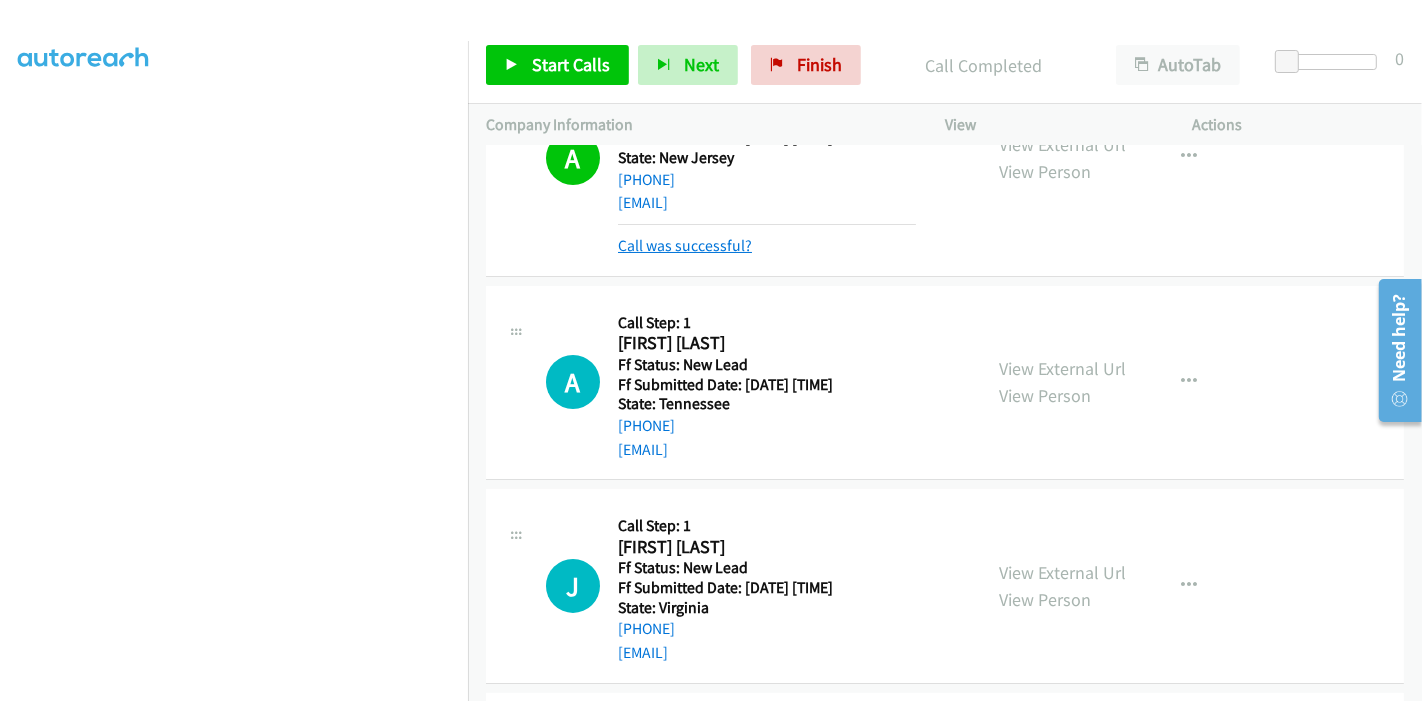 click on "Call was successful?" at bounding box center [685, 245] 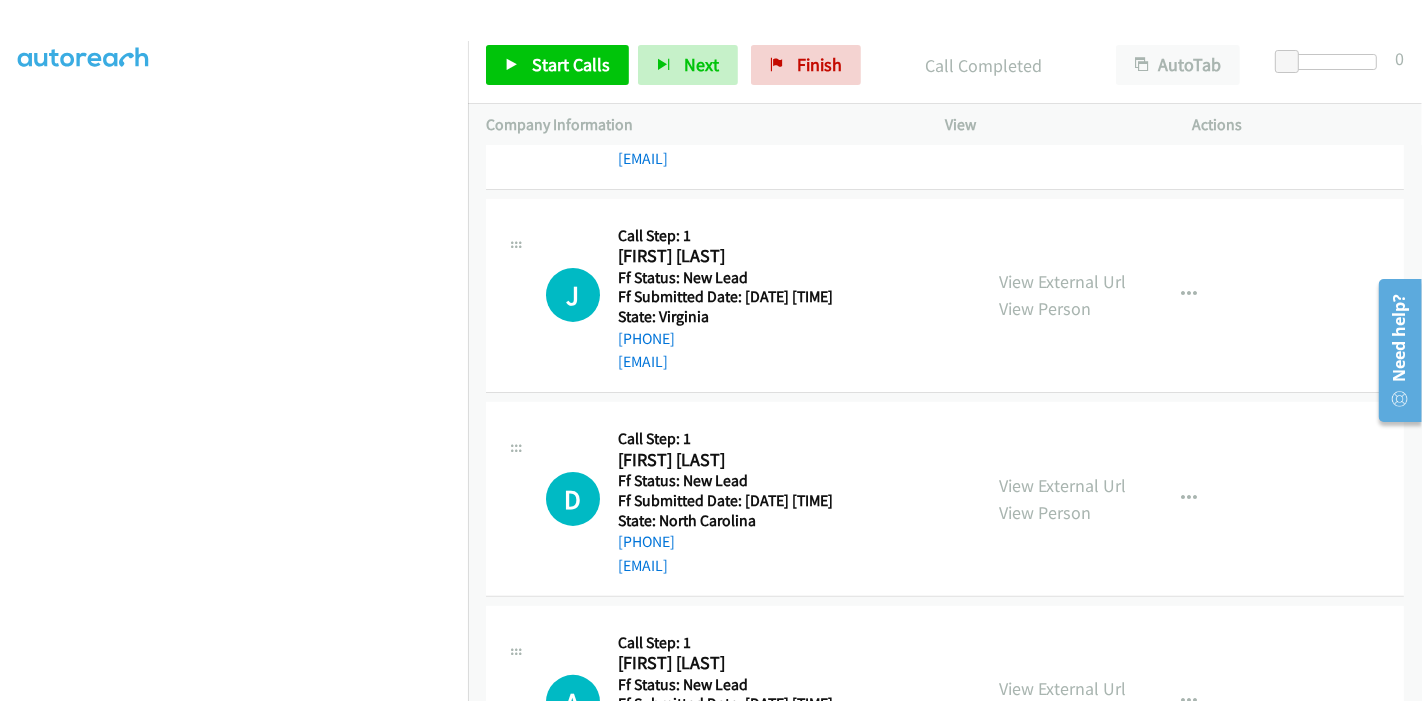 scroll, scrollTop: 154, scrollLeft: 0, axis: vertical 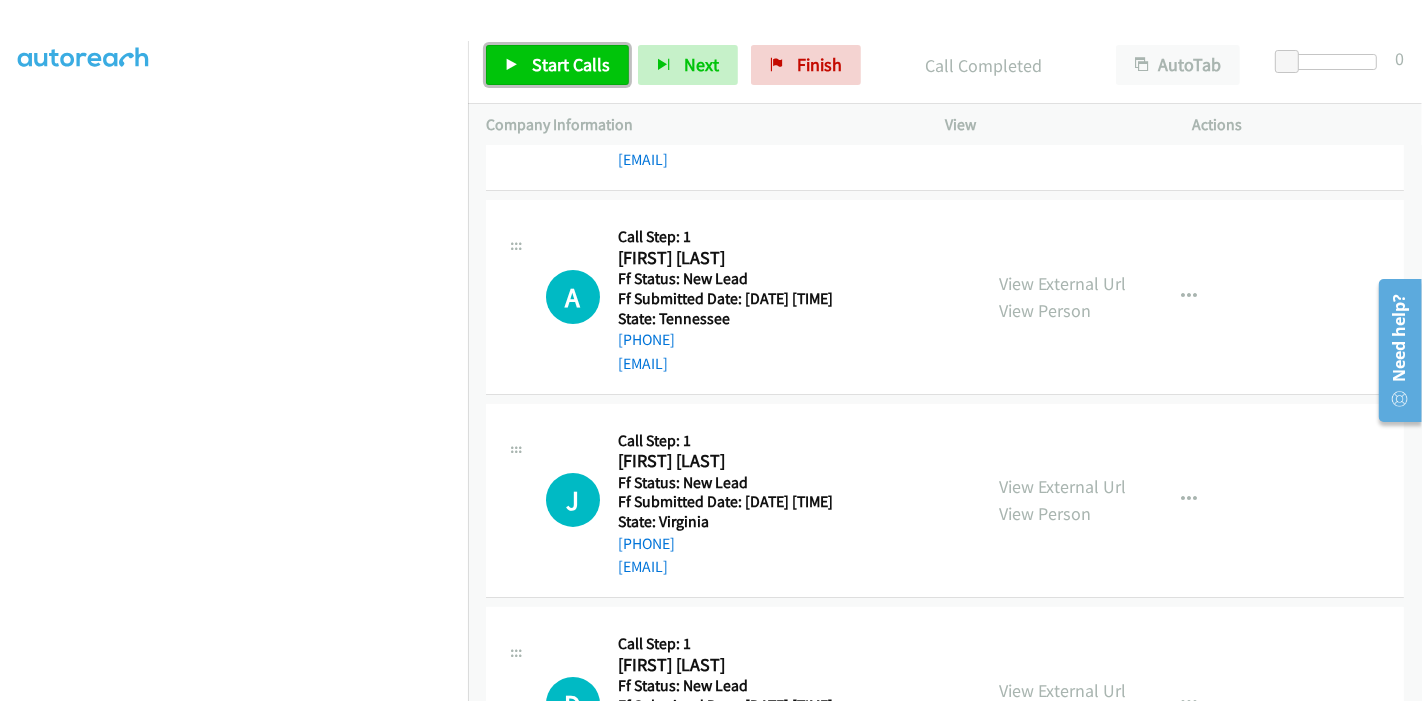 click on "Start Calls" at bounding box center (557, 65) 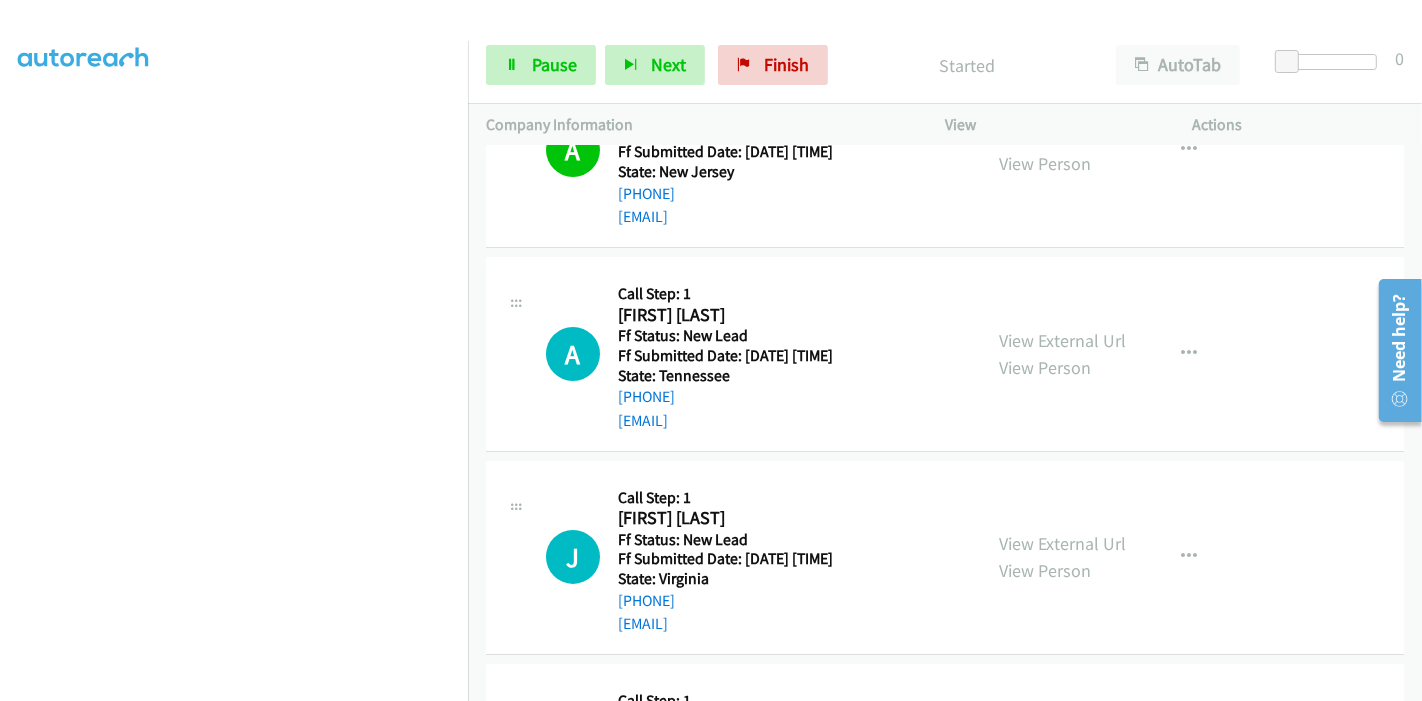 scroll, scrollTop: 222, scrollLeft: 0, axis: vertical 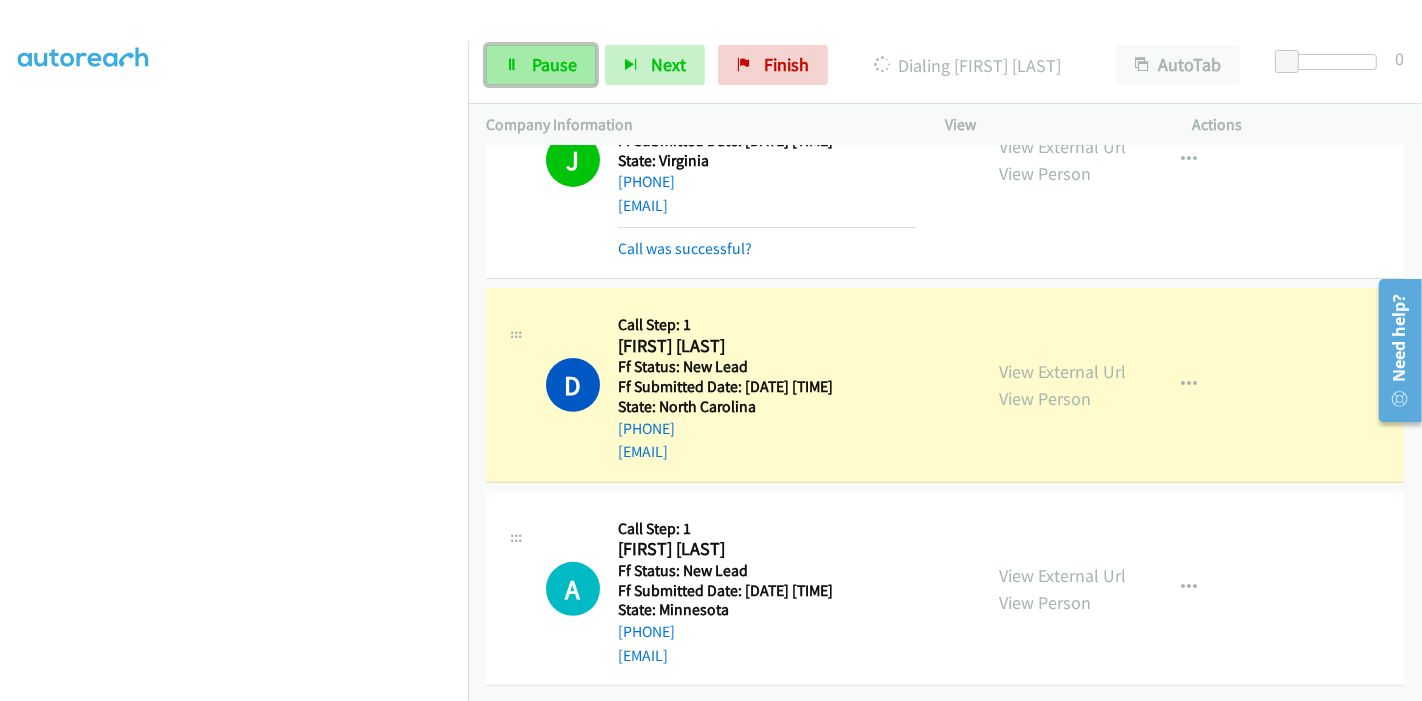 click on "Pause" at bounding box center (541, 65) 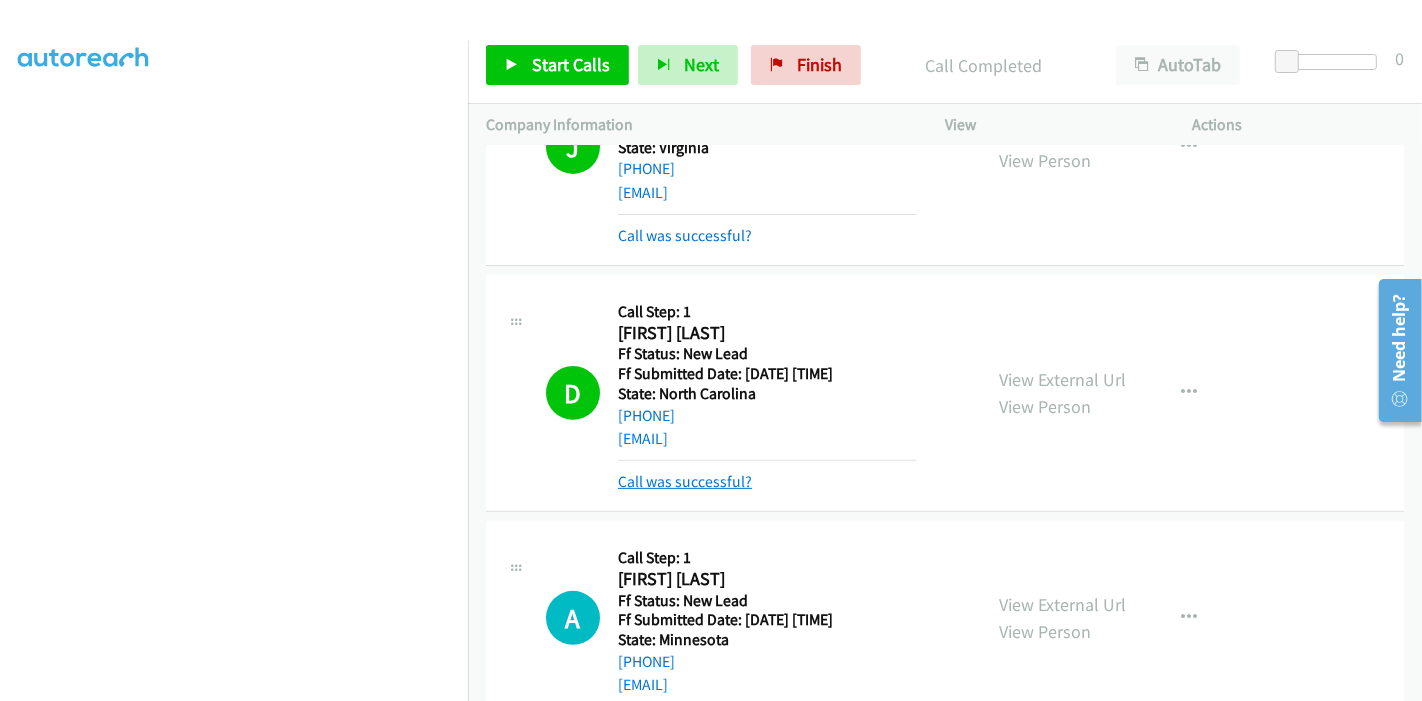 click on "Call was successful?" at bounding box center (685, 481) 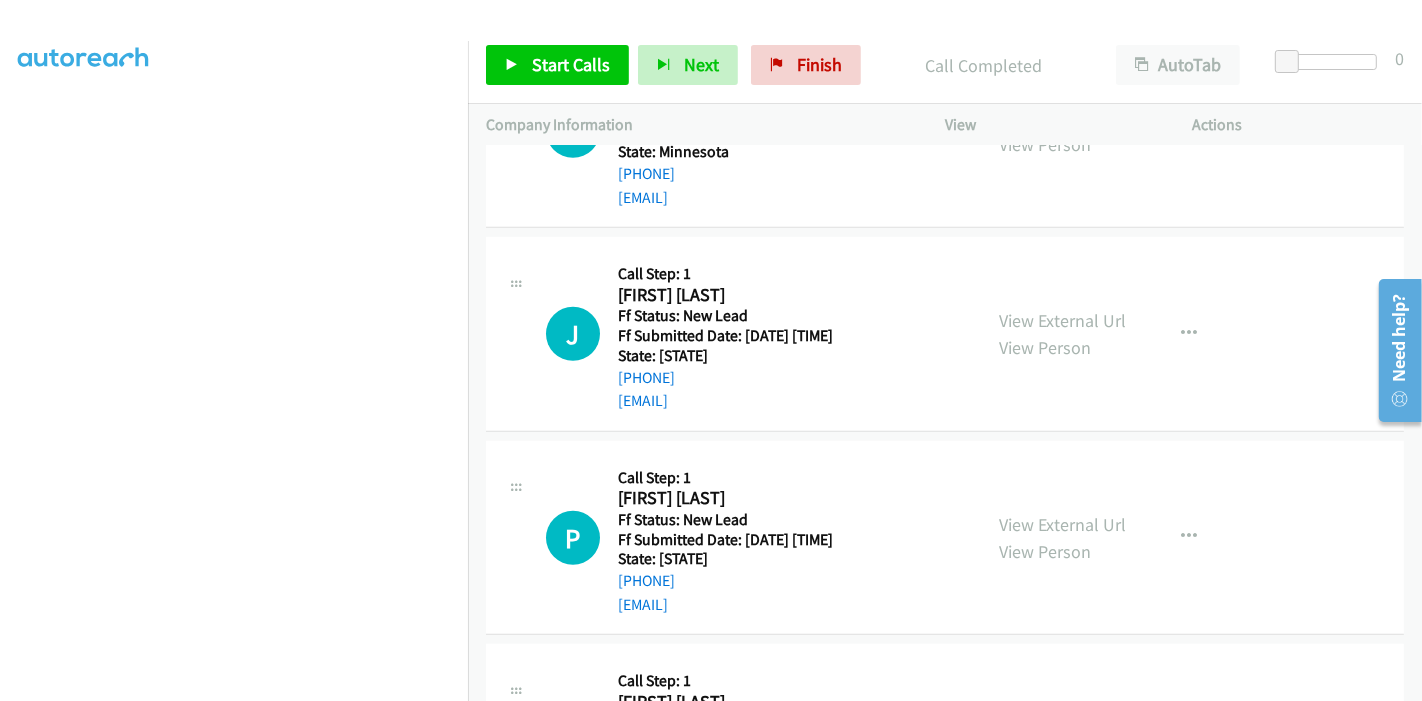 scroll, scrollTop: 682, scrollLeft: 0, axis: vertical 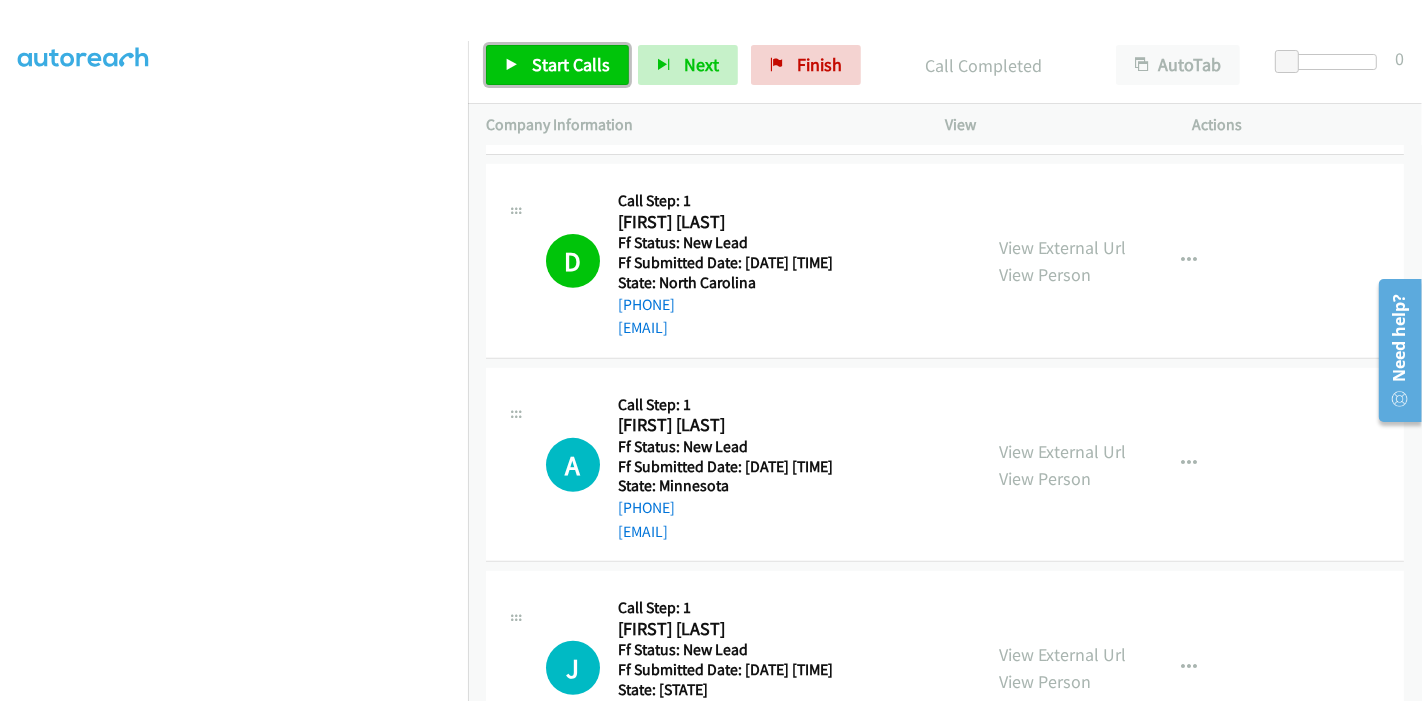 click on "Start Calls" at bounding box center [571, 64] 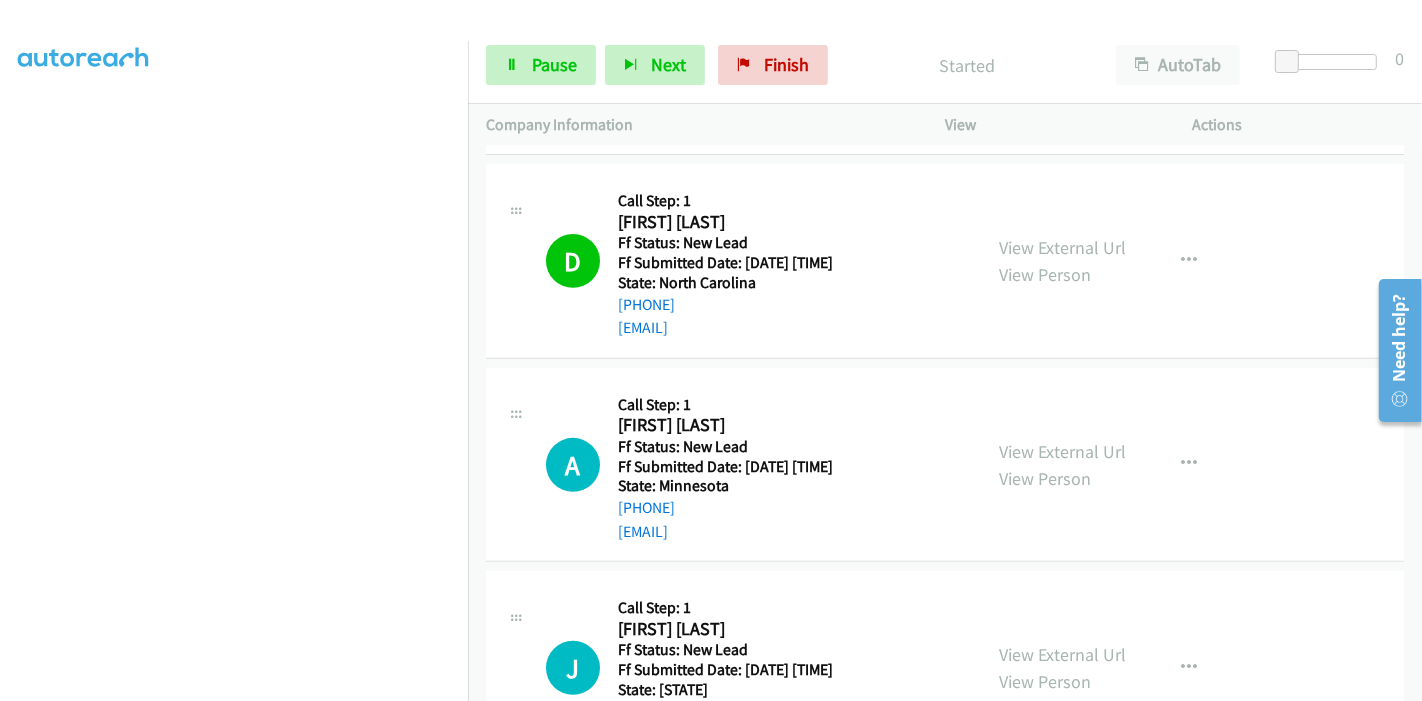 scroll, scrollTop: 794, scrollLeft: 0, axis: vertical 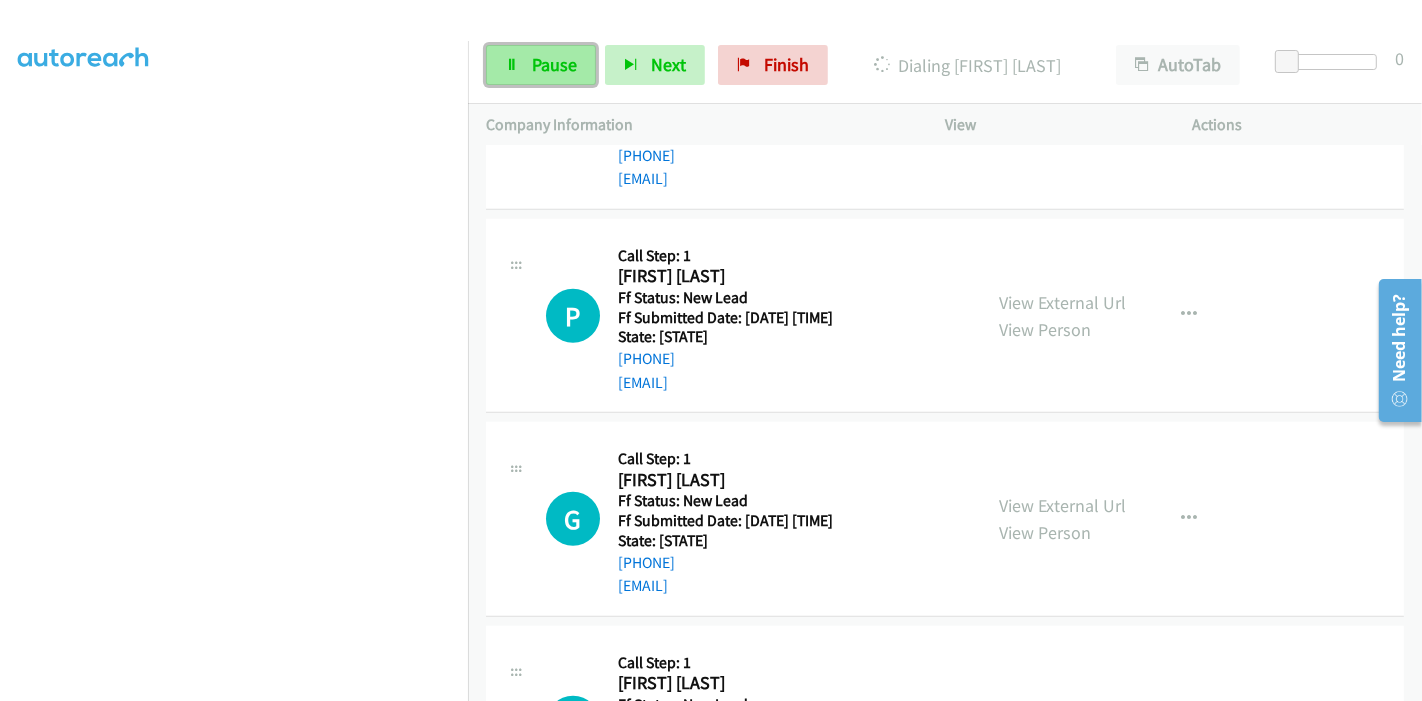 click on "Pause" at bounding box center (541, 65) 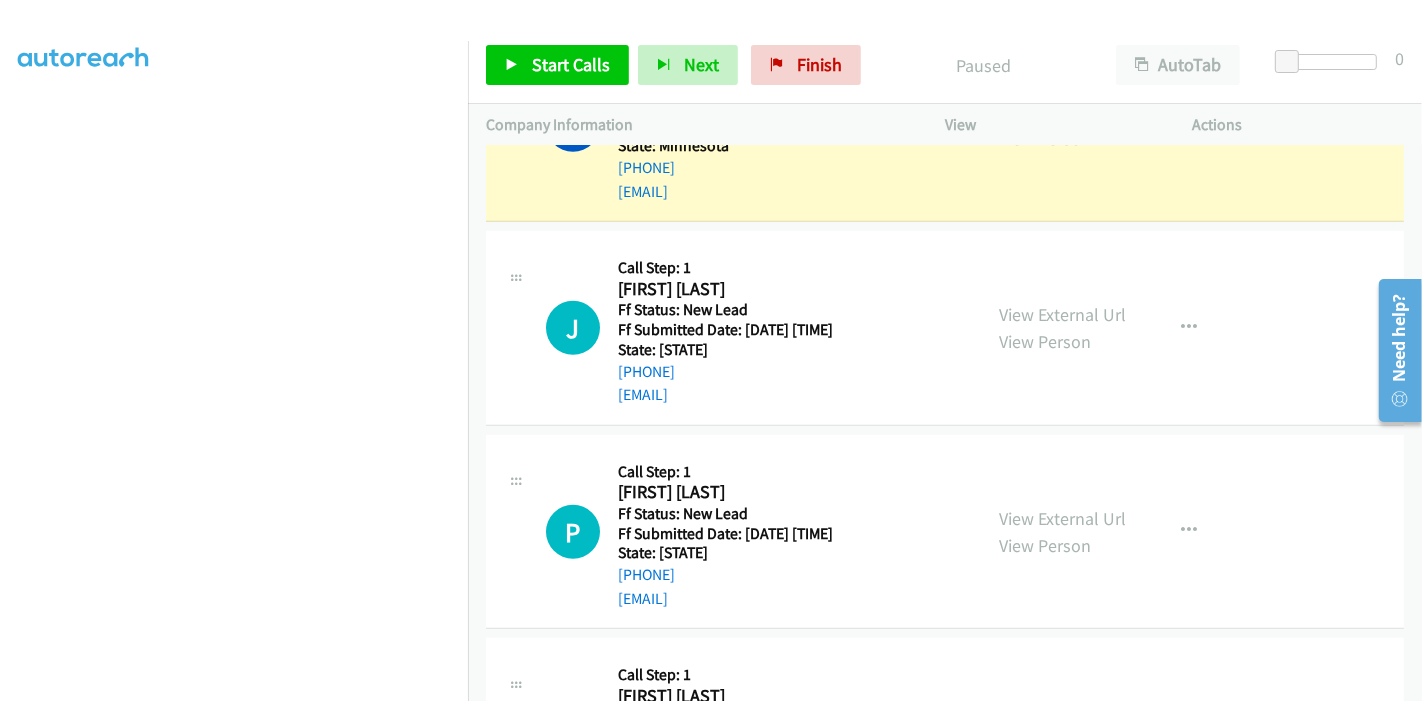 scroll, scrollTop: 1016, scrollLeft: 0, axis: vertical 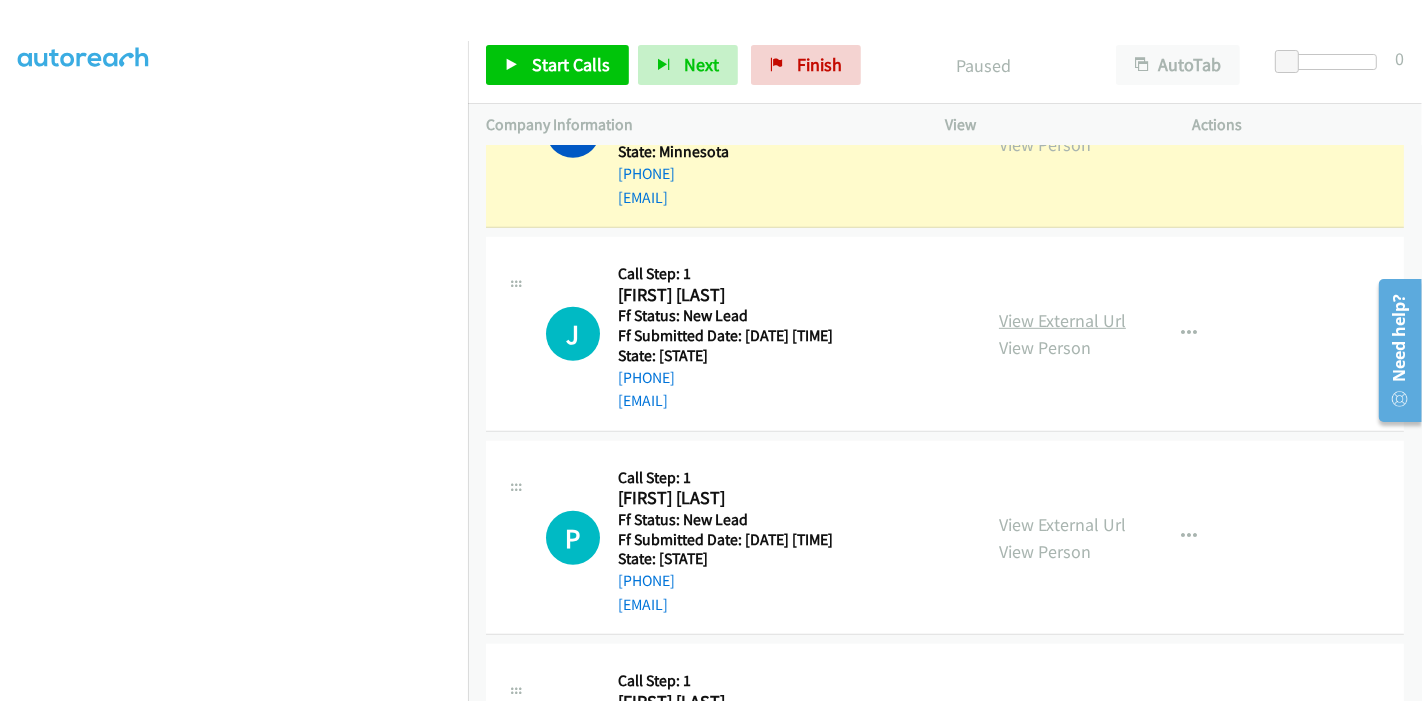 click on "View External Url" at bounding box center [1062, 320] 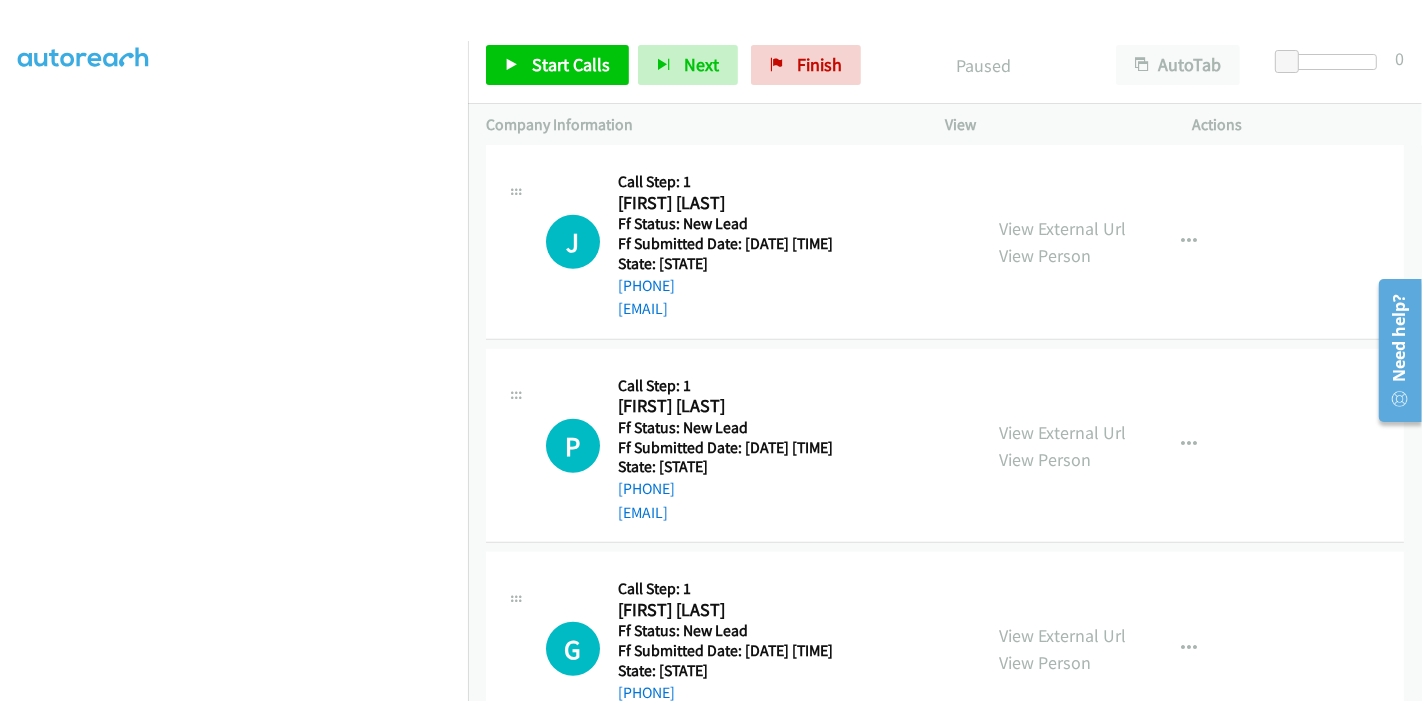 scroll, scrollTop: 1127, scrollLeft: 0, axis: vertical 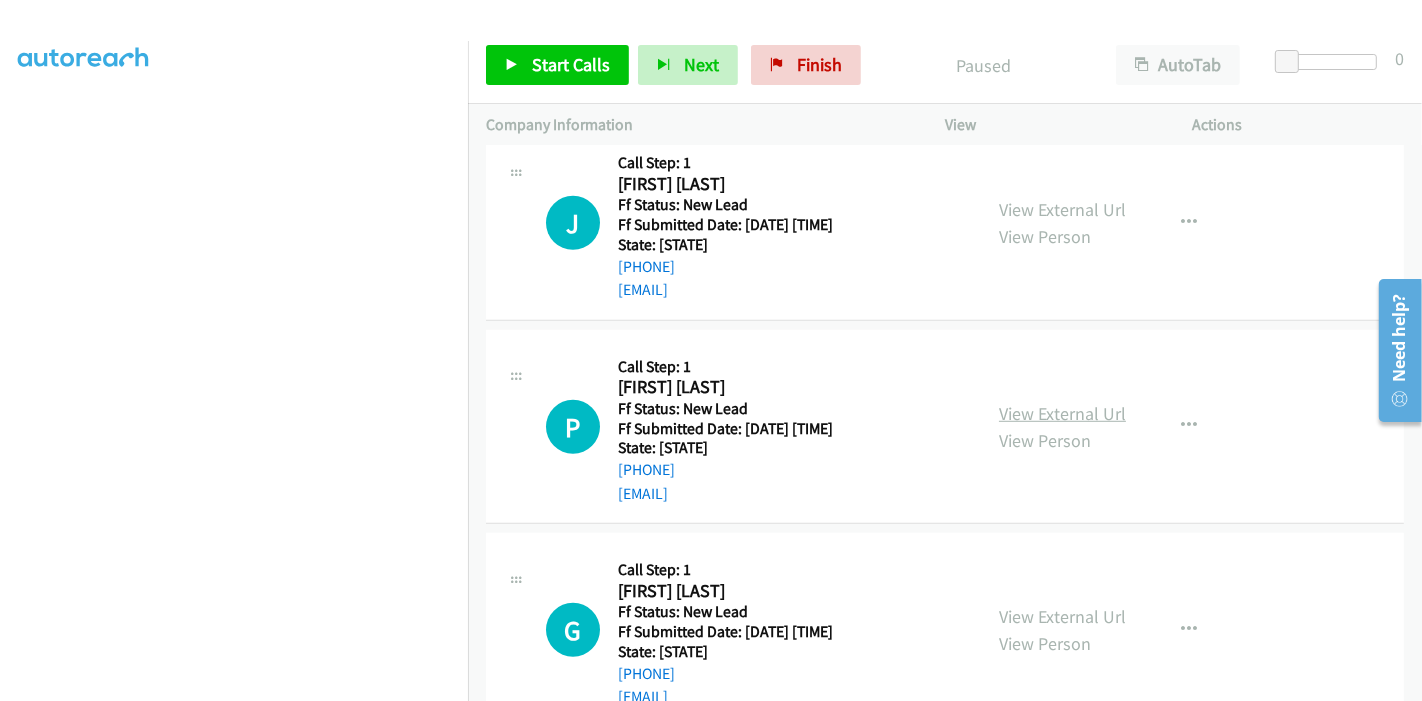 click on "View External Url" at bounding box center [1062, 413] 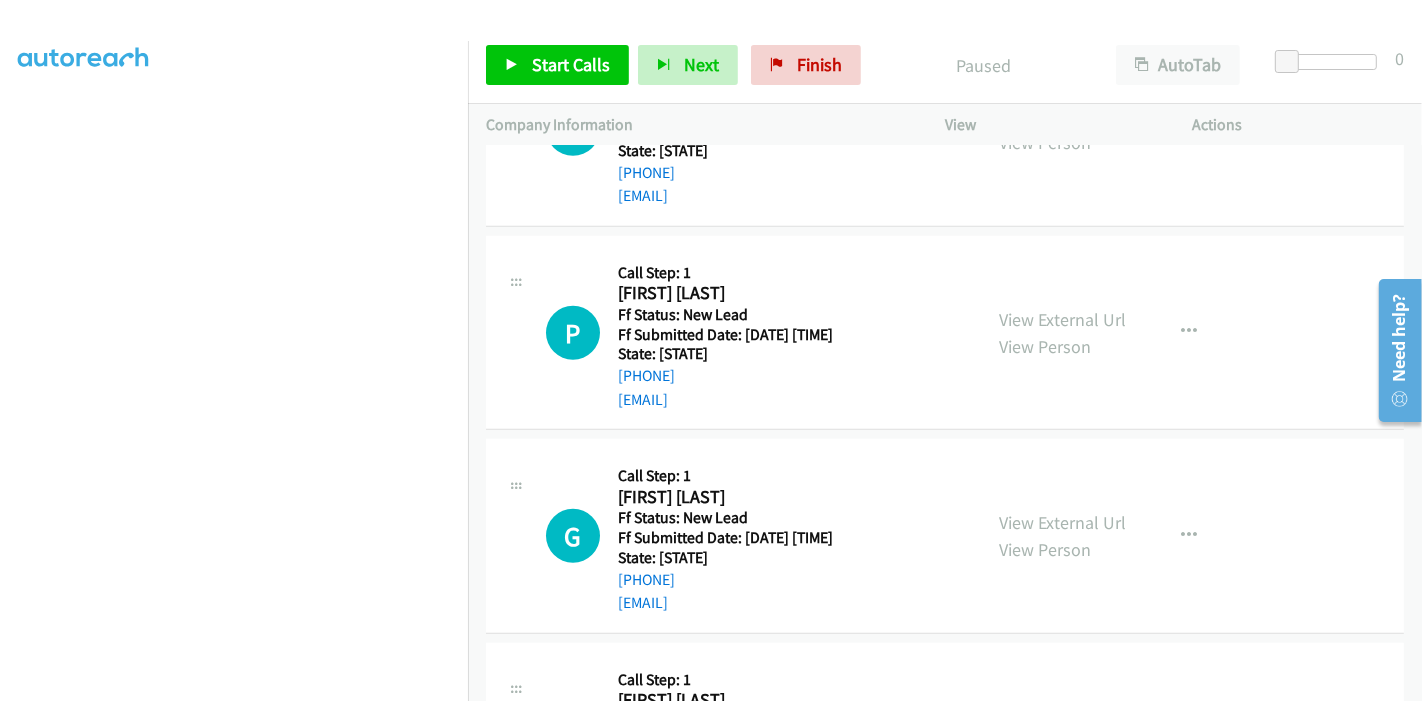 scroll, scrollTop: 1349, scrollLeft: 0, axis: vertical 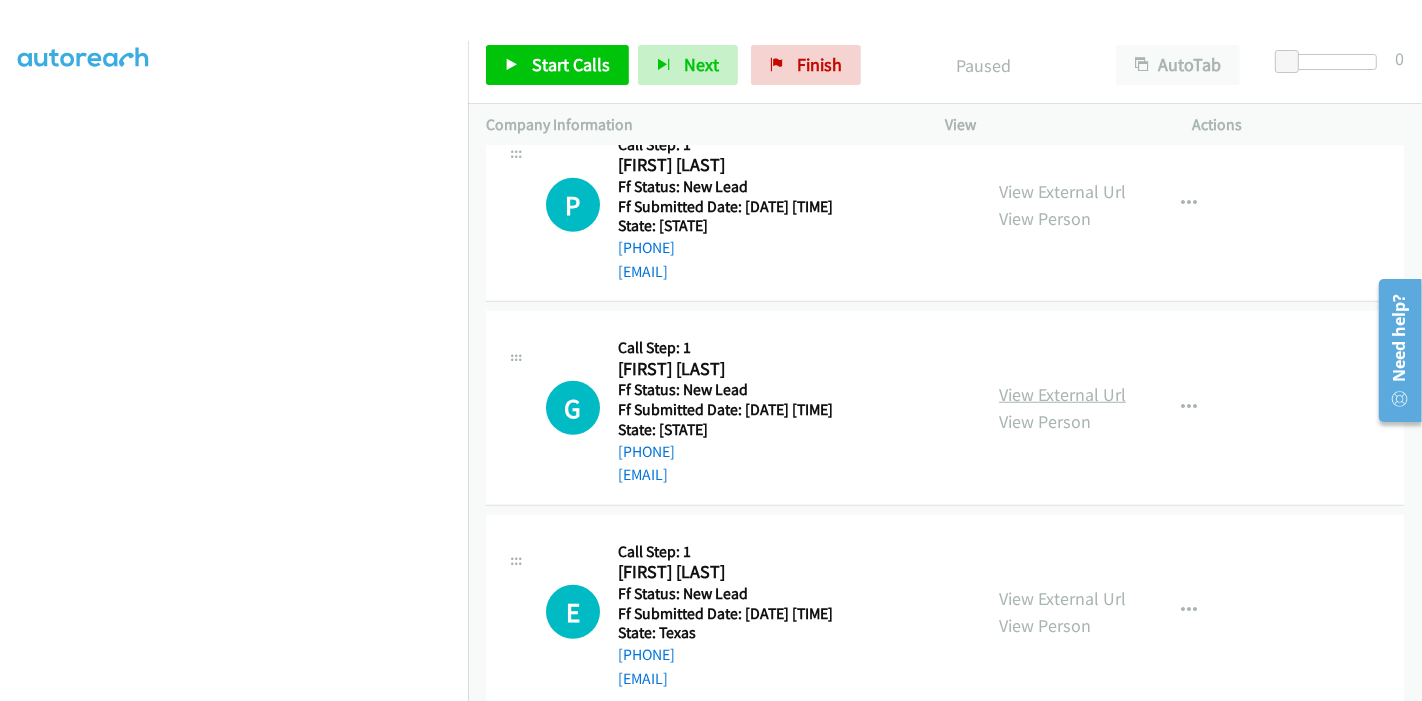 click on "View External Url" at bounding box center (1062, 394) 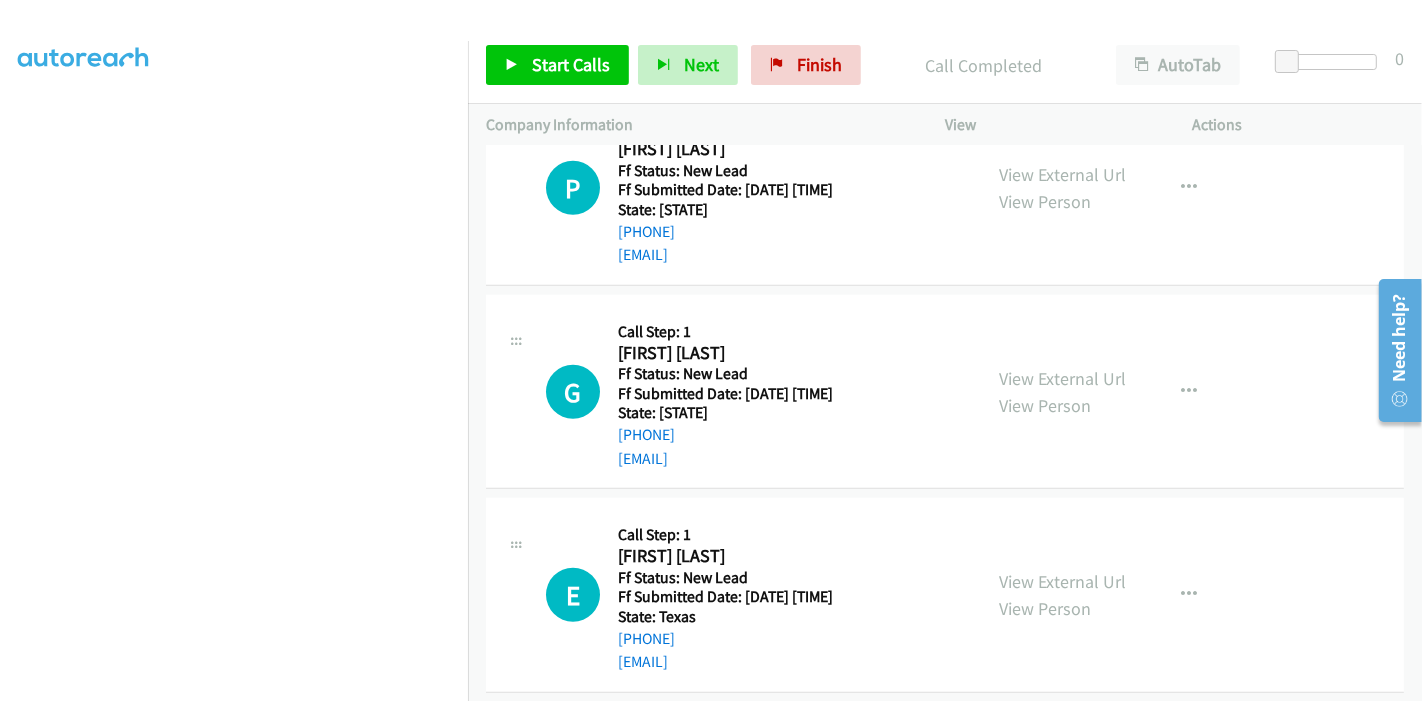 scroll, scrollTop: 1427, scrollLeft: 0, axis: vertical 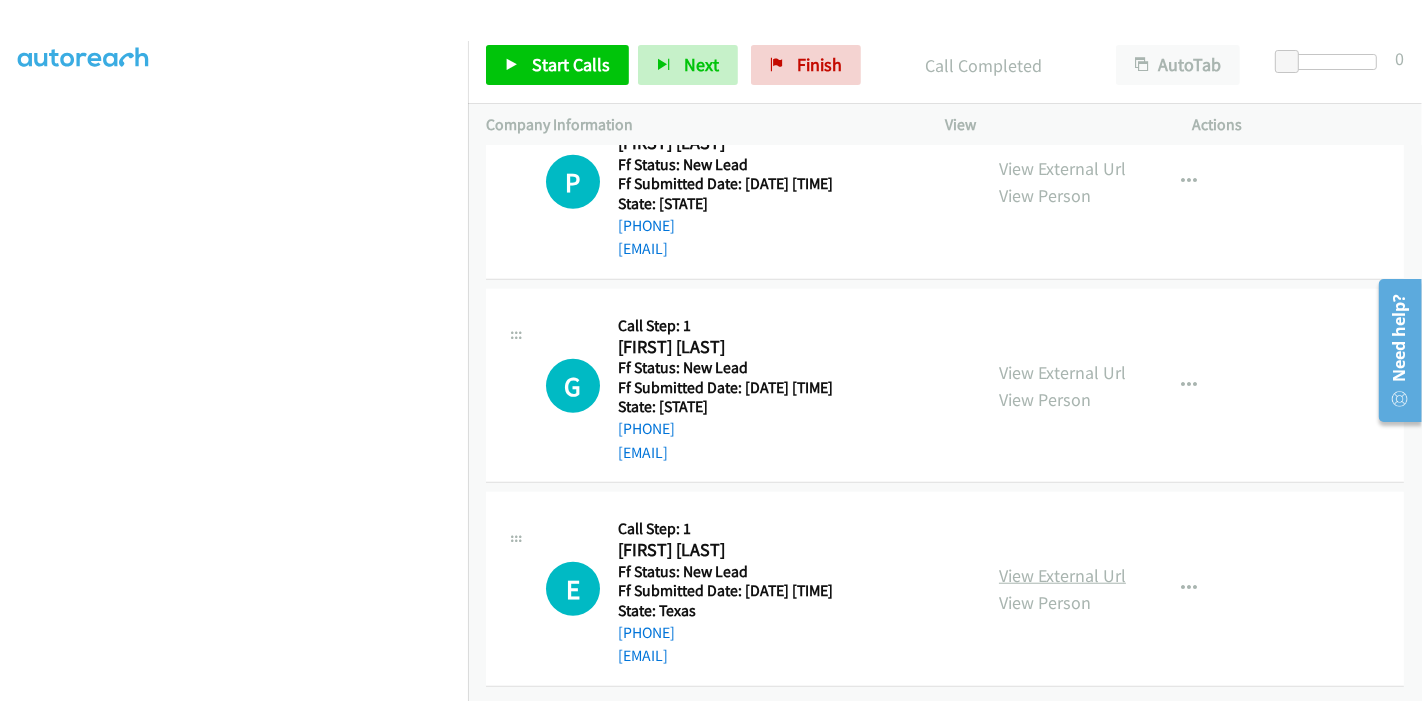 click on "View External Url" at bounding box center (1062, 575) 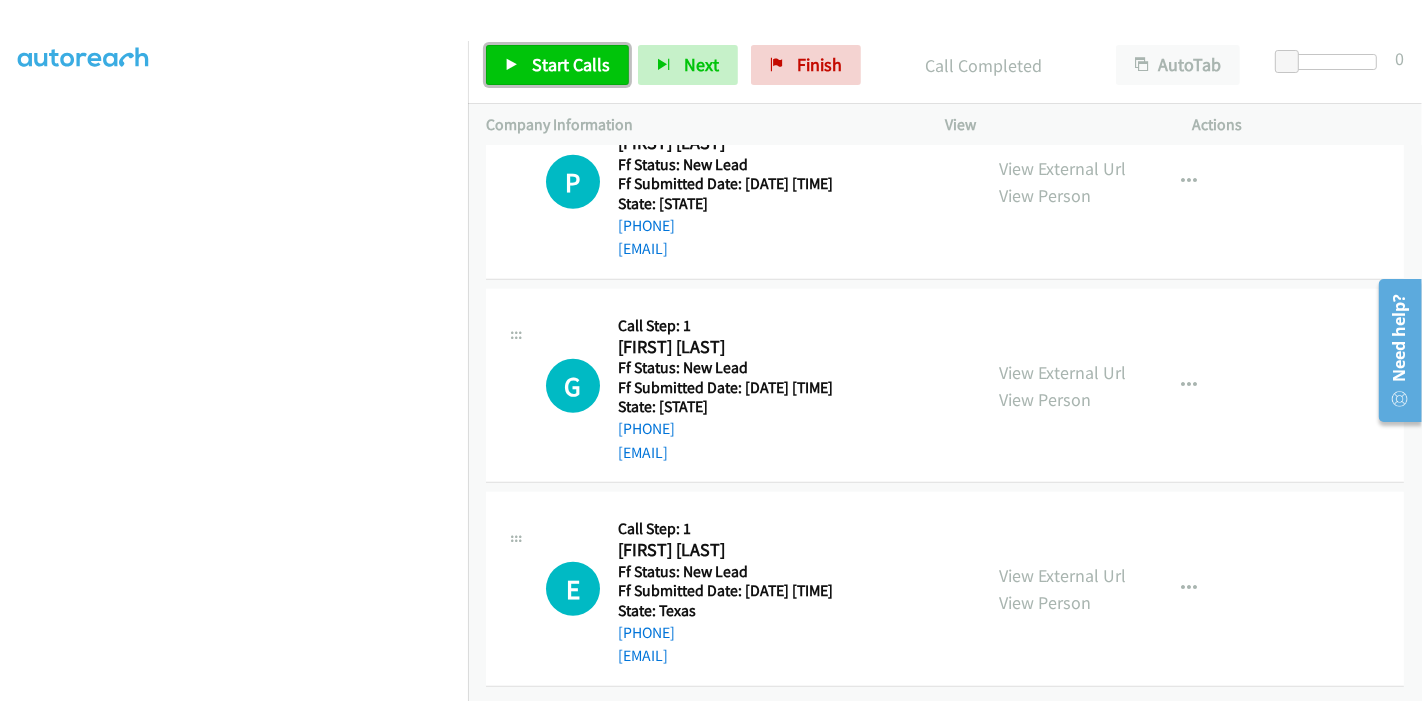 click on "Start Calls" at bounding box center [571, 64] 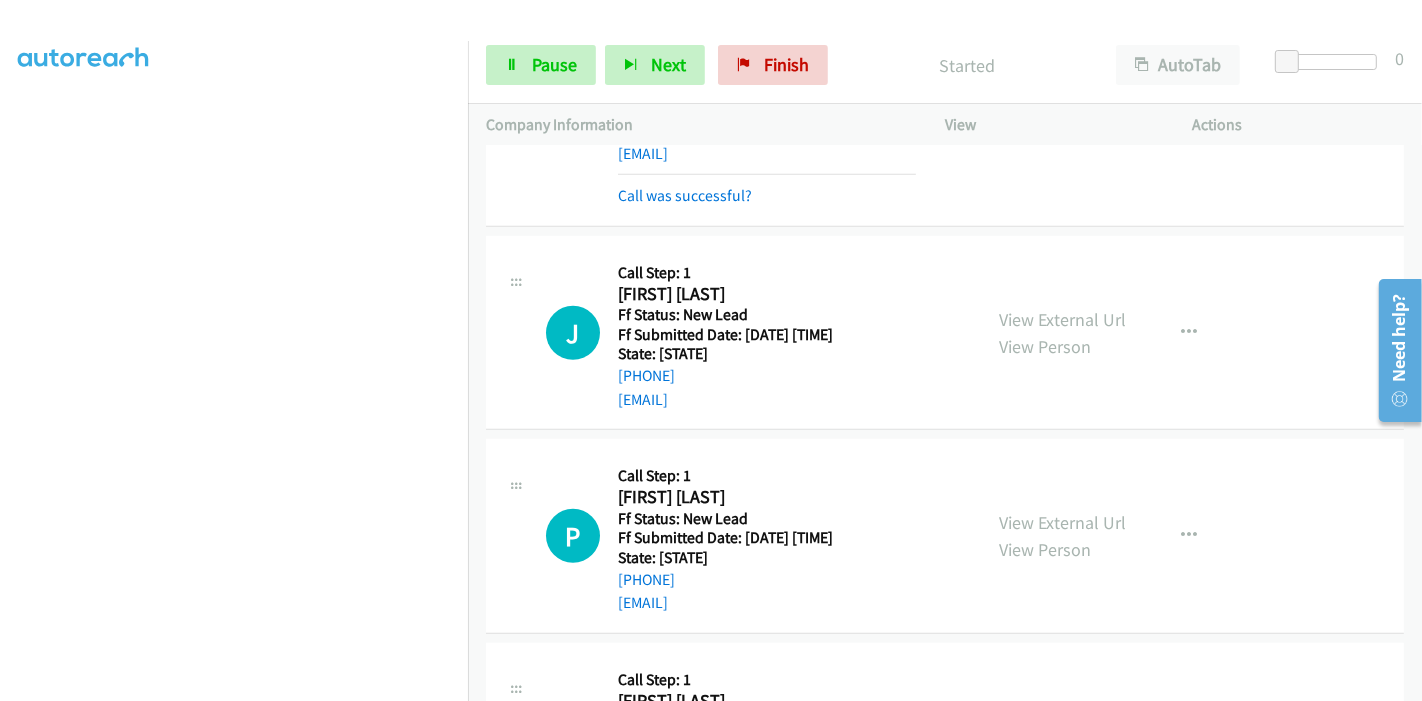 scroll, scrollTop: 1094, scrollLeft: 0, axis: vertical 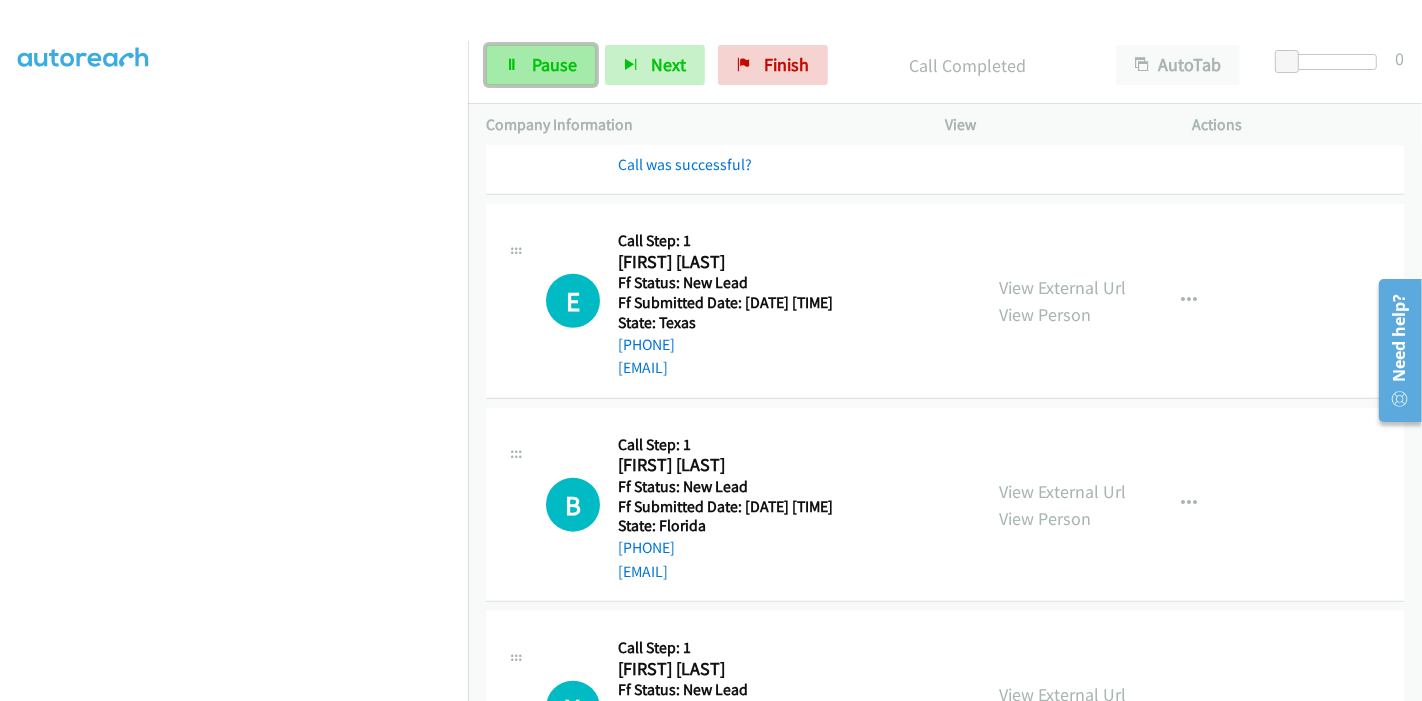click on "Pause" at bounding box center (554, 64) 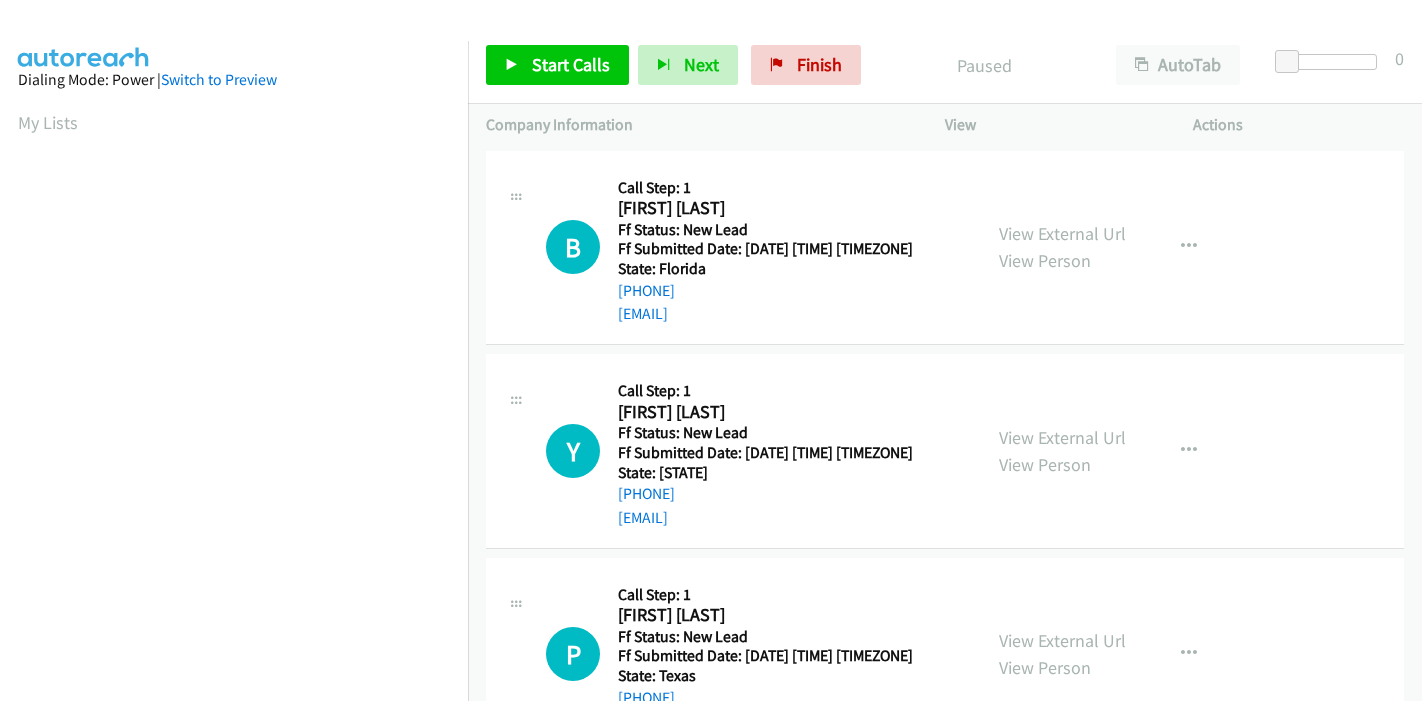 scroll, scrollTop: 0, scrollLeft: 0, axis: both 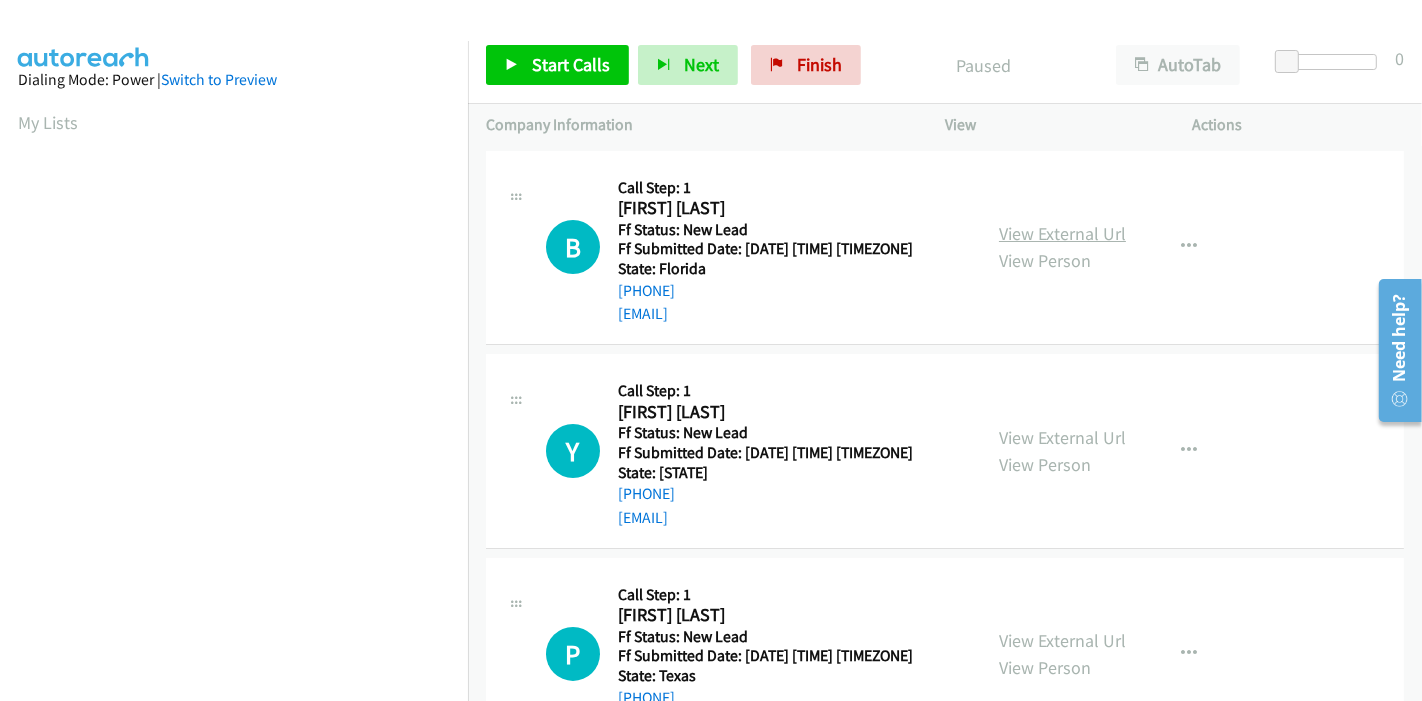 click on "View External Url" at bounding box center [1062, 233] 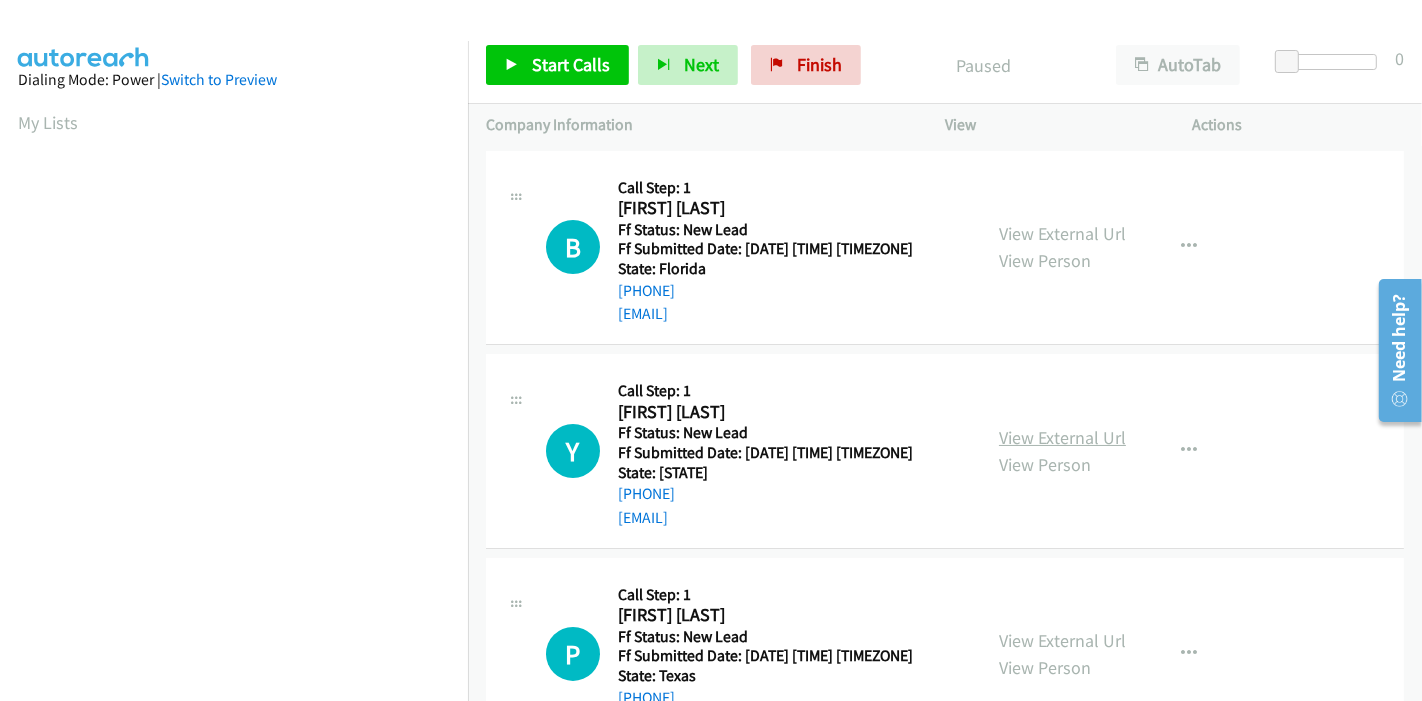 click on "View External Url" at bounding box center (1062, 437) 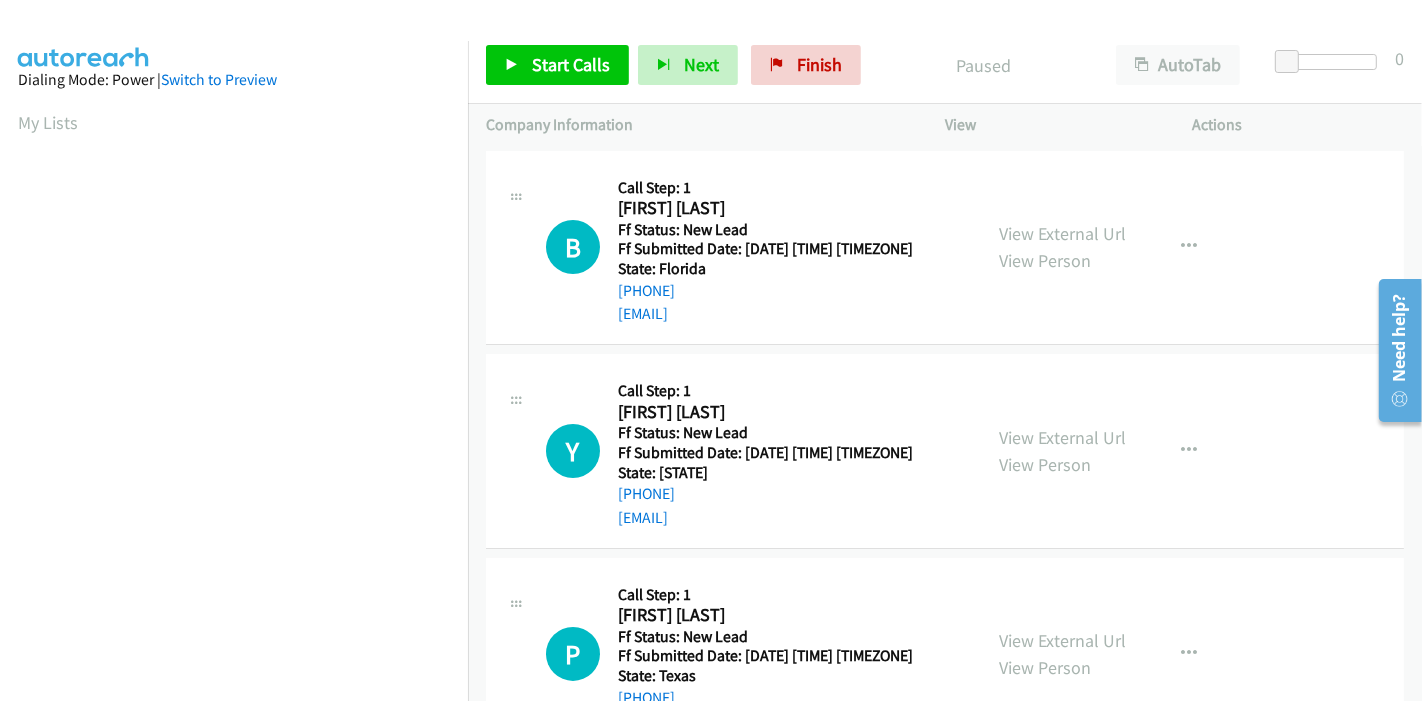 scroll, scrollTop: 222, scrollLeft: 0, axis: vertical 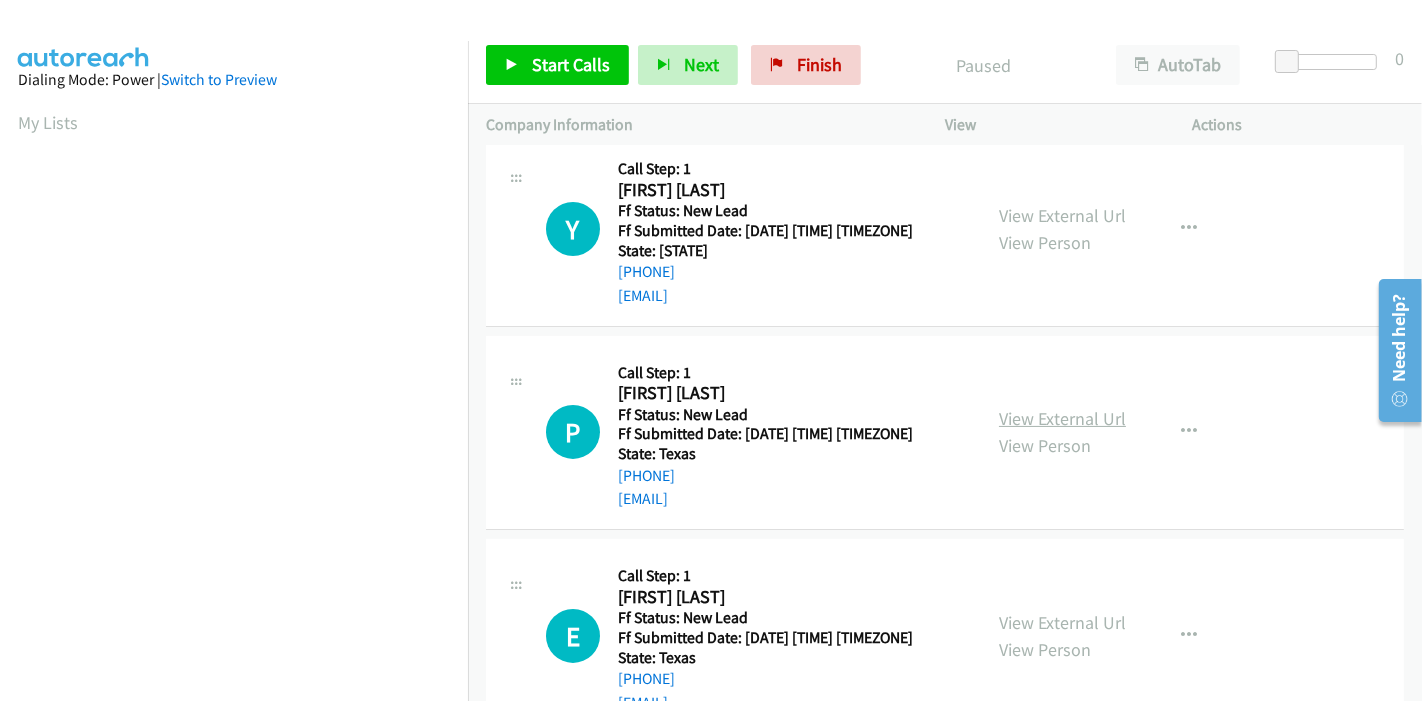 click on "View External Url" at bounding box center [1062, 418] 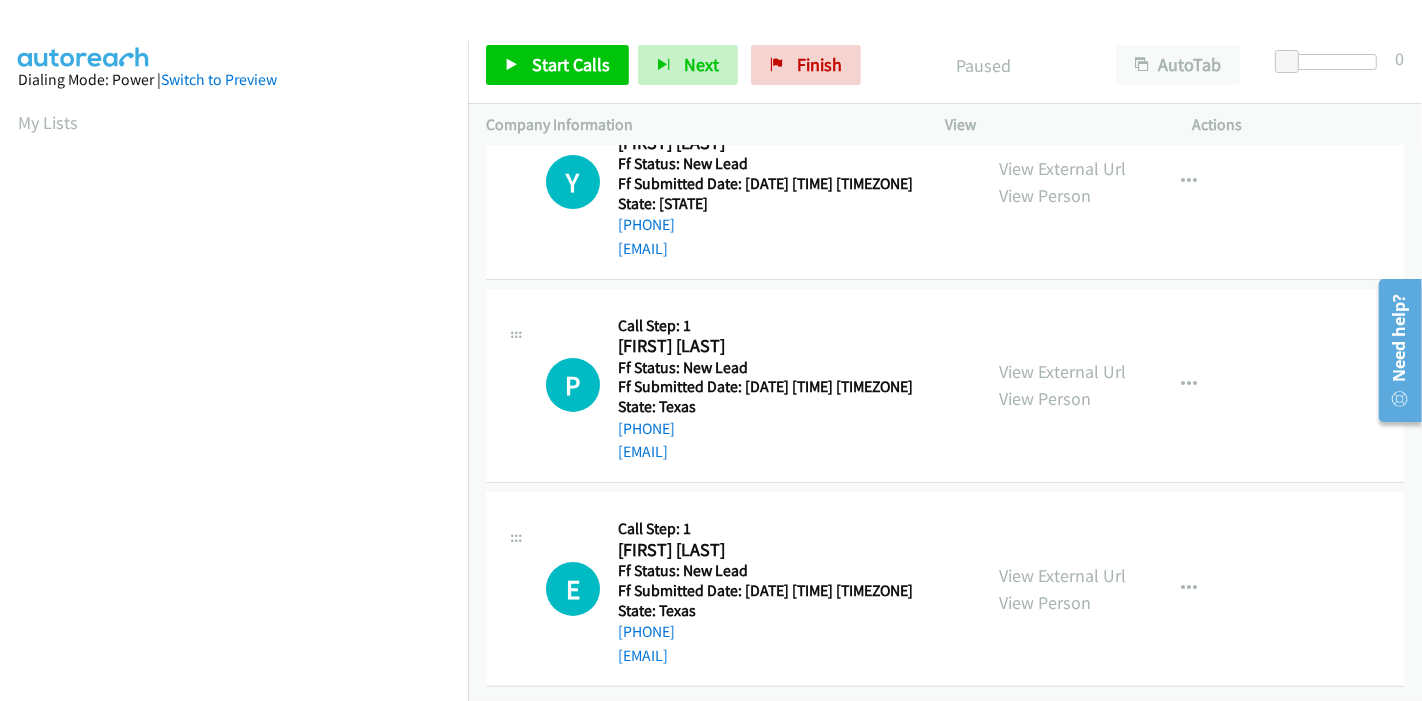 scroll, scrollTop: 284, scrollLeft: 0, axis: vertical 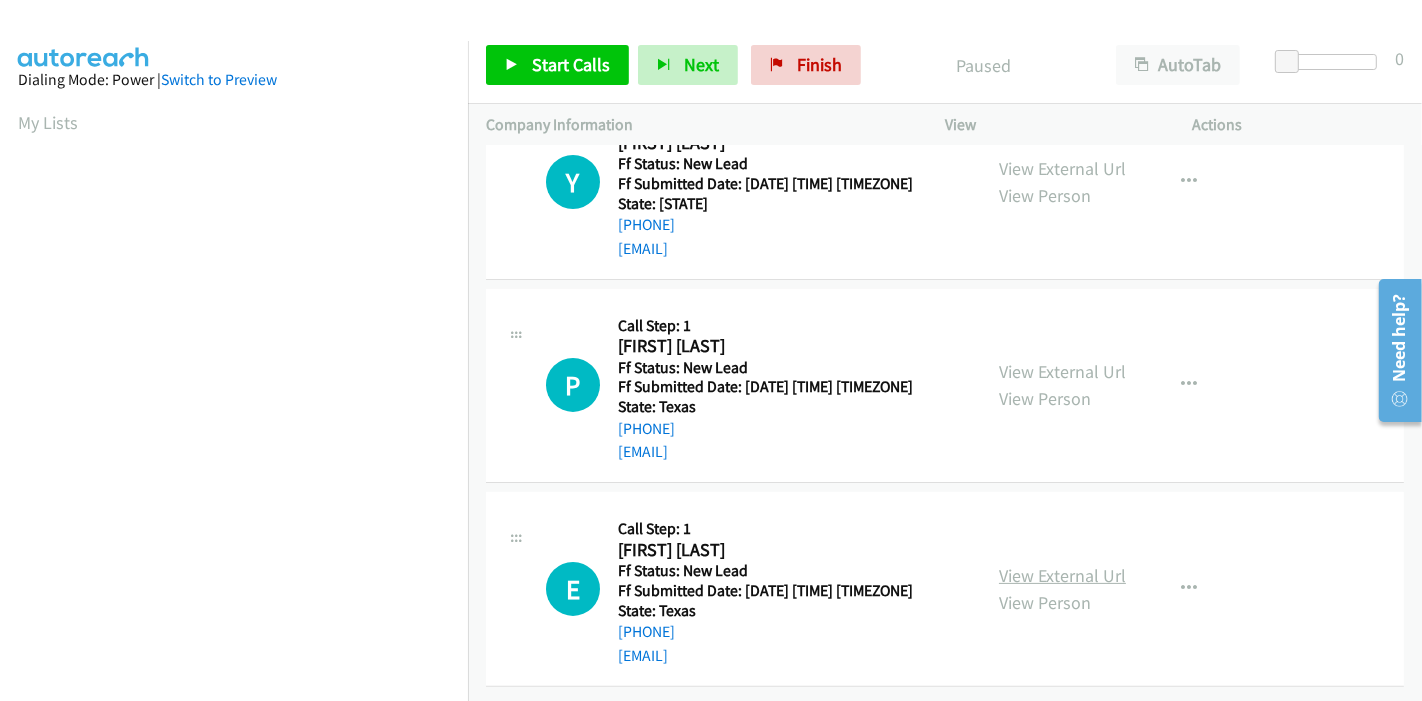 click on "View External Url" at bounding box center [1062, 575] 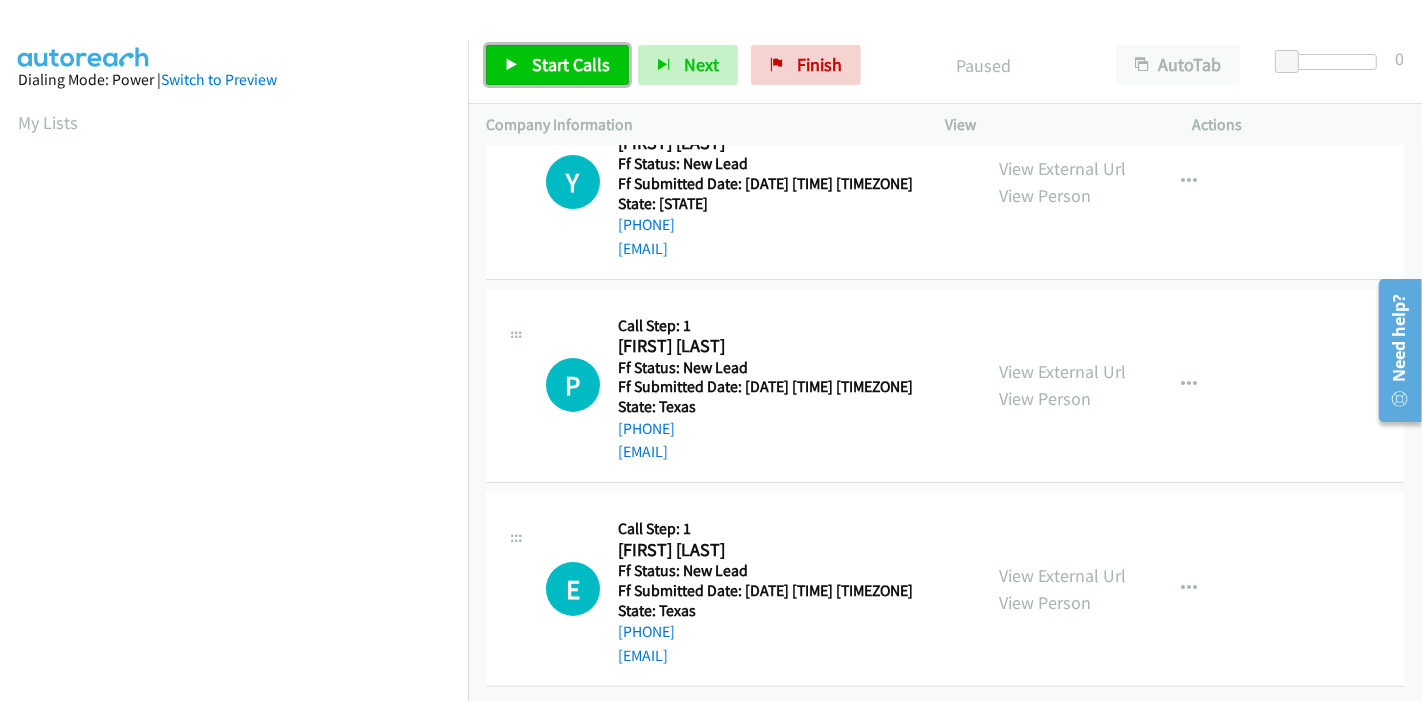 click on "Start Calls" at bounding box center [571, 64] 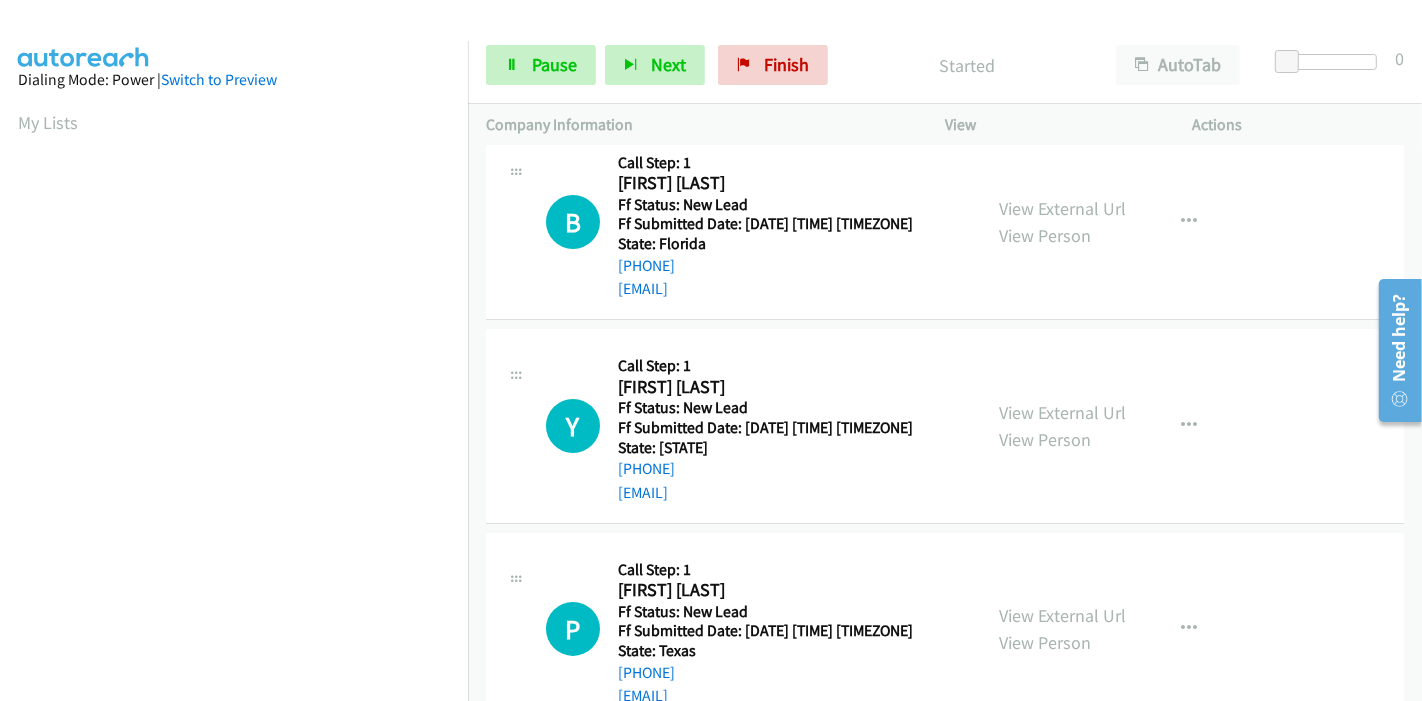 scroll, scrollTop: 0, scrollLeft: 0, axis: both 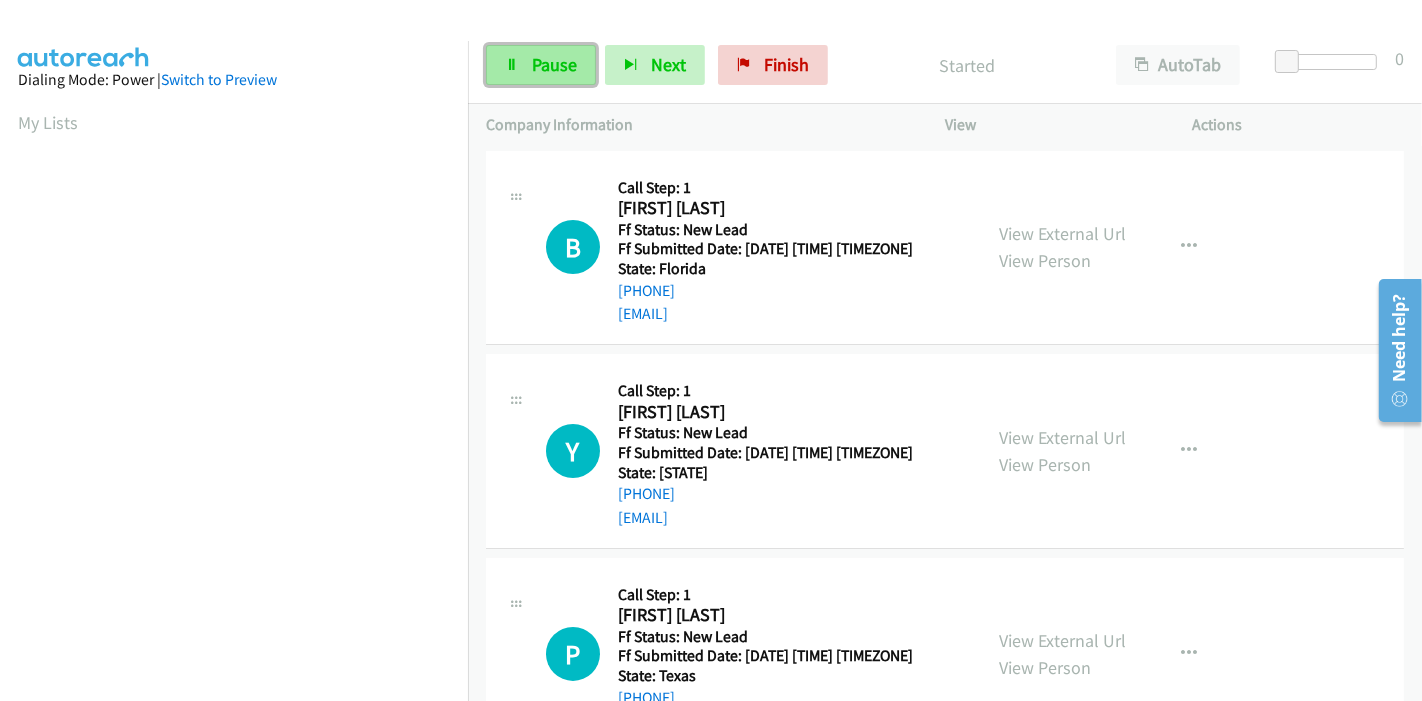 click on "Pause" at bounding box center (541, 65) 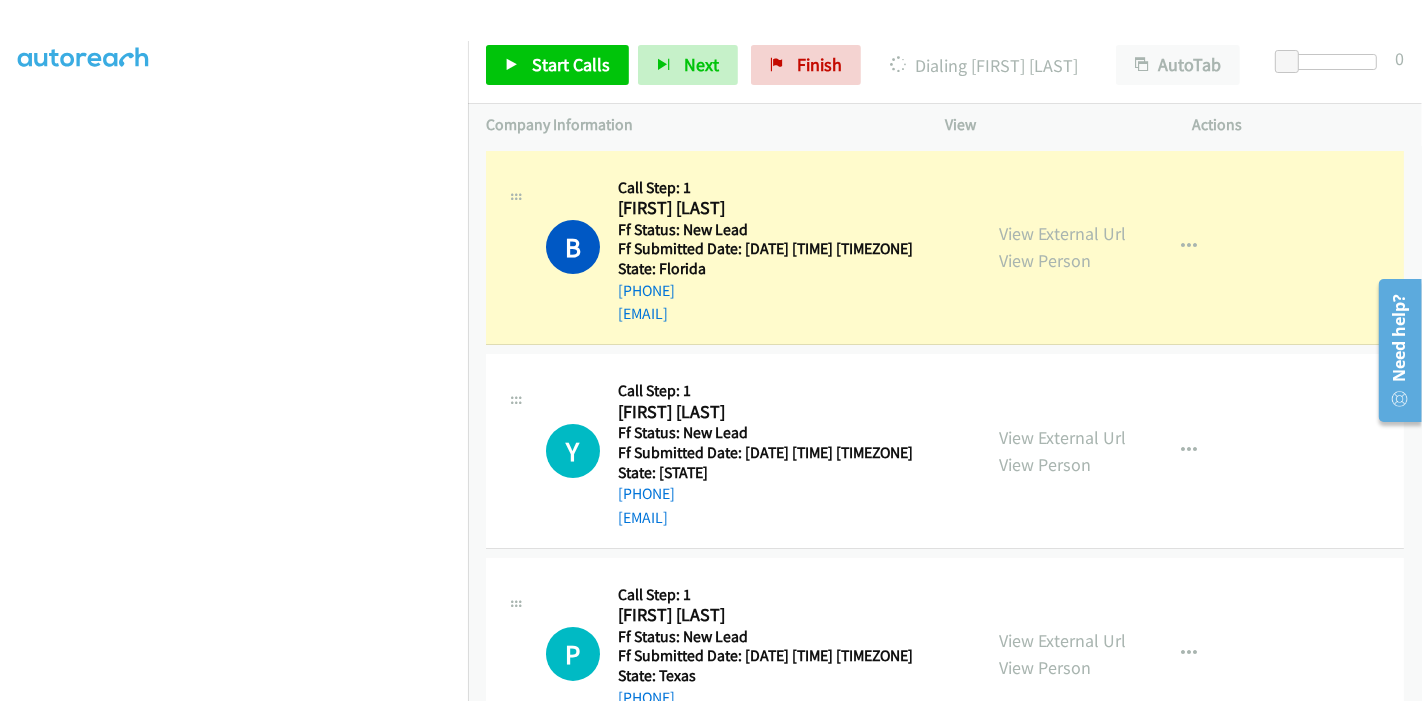 scroll, scrollTop: 0, scrollLeft: 0, axis: both 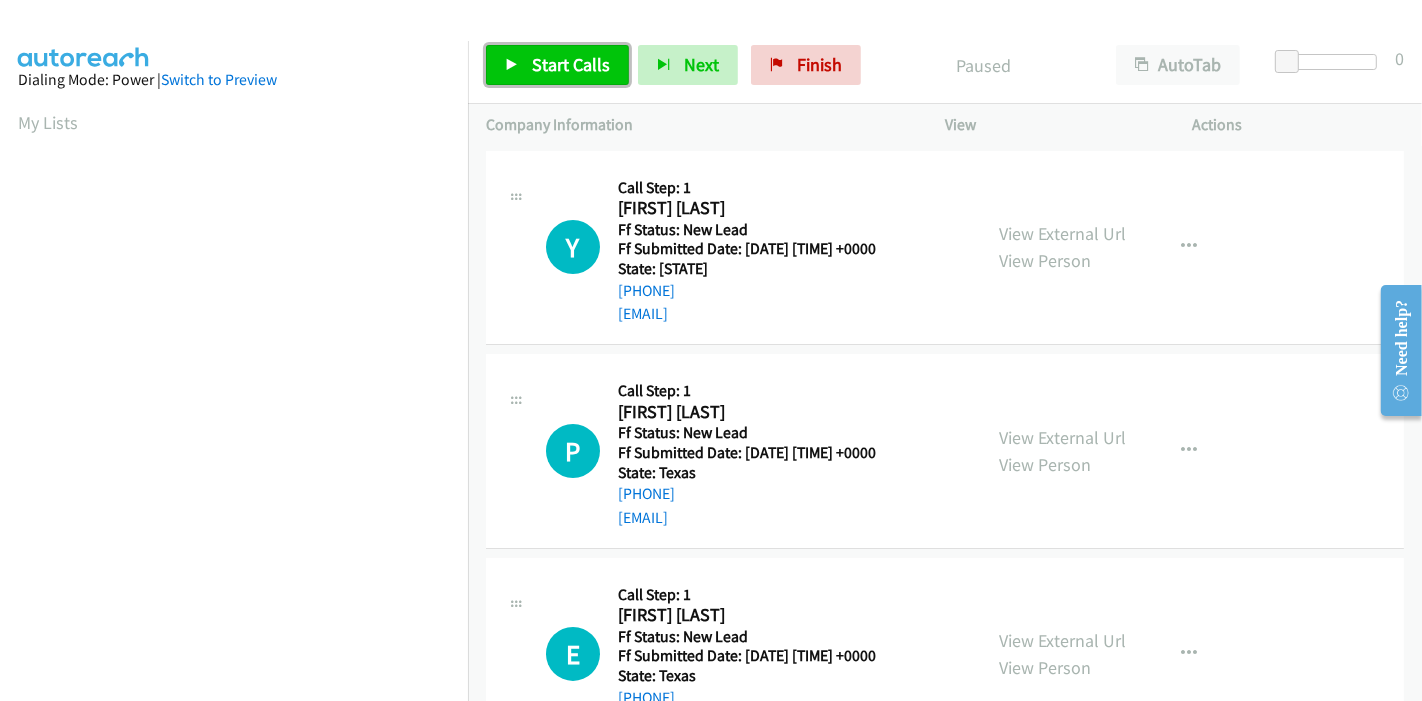click on "Start Calls" at bounding box center (571, 64) 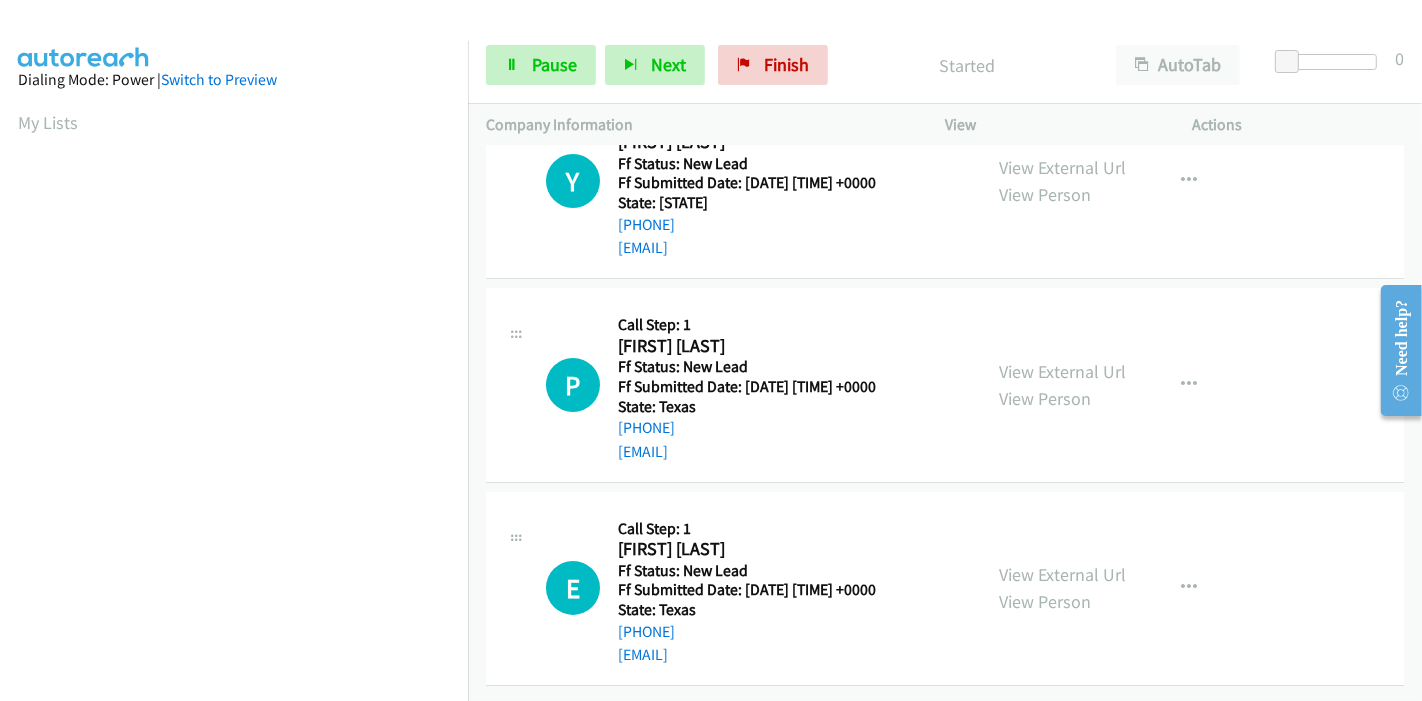 scroll, scrollTop: 0, scrollLeft: 0, axis: both 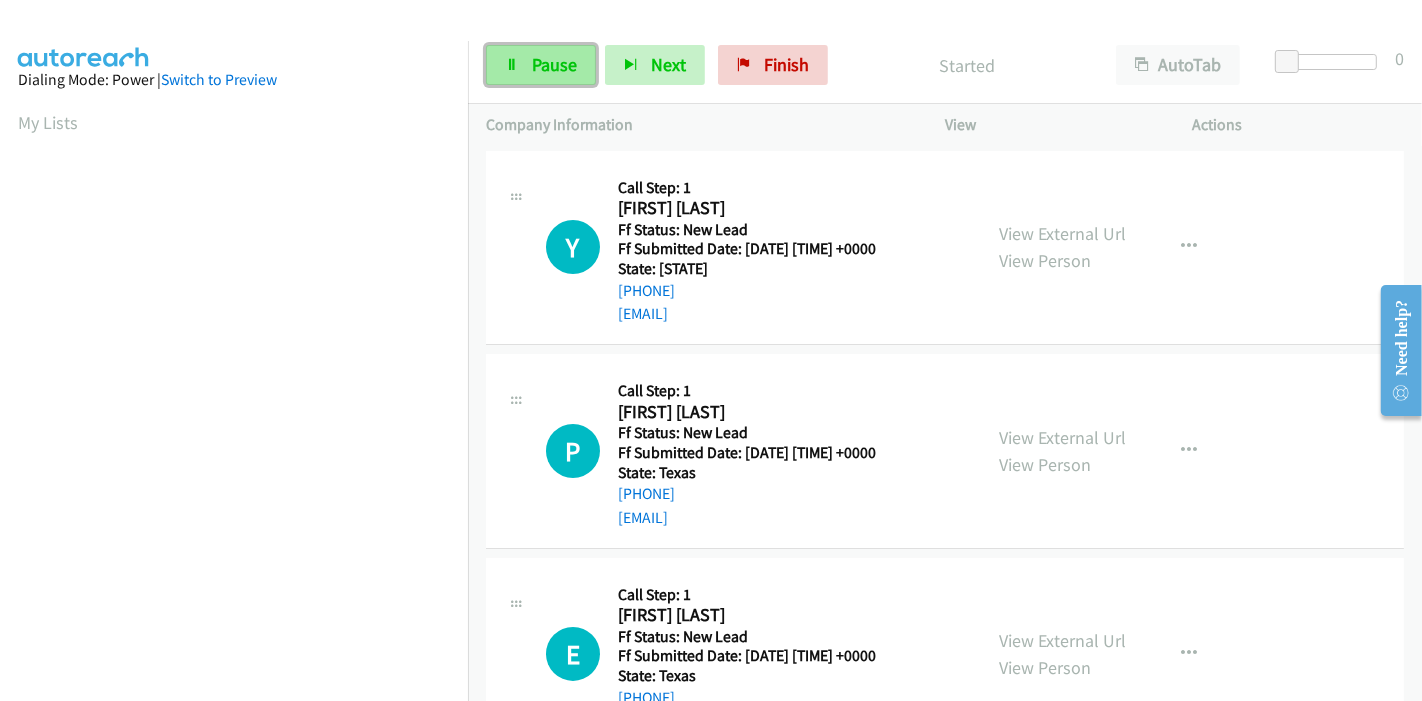 click on "Pause" at bounding box center (554, 64) 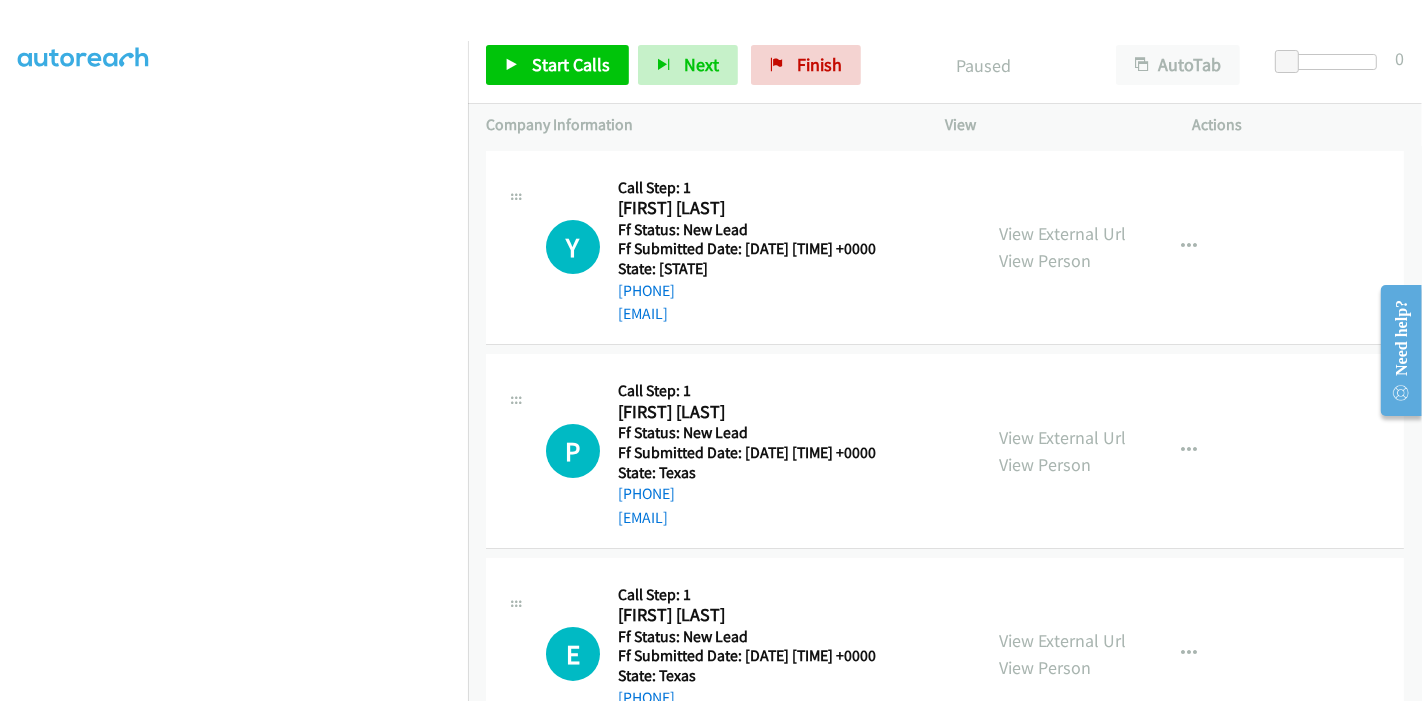 scroll, scrollTop: 0, scrollLeft: 0, axis: both 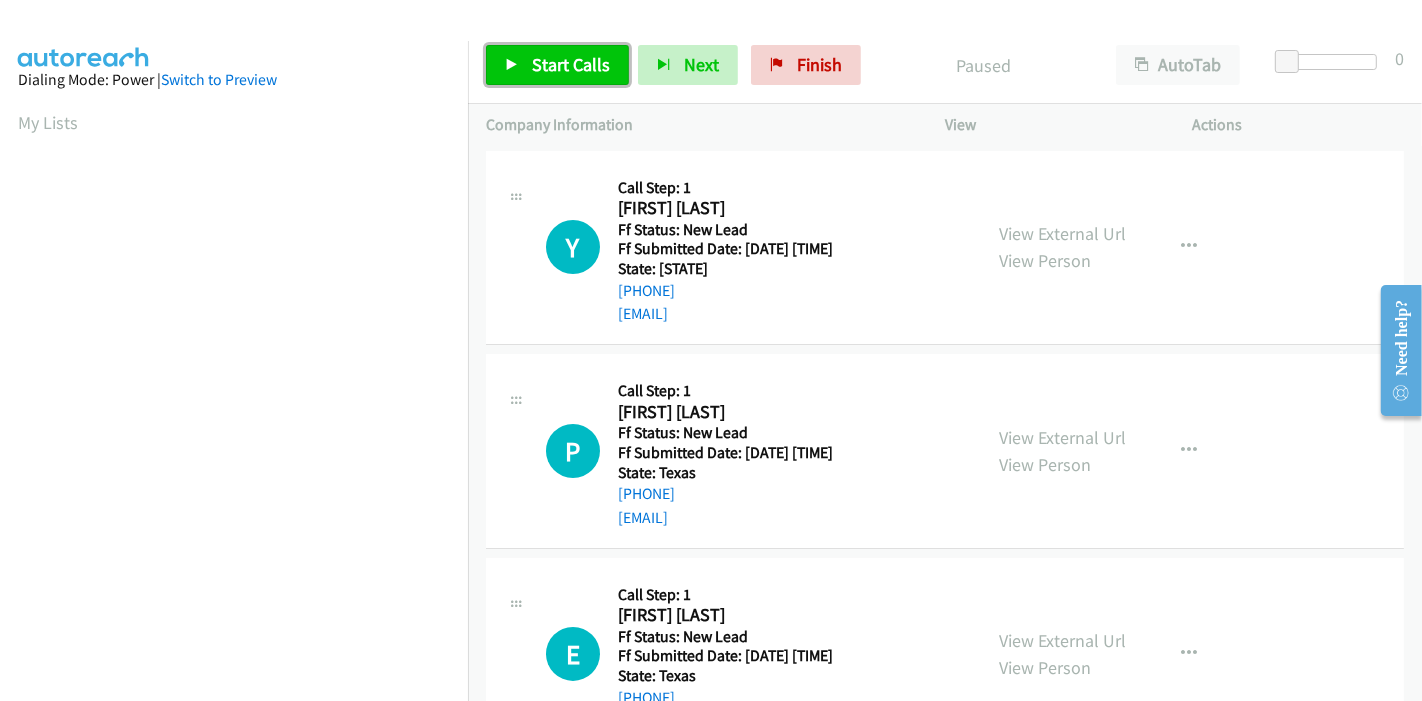 click on "Start Calls" at bounding box center (557, 65) 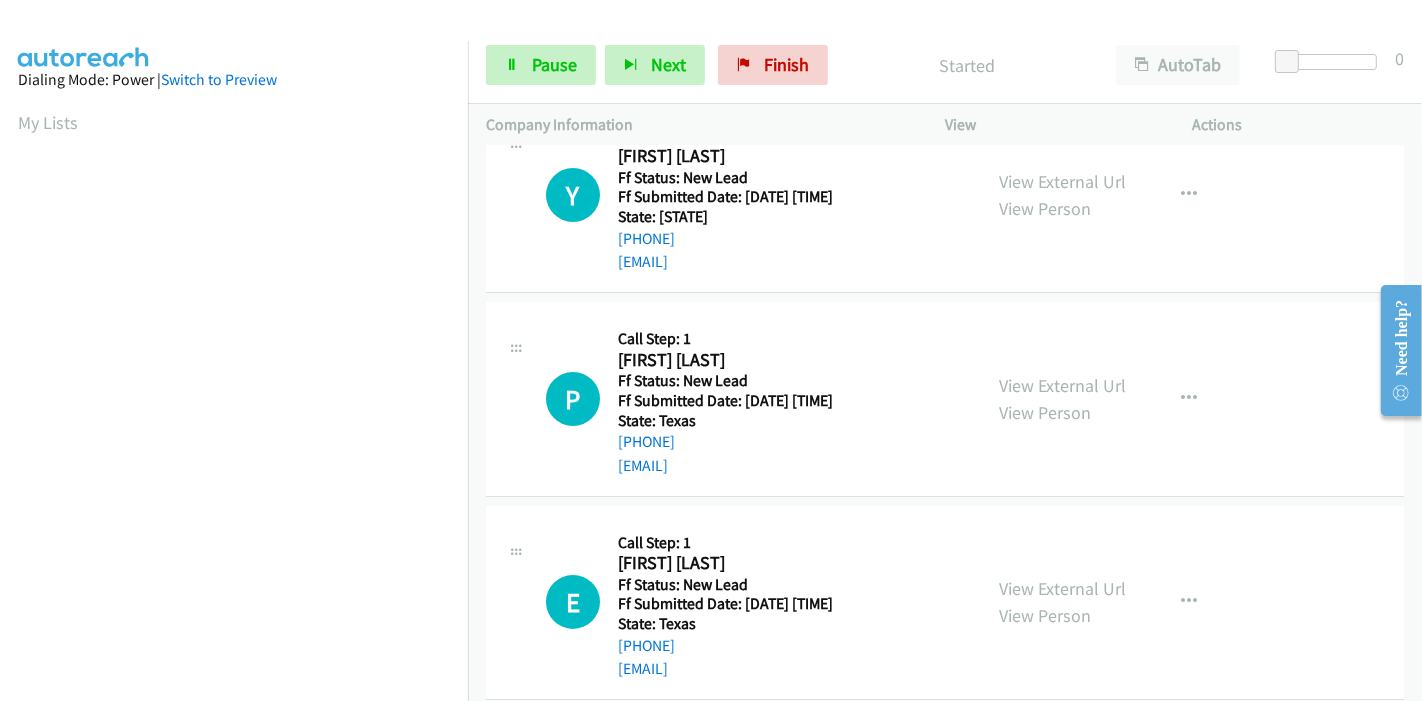 scroll, scrollTop: 80, scrollLeft: 0, axis: vertical 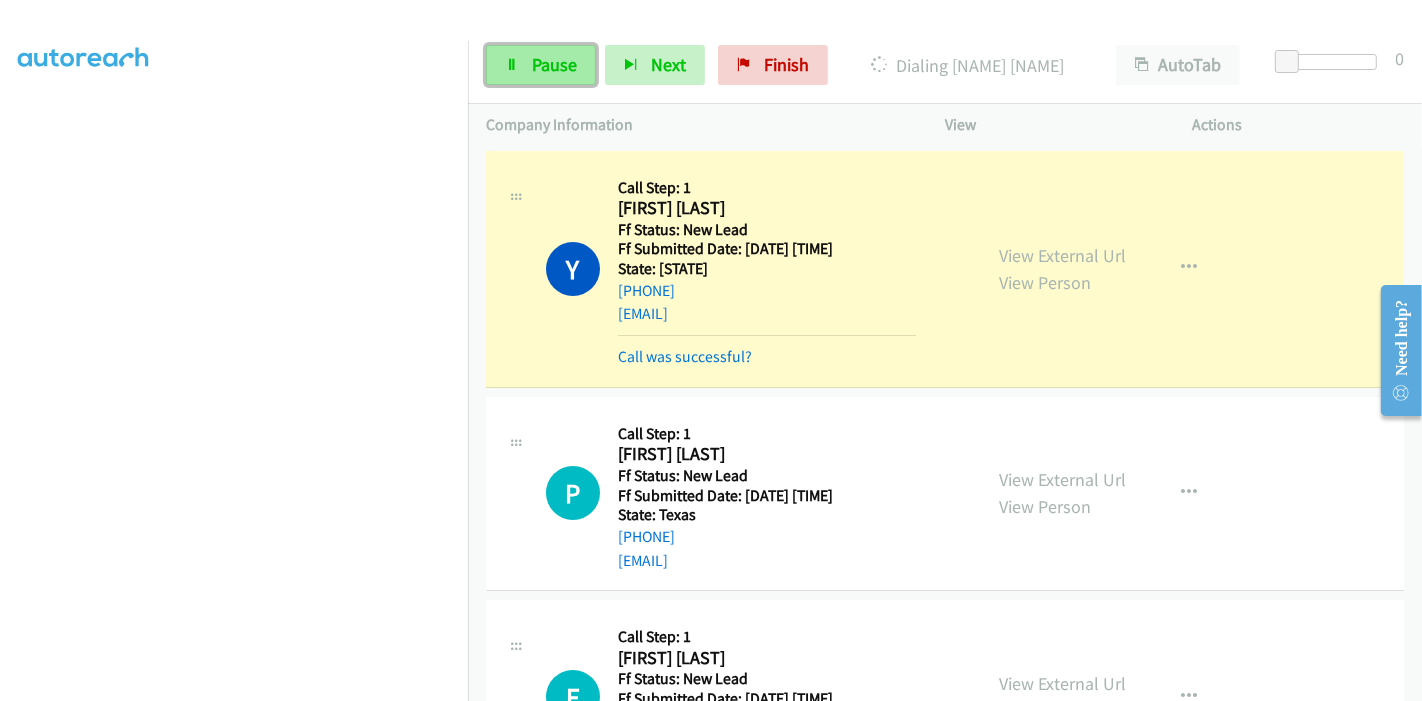 click on "Pause" at bounding box center [554, 64] 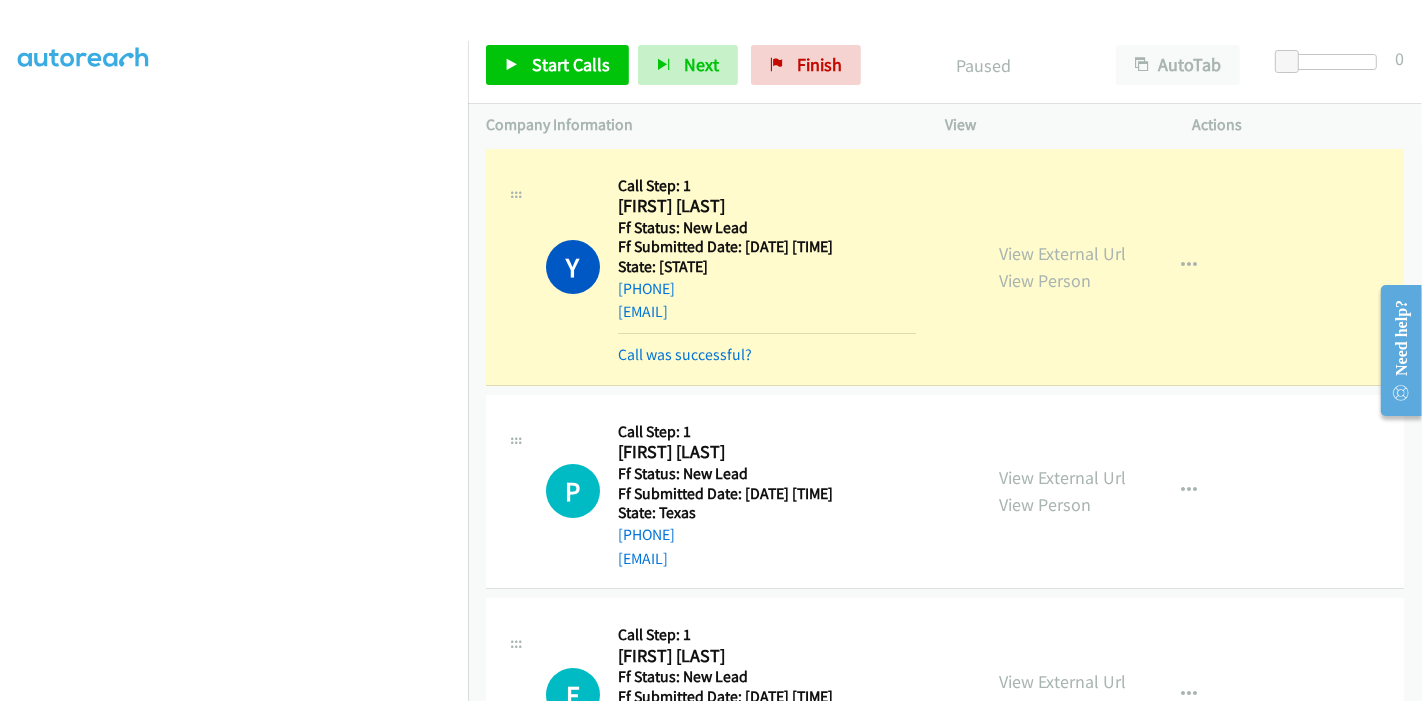 scroll, scrollTop: 0, scrollLeft: 0, axis: both 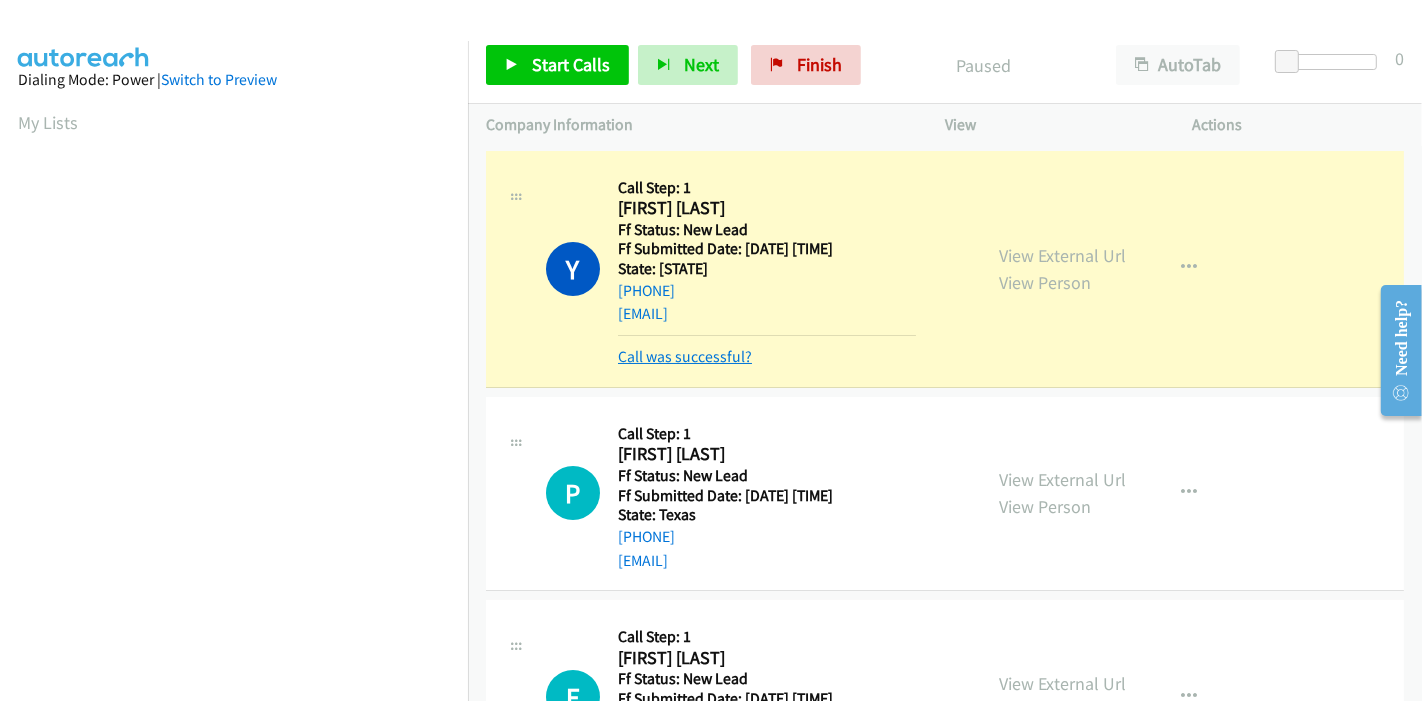 click on "Call was successful?" at bounding box center [685, 356] 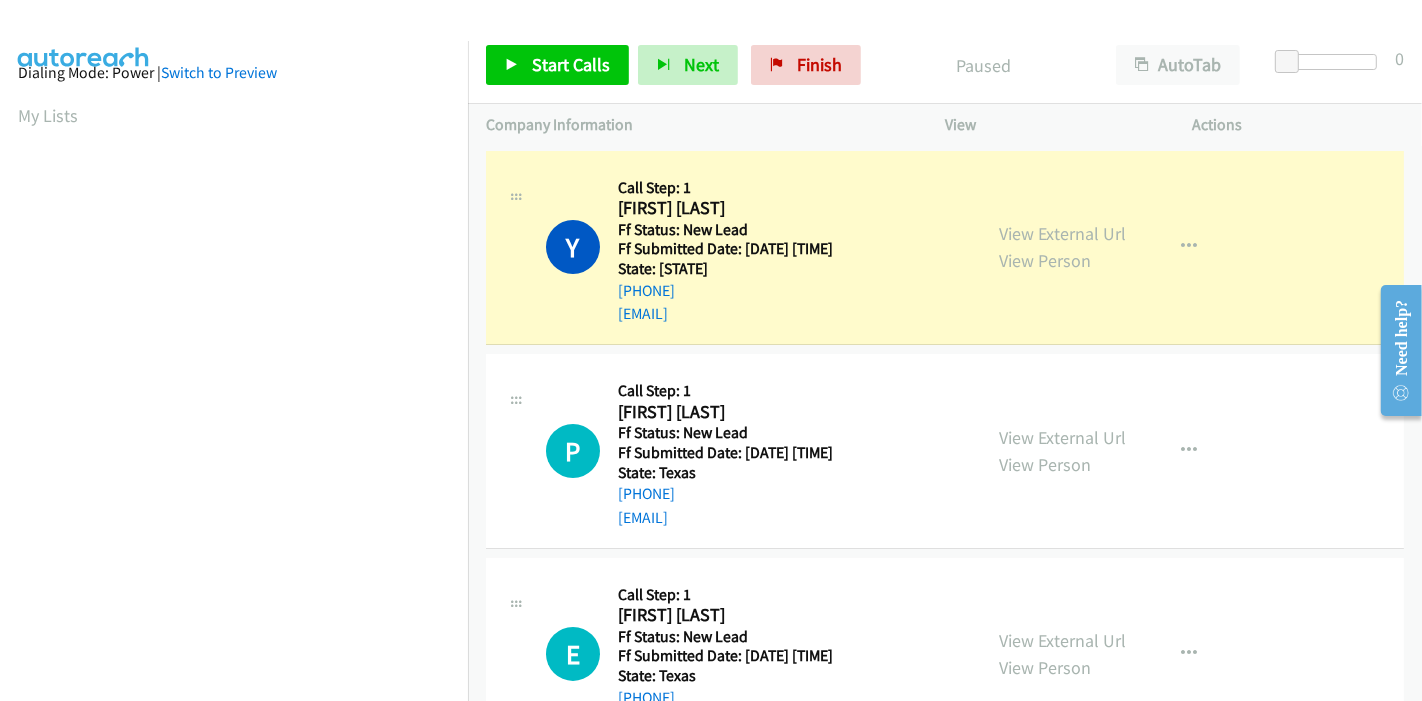 scroll, scrollTop: 0, scrollLeft: 0, axis: both 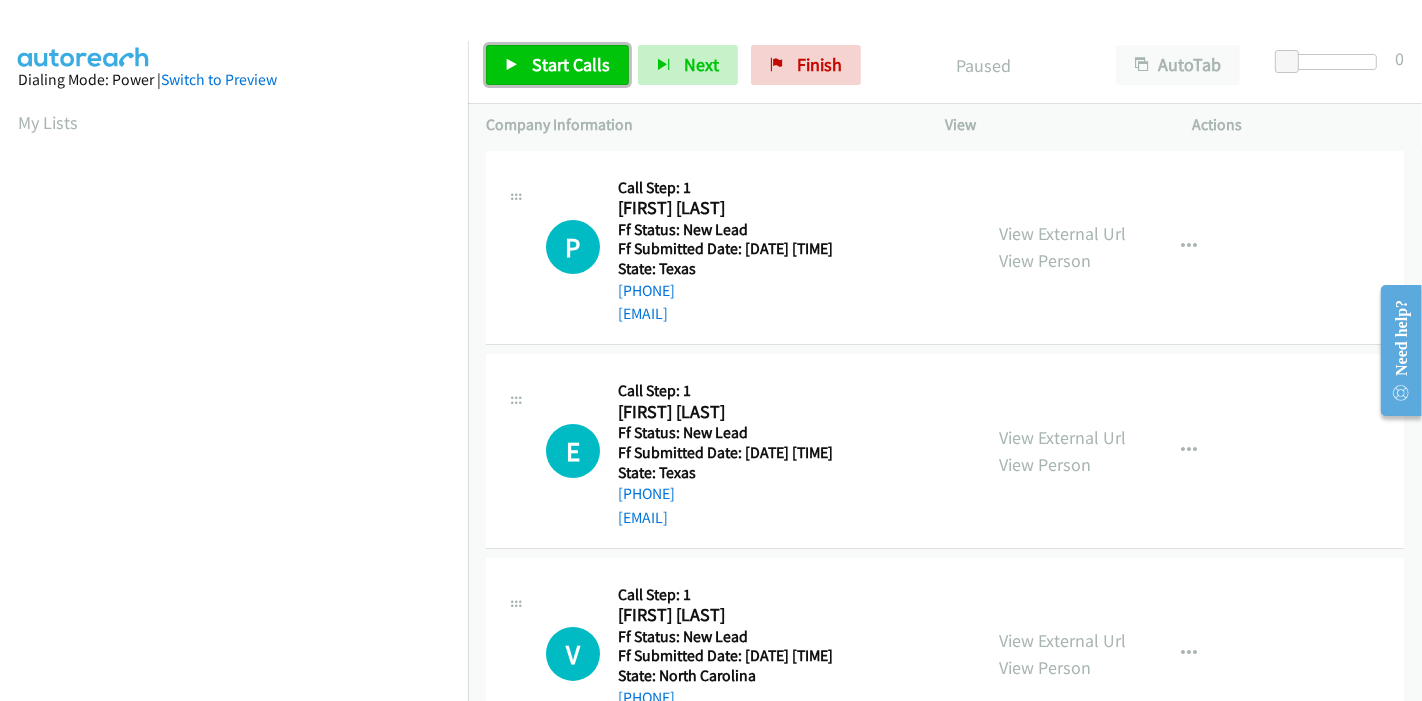 click at bounding box center (512, 66) 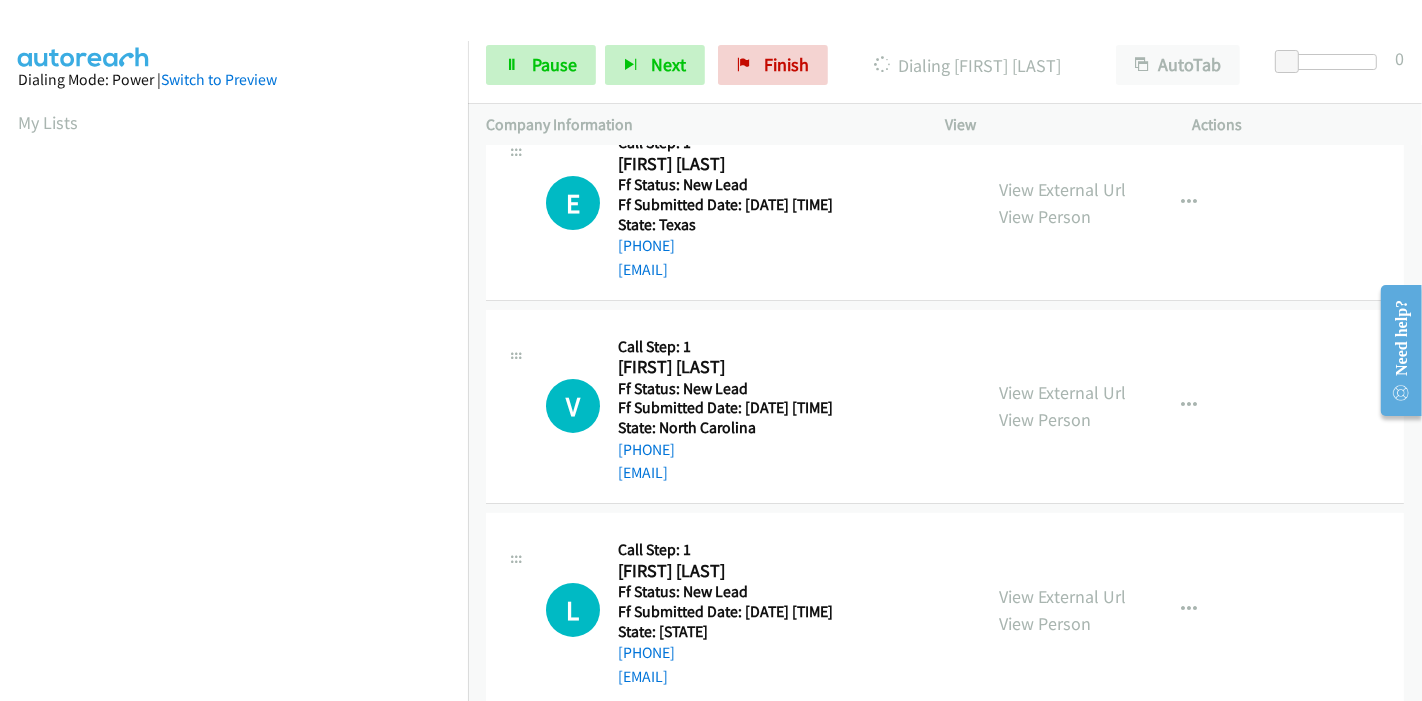 scroll, scrollTop: 0, scrollLeft: 0, axis: both 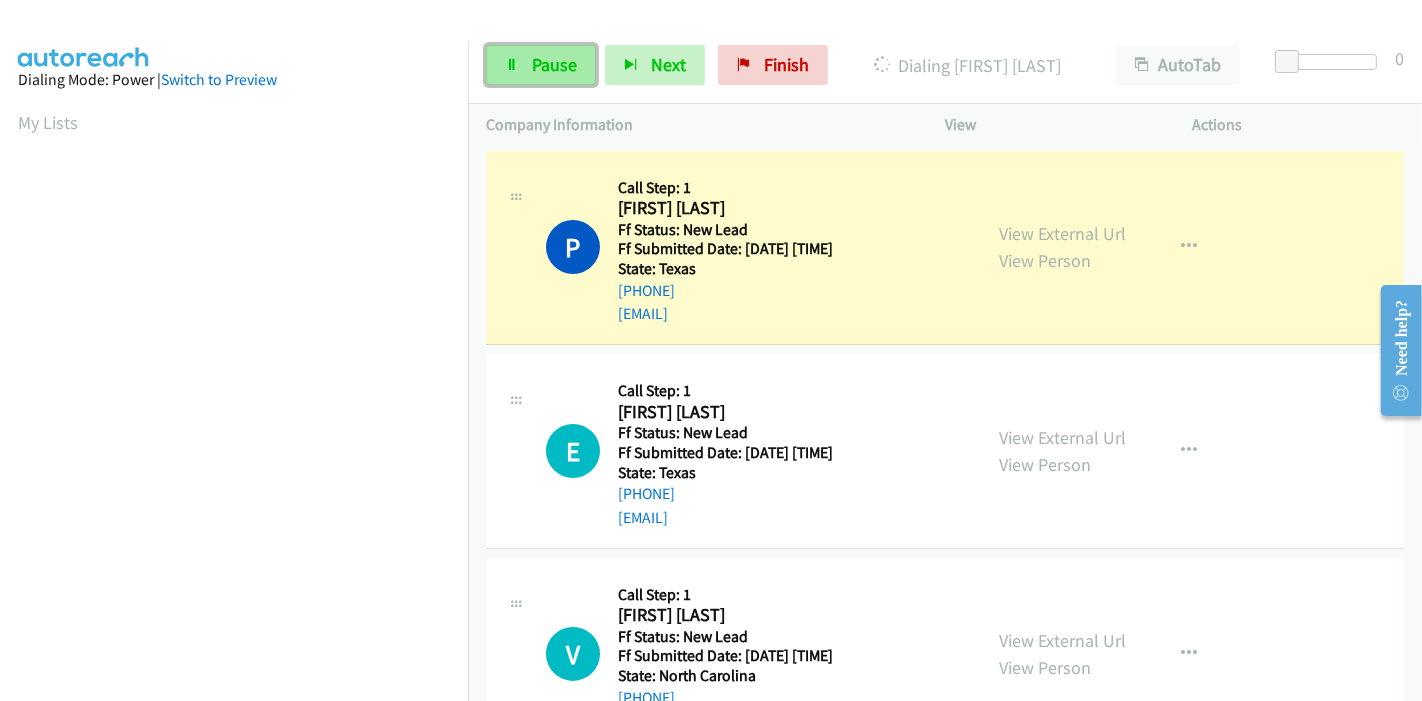 click at bounding box center (512, 66) 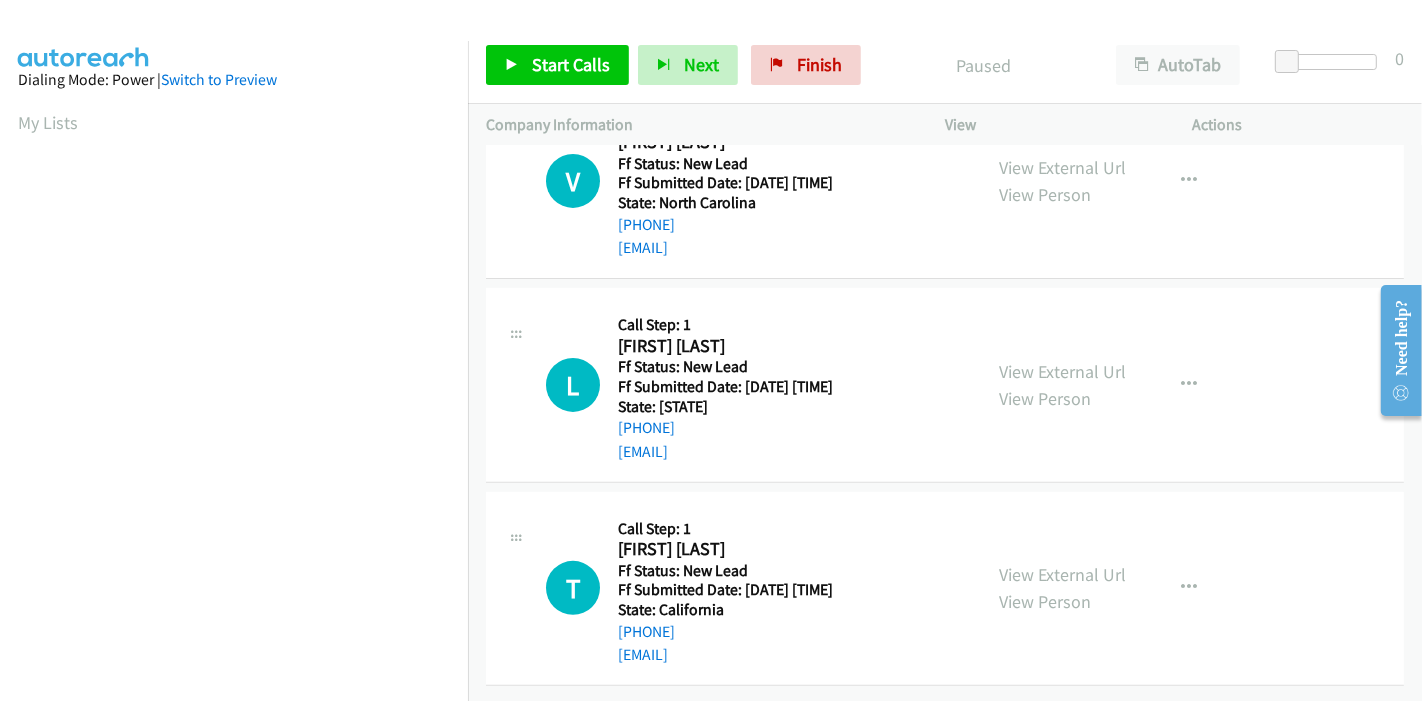 scroll, scrollTop: 0, scrollLeft: 0, axis: both 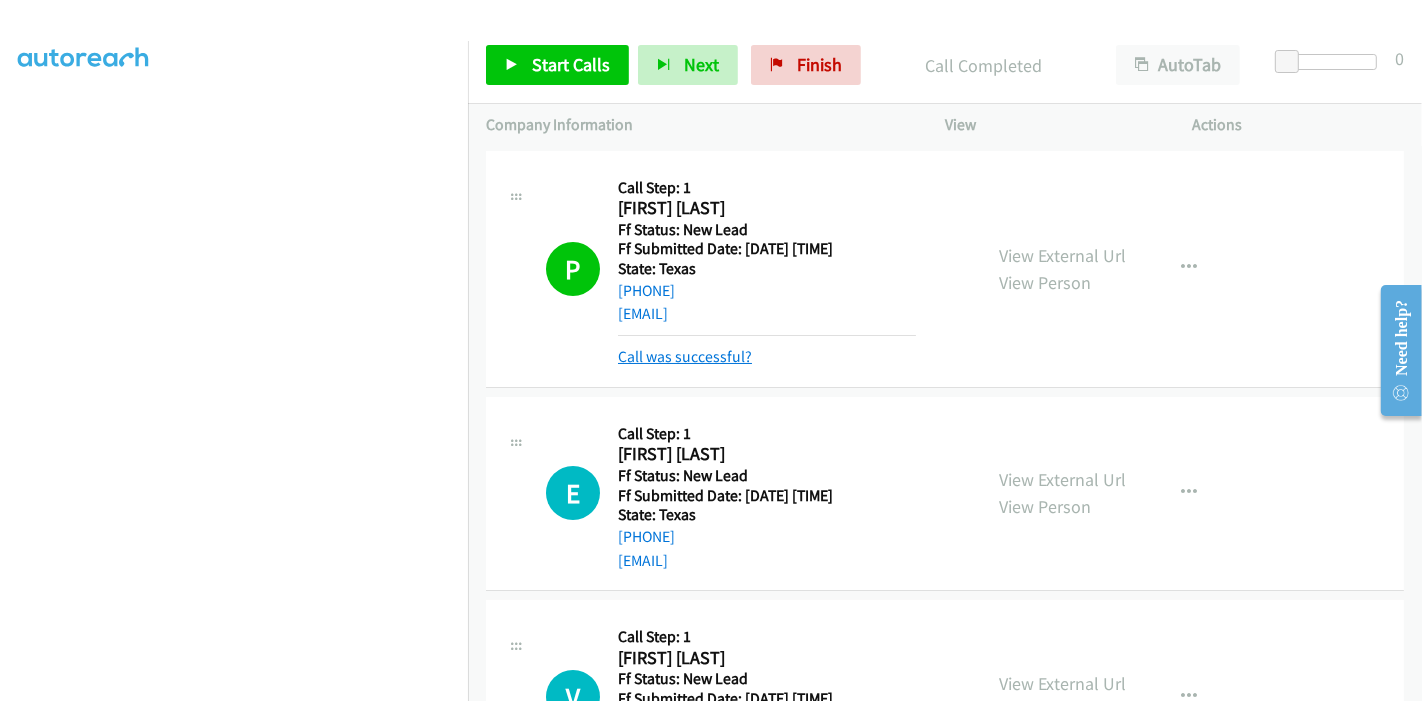 click on "Call was successful?" at bounding box center [685, 356] 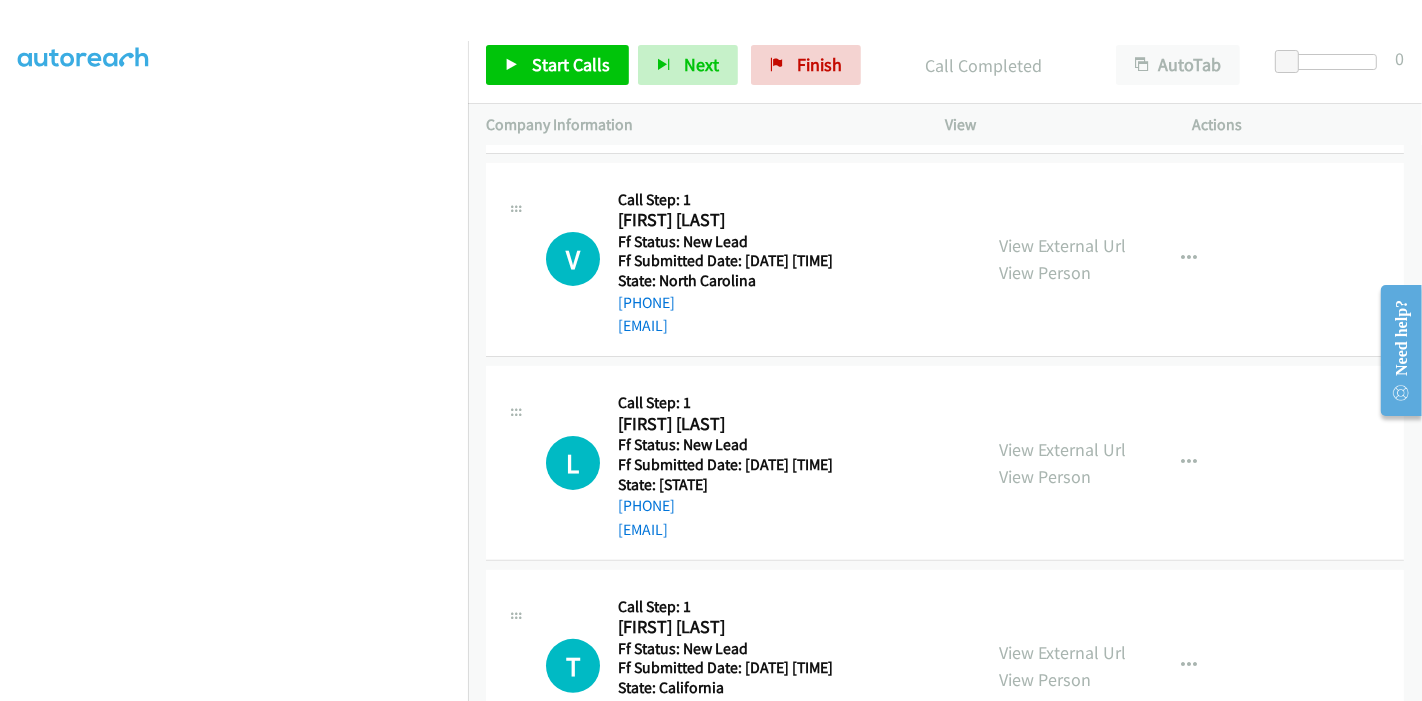 scroll, scrollTop: 265, scrollLeft: 0, axis: vertical 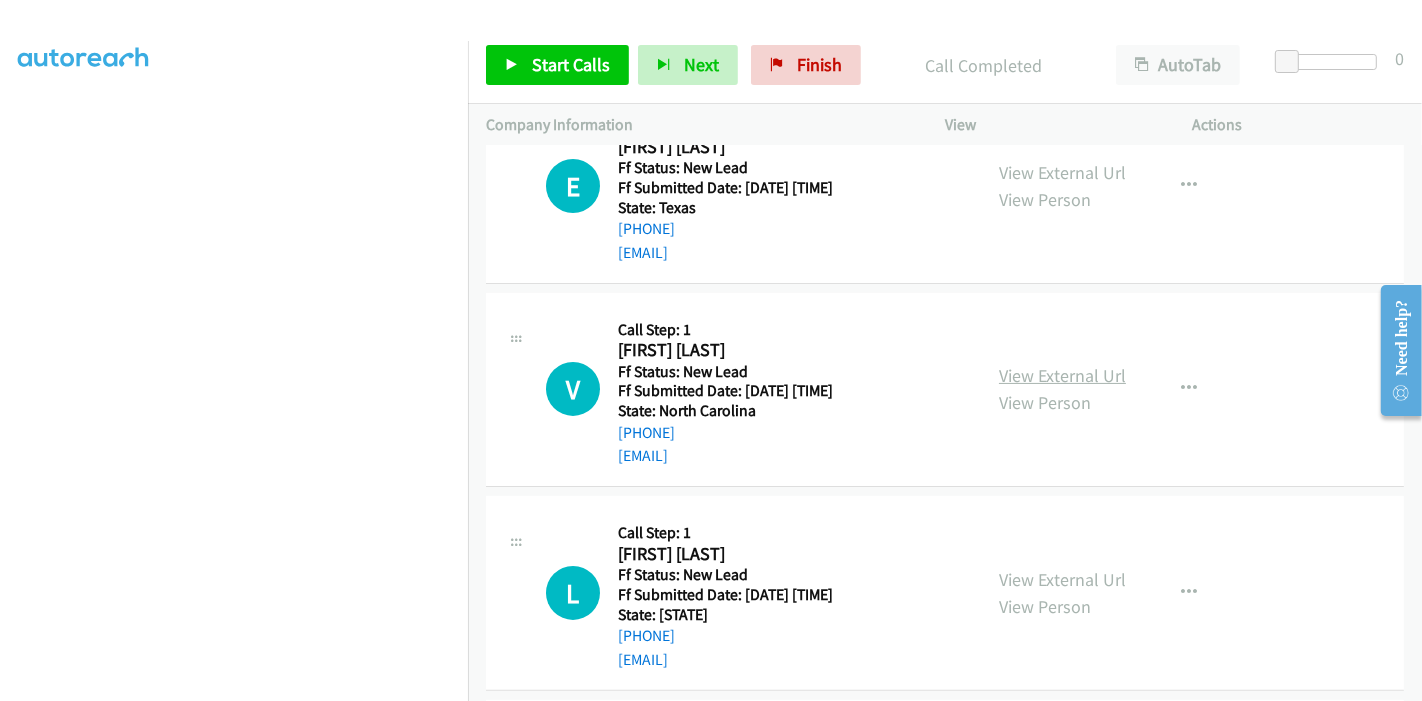 click on "View External Url" at bounding box center [1062, 375] 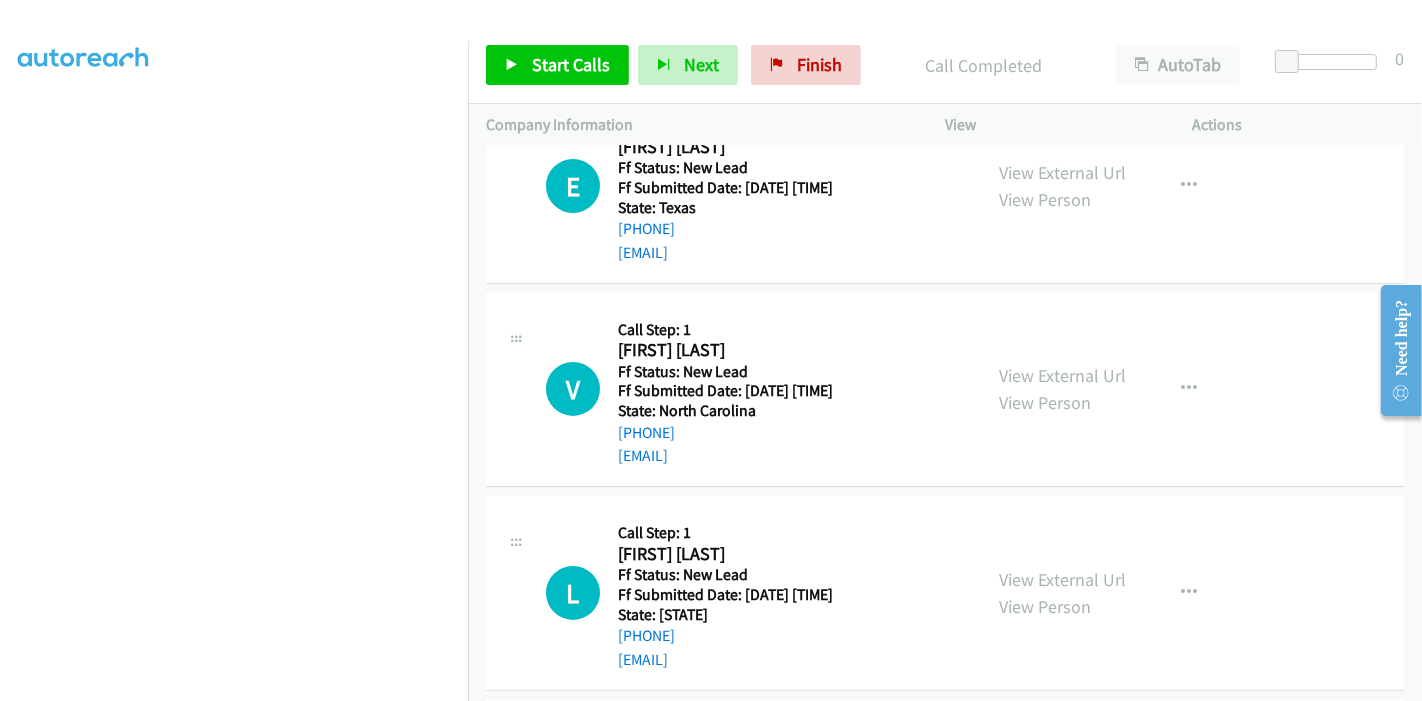 scroll, scrollTop: 487, scrollLeft: 0, axis: vertical 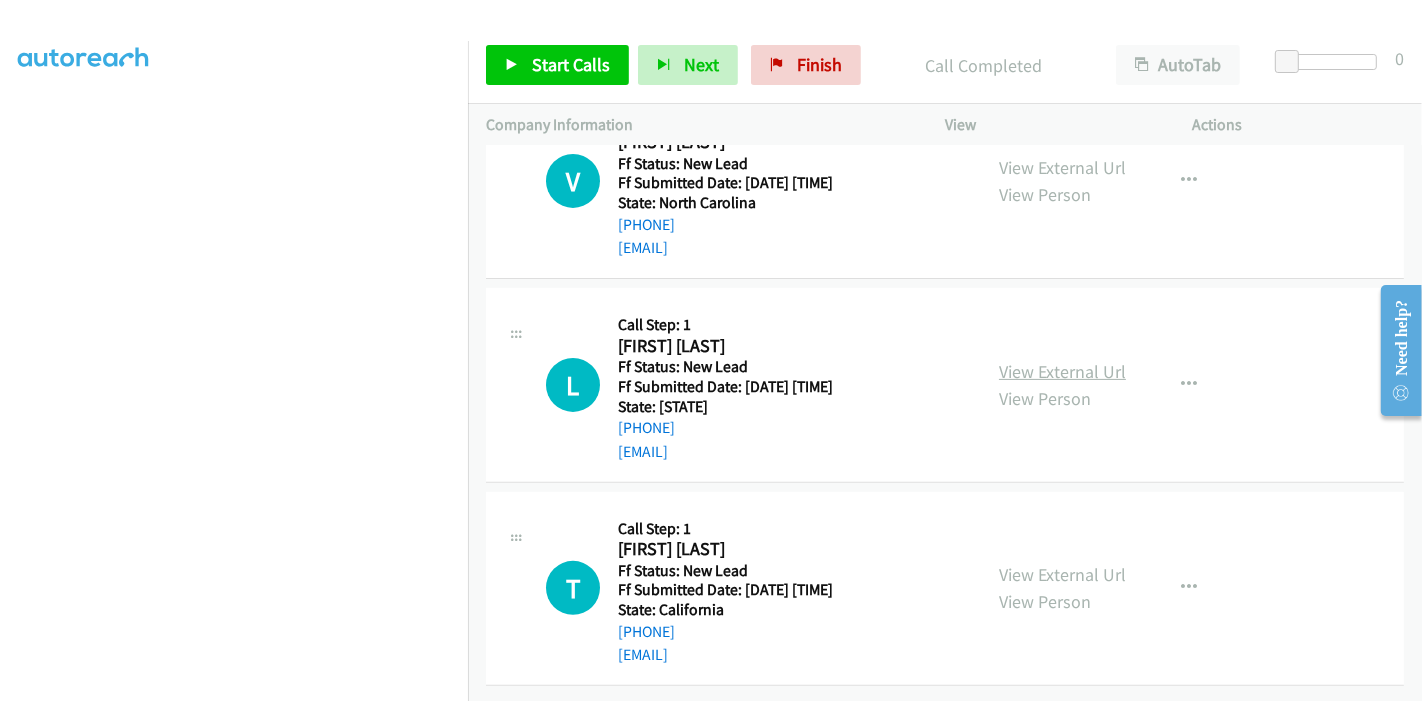 click on "View External Url" at bounding box center [1062, 371] 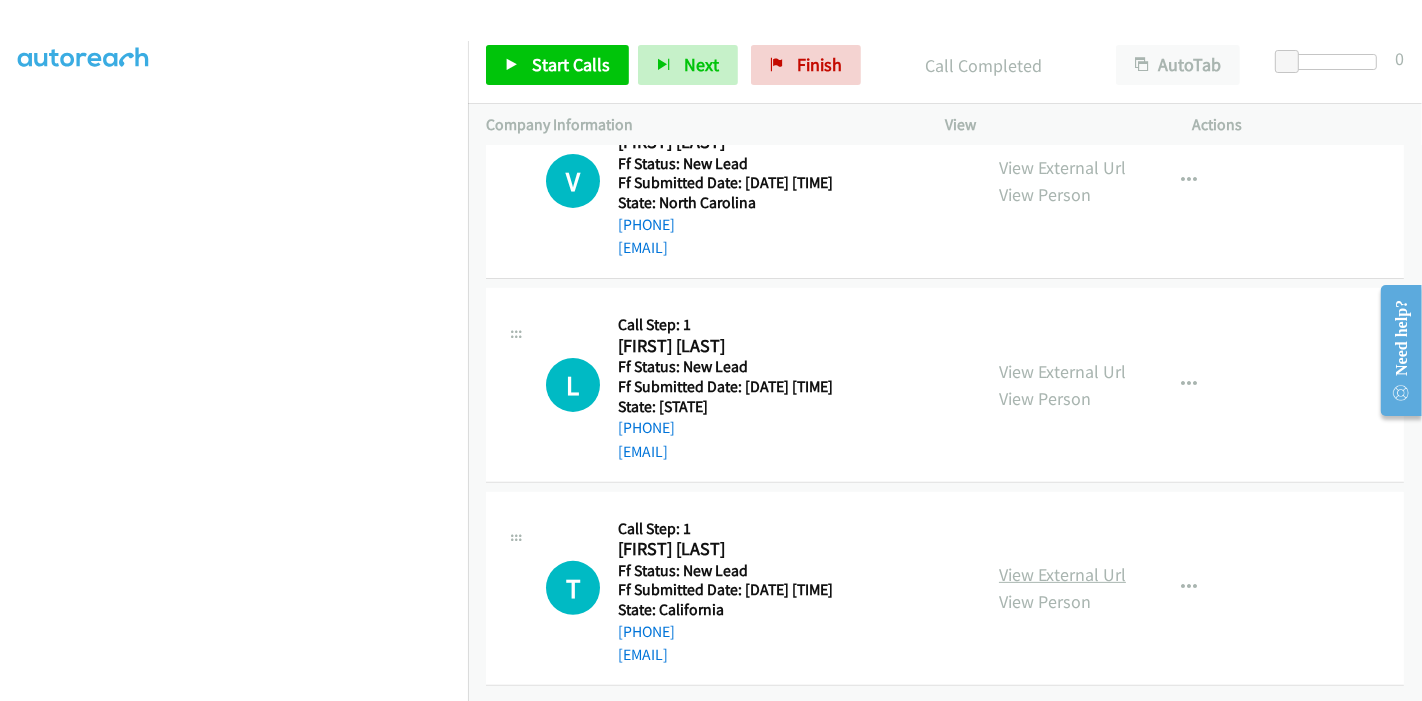 click on "View External Url" at bounding box center [1062, 574] 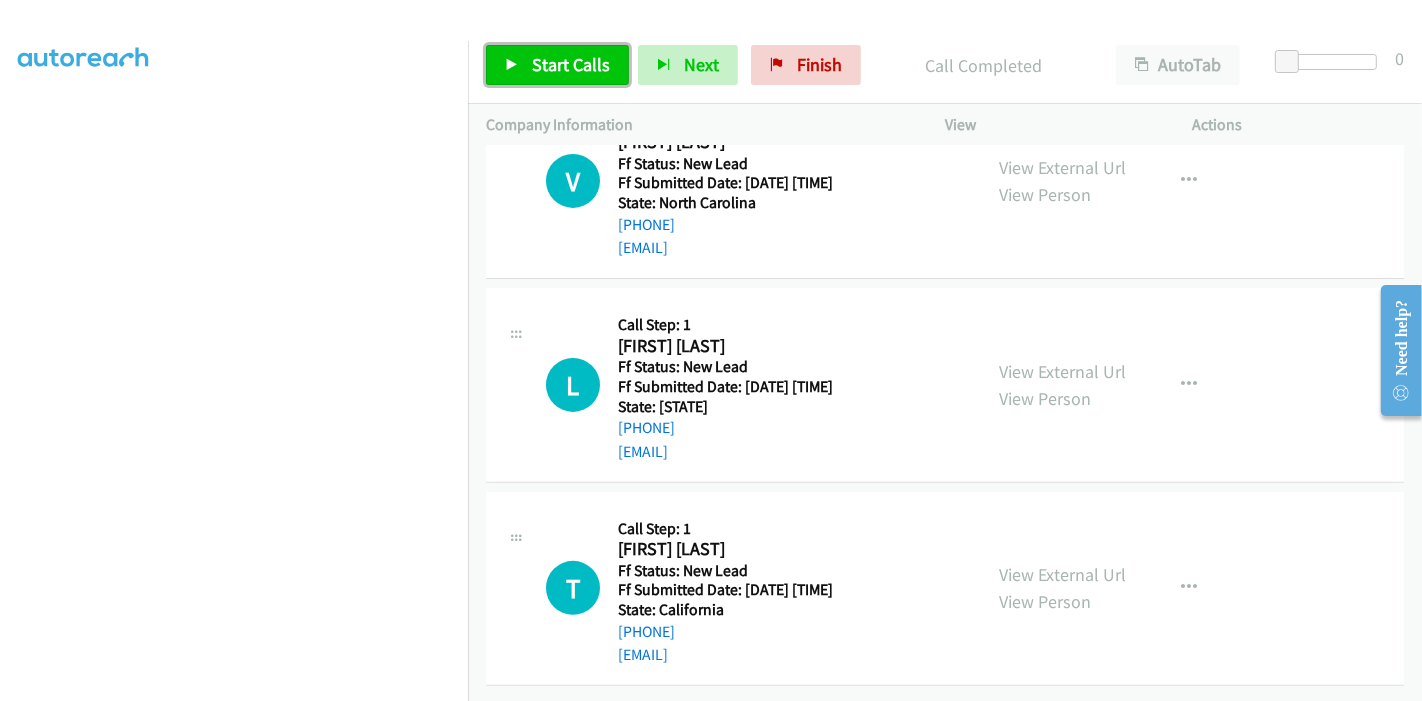 click on "Start Calls" at bounding box center [557, 65] 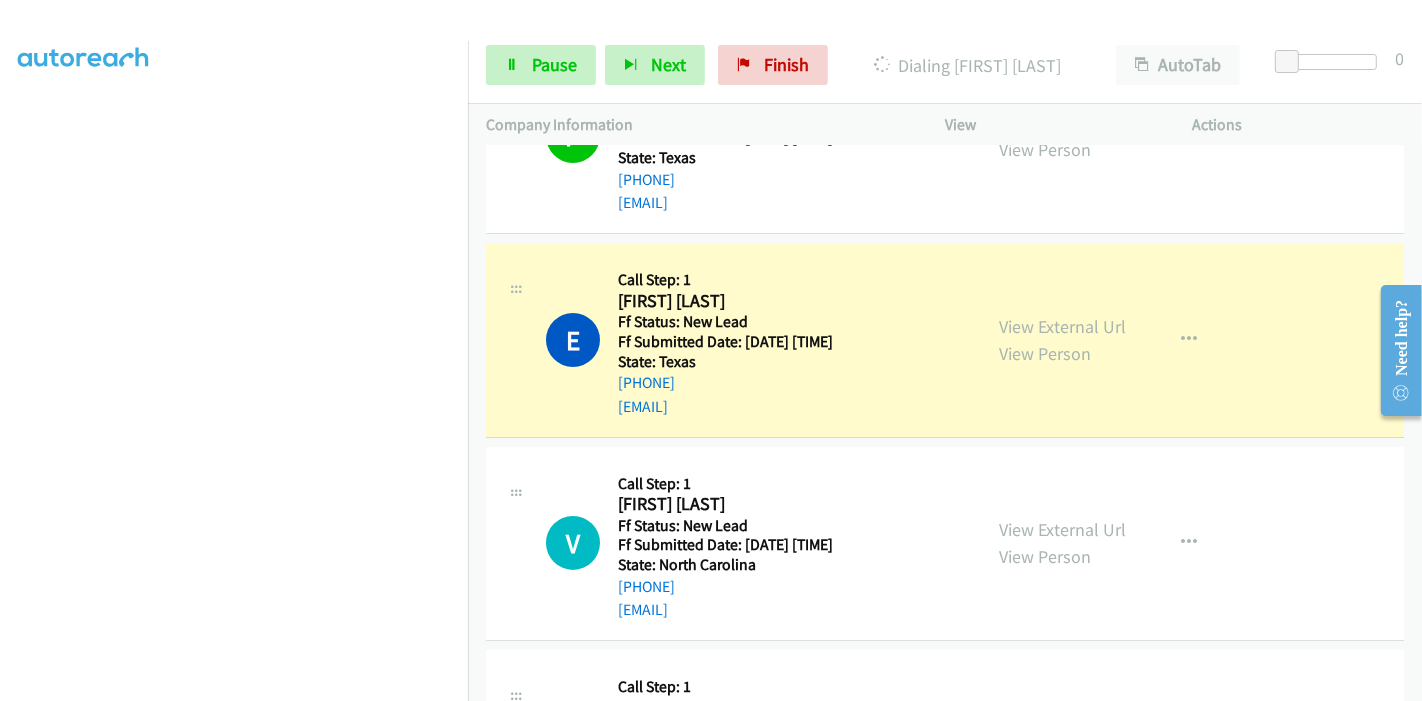 scroll, scrollTop: 222, scrollLeft: 0, axis: vertical 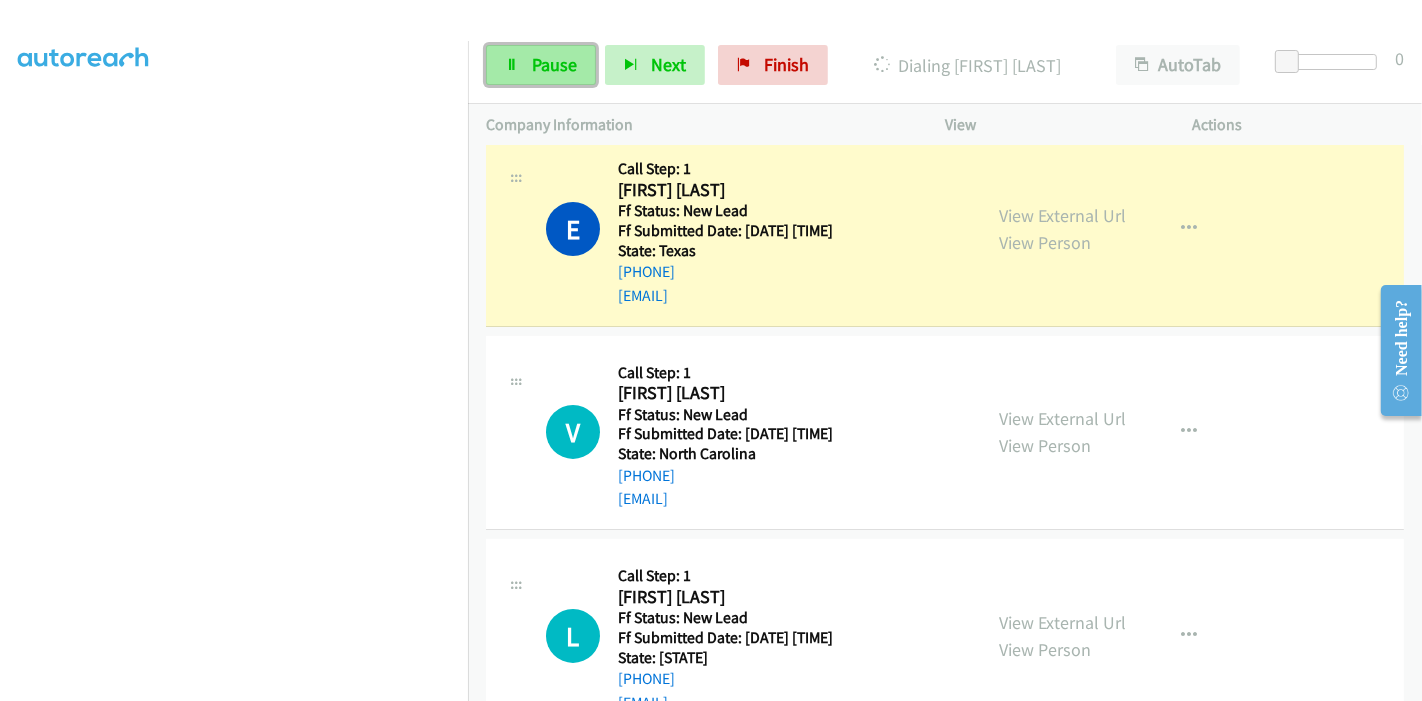 click on "Pause" at bounding box center (554, 64) 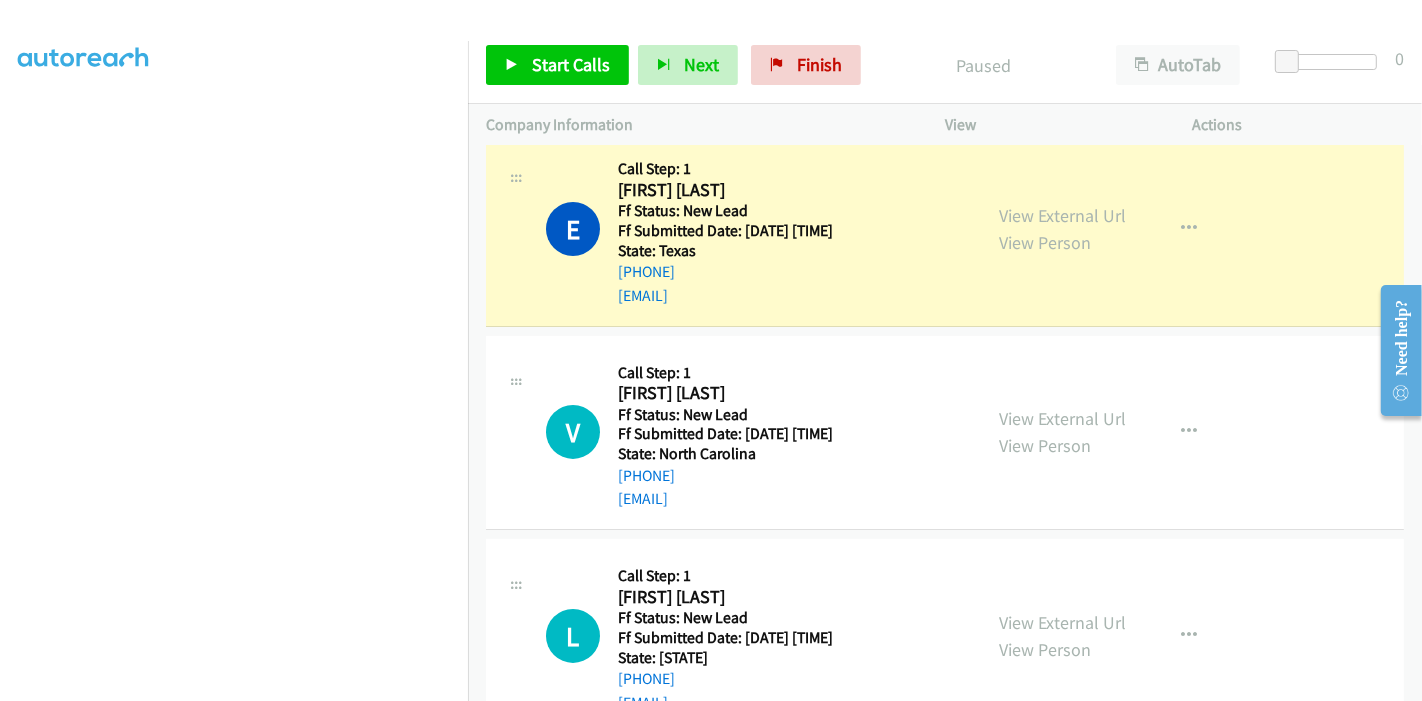scroll, scrollTop: 0, scrollLeft: 0, axis: both 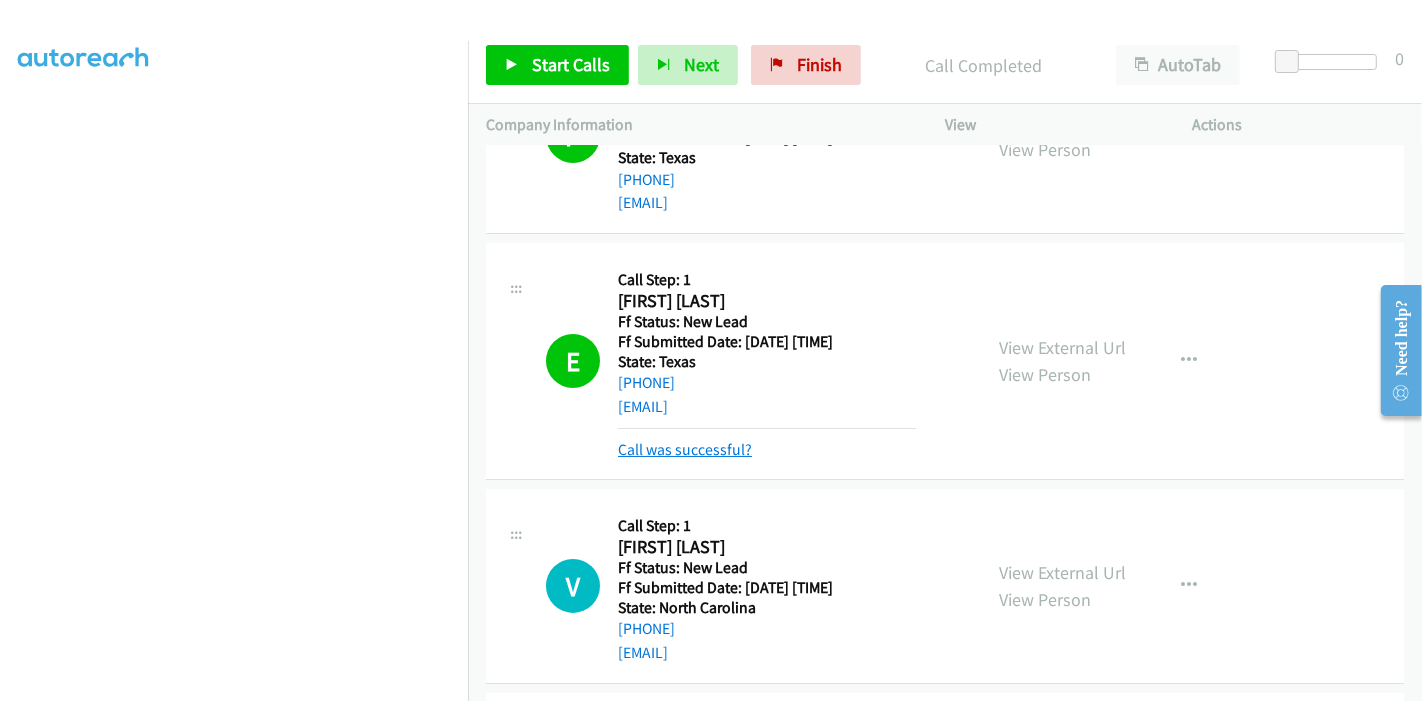 click on "Call was successful?" at bounding box center (685, 449) 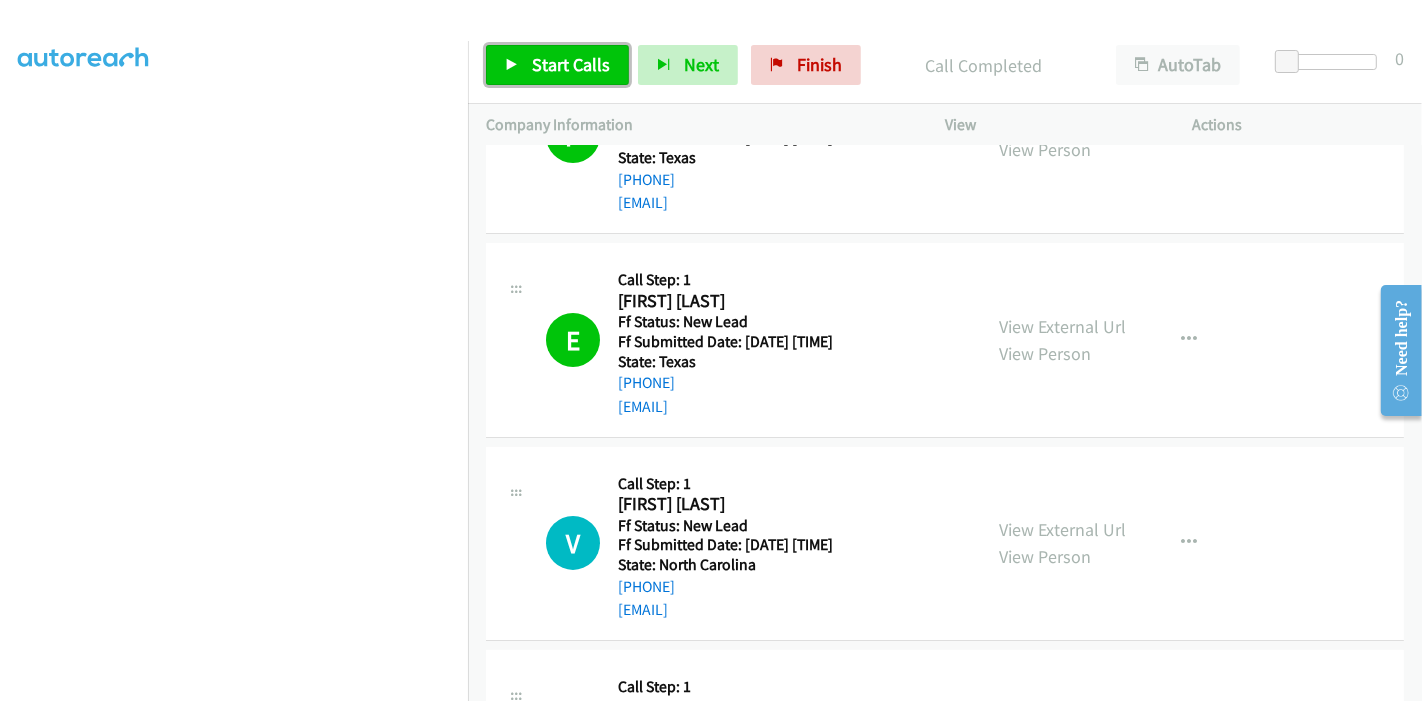 click on "Start Calls" at bounding box center [571, 64] 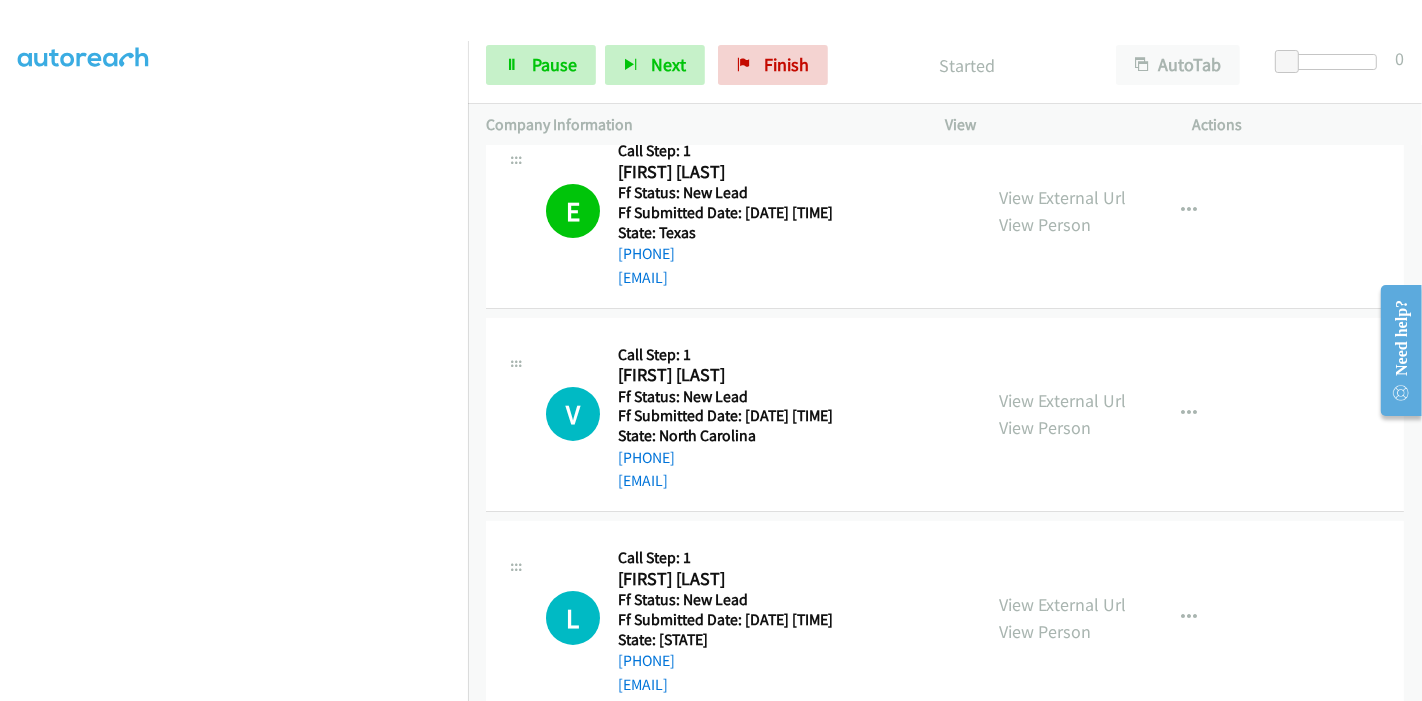 scroll, scrollTop: 333, scrollLeft: 0, axis: vertical 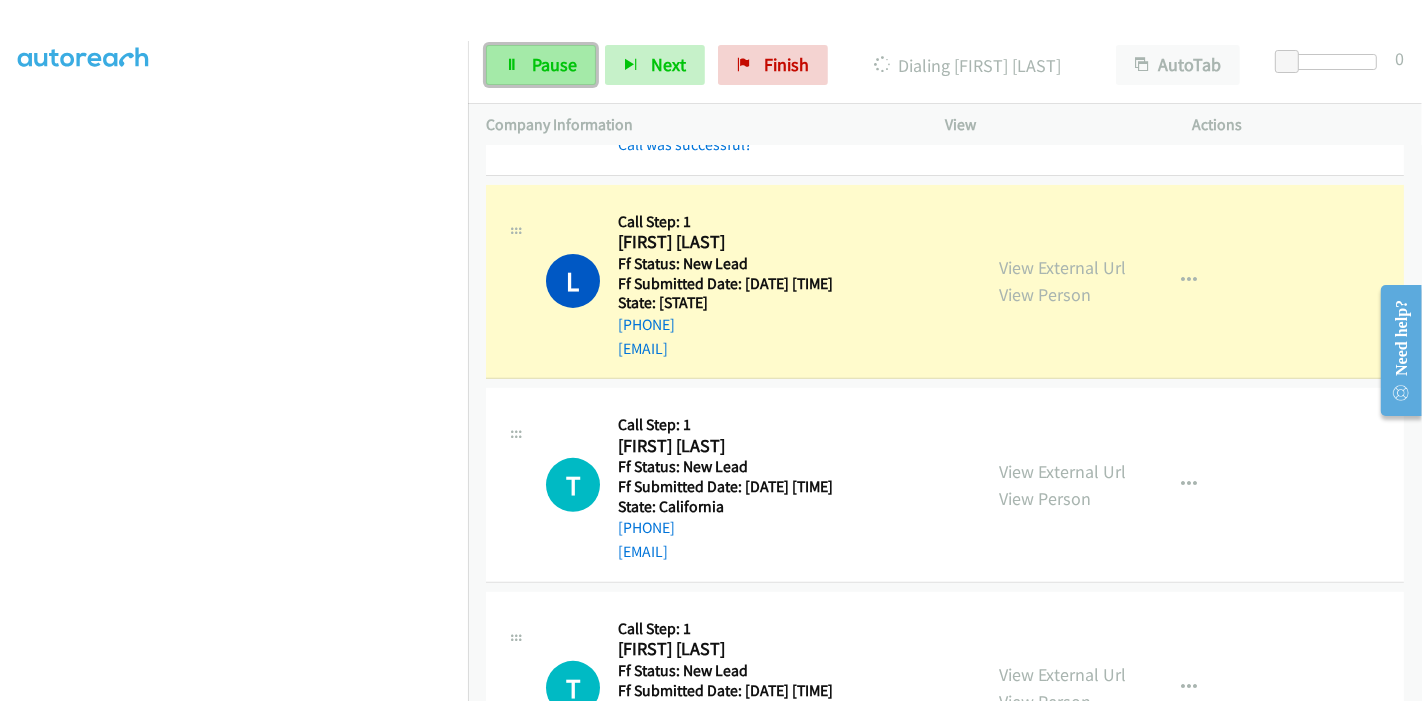 click on "Pause" at bounding box center [554, 64] 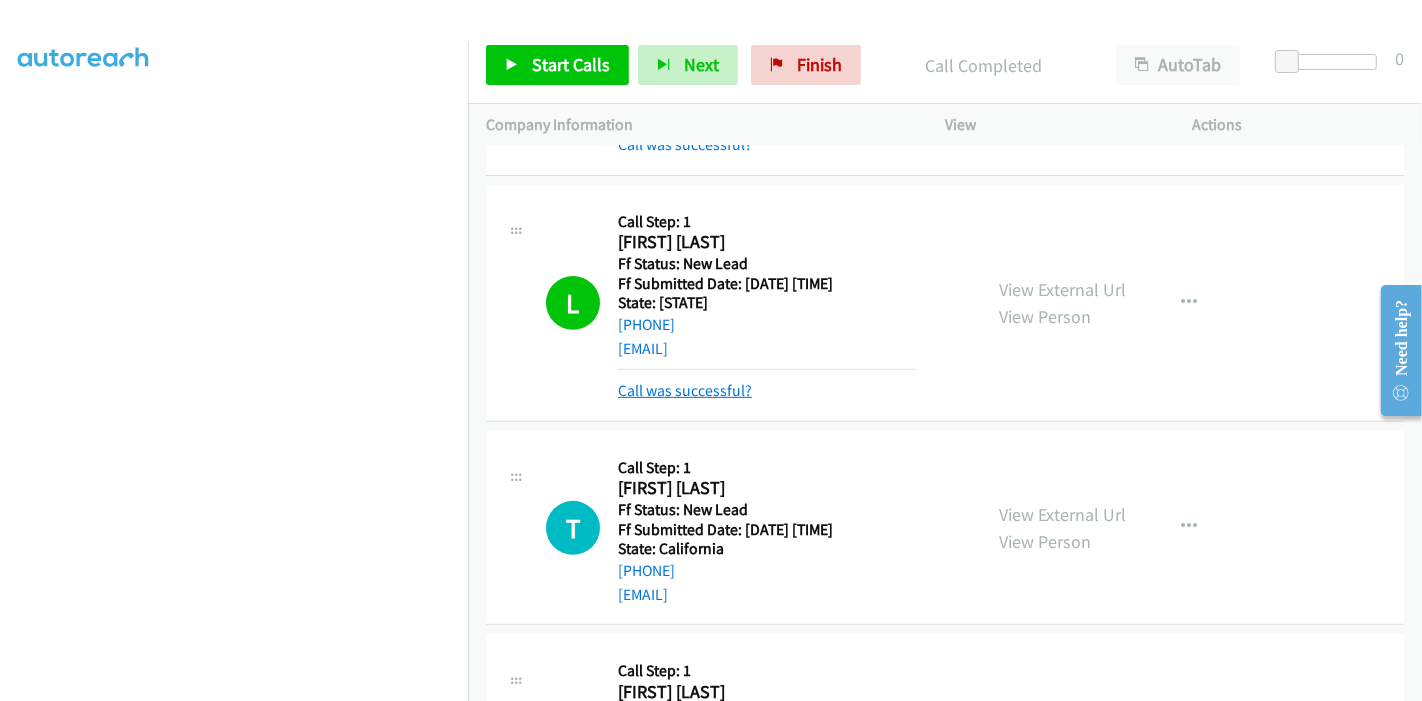 click on "Call was successful?" at bounding box center [685, 390] 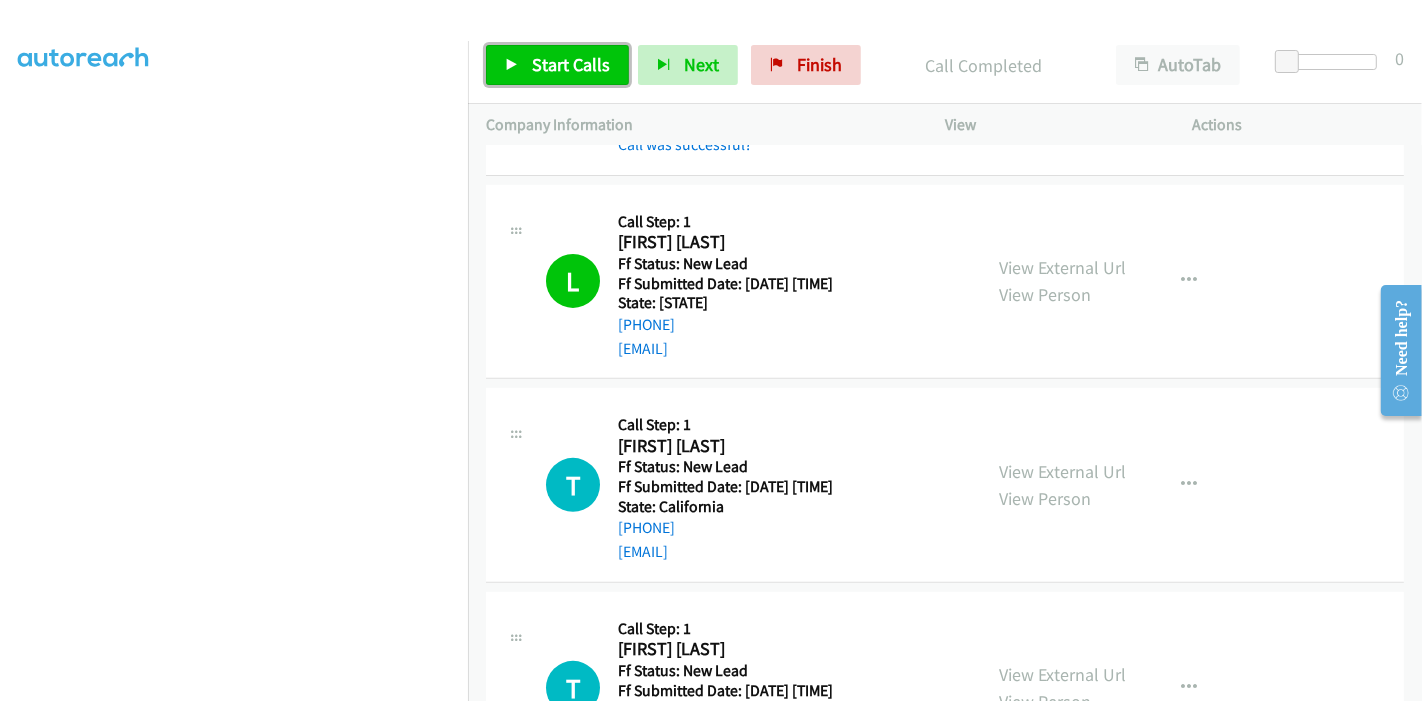 click on "Start Calls" at bounding box center (571, 64) 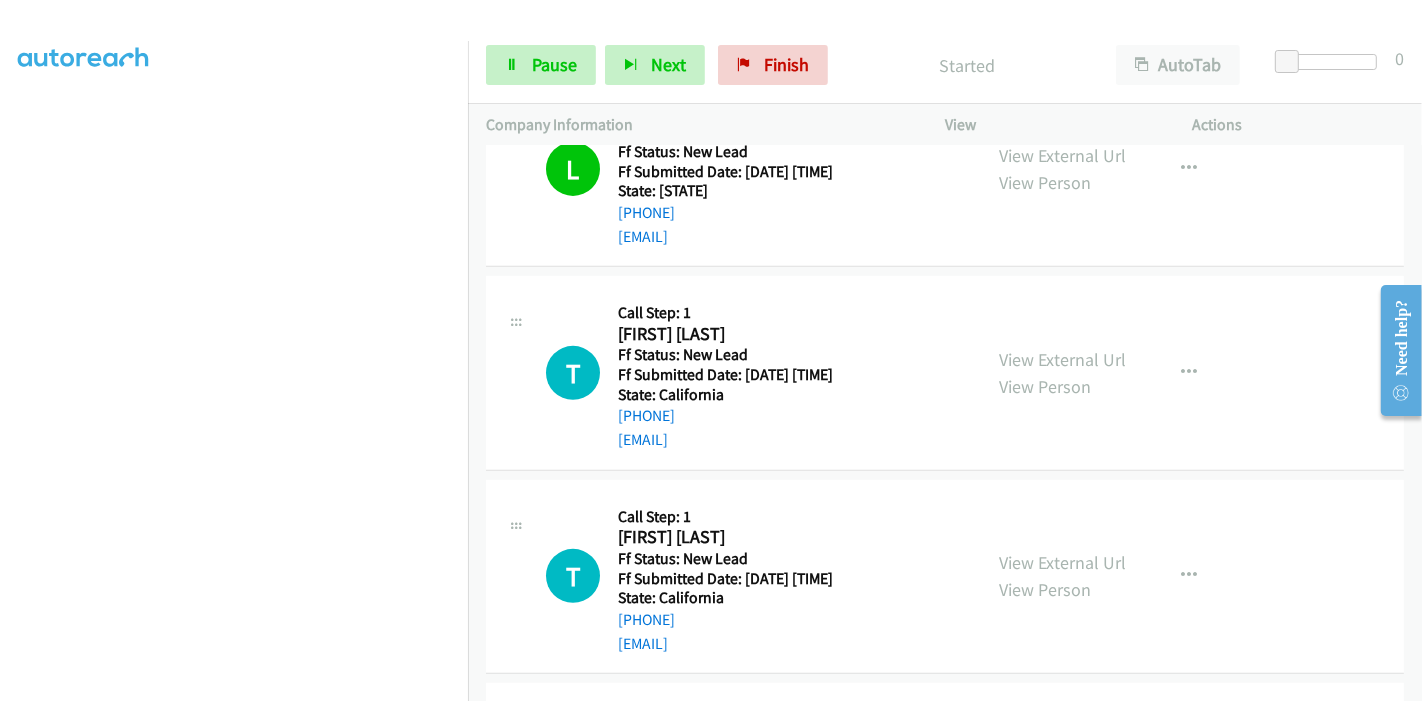 scroll, scrollTop: 841, scrollLeft: 0, axis: vertical 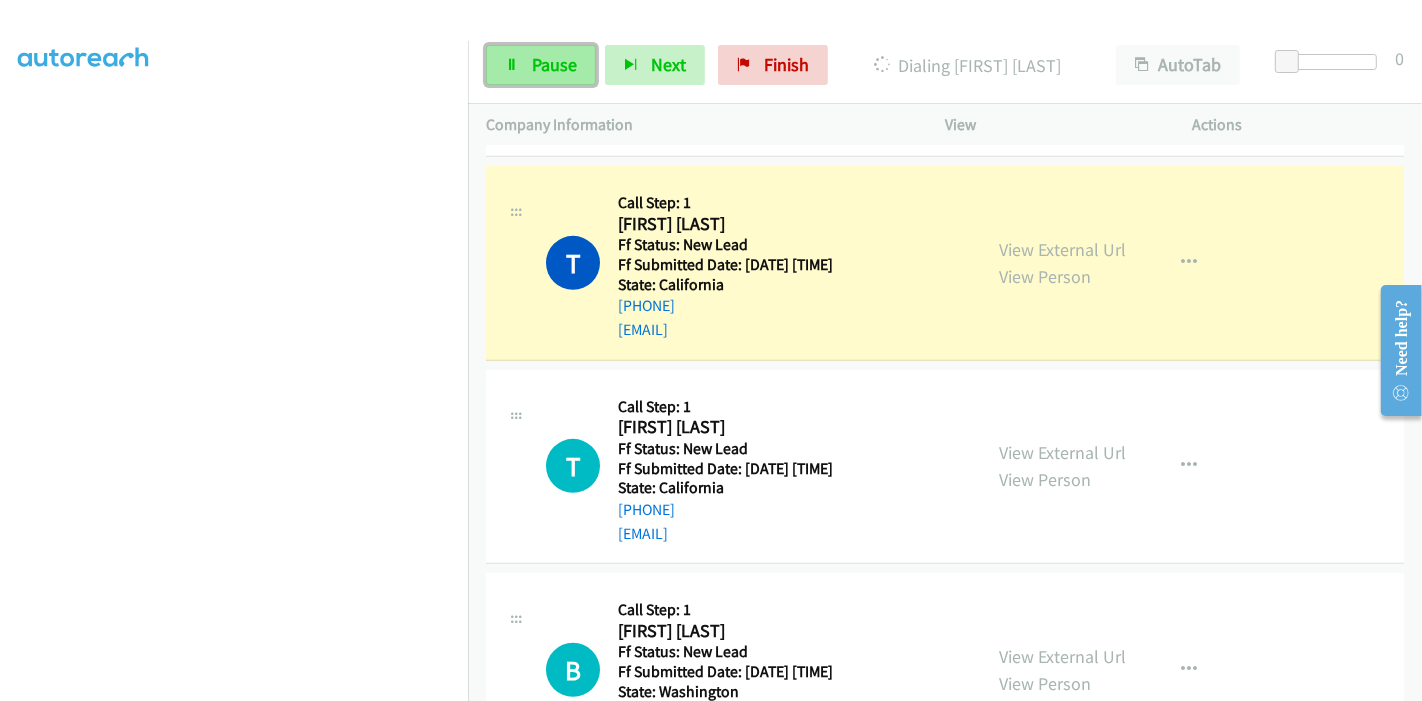 click on "Pause" at bounding box center [554, 64] 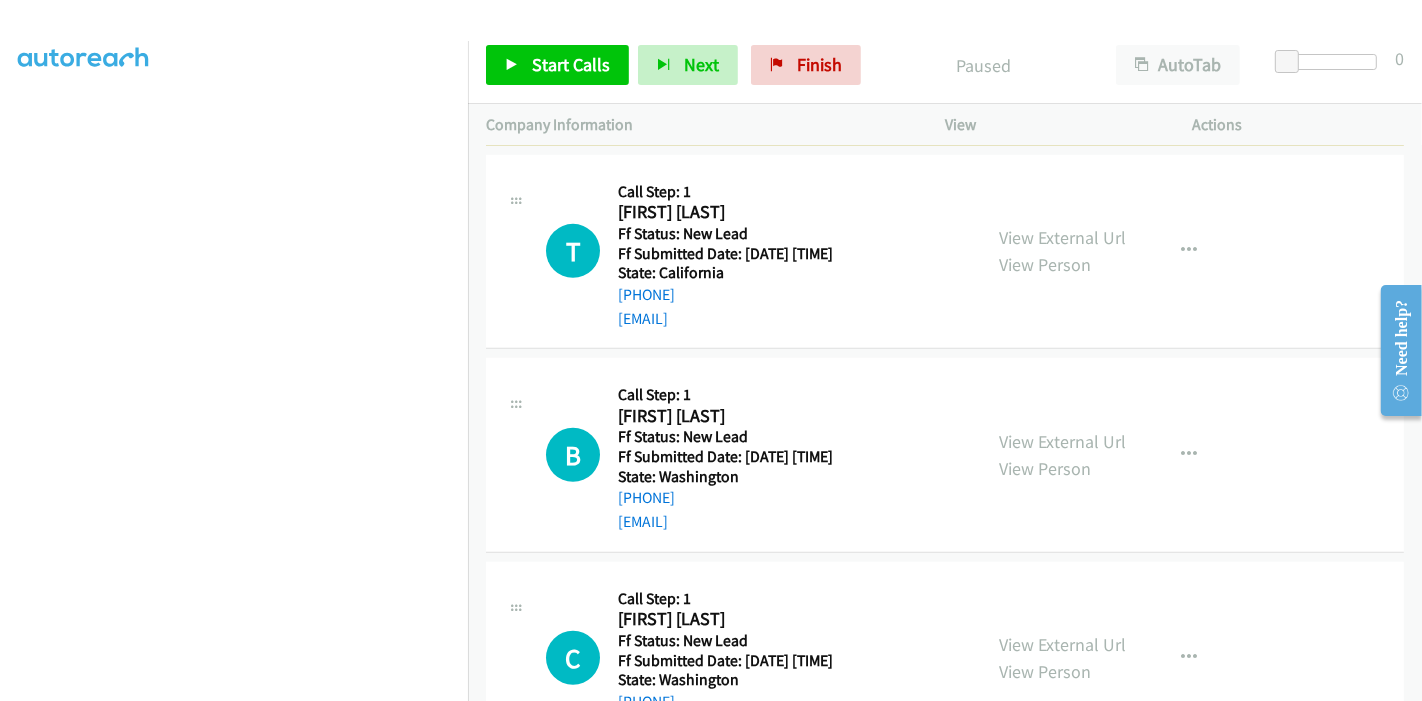 scroll, scrollTop: 1028, scrollLeft: 0, axis: vertical 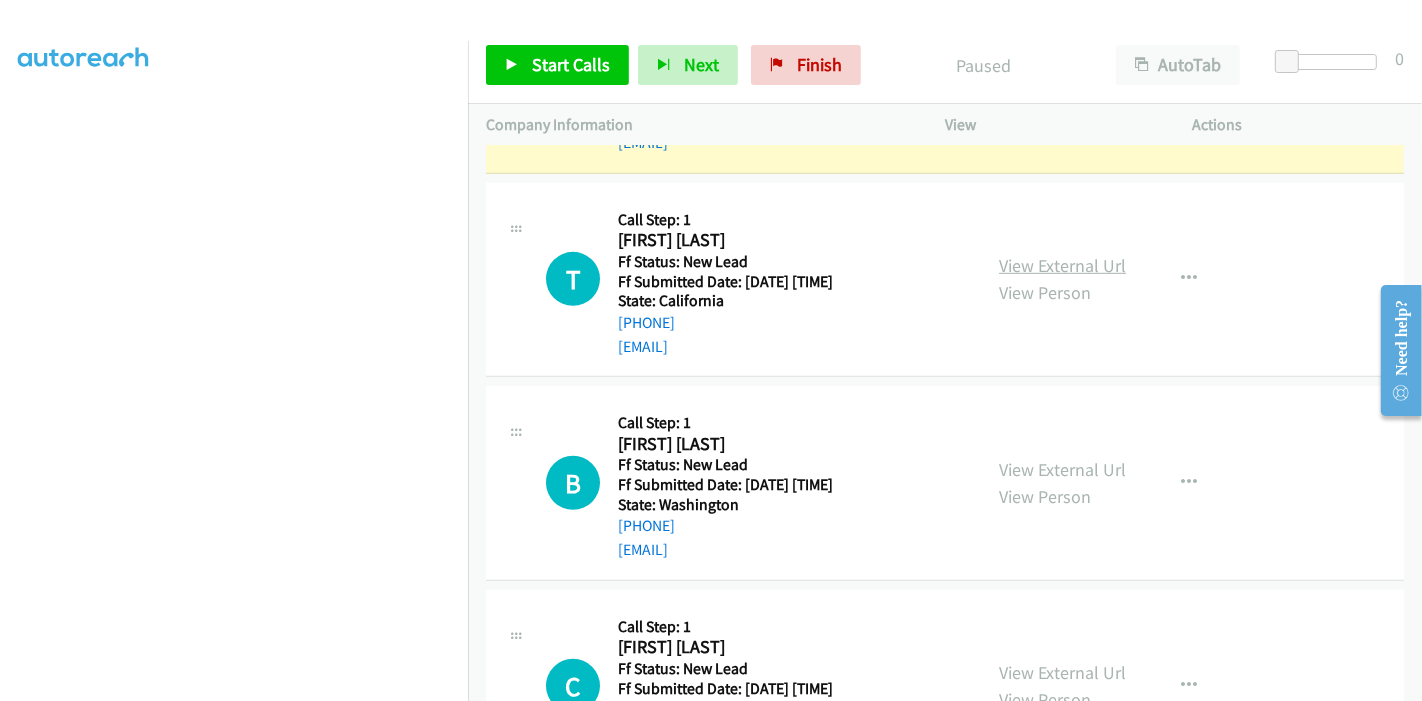 click on "View External Url" at bounding box center (1062, 265) 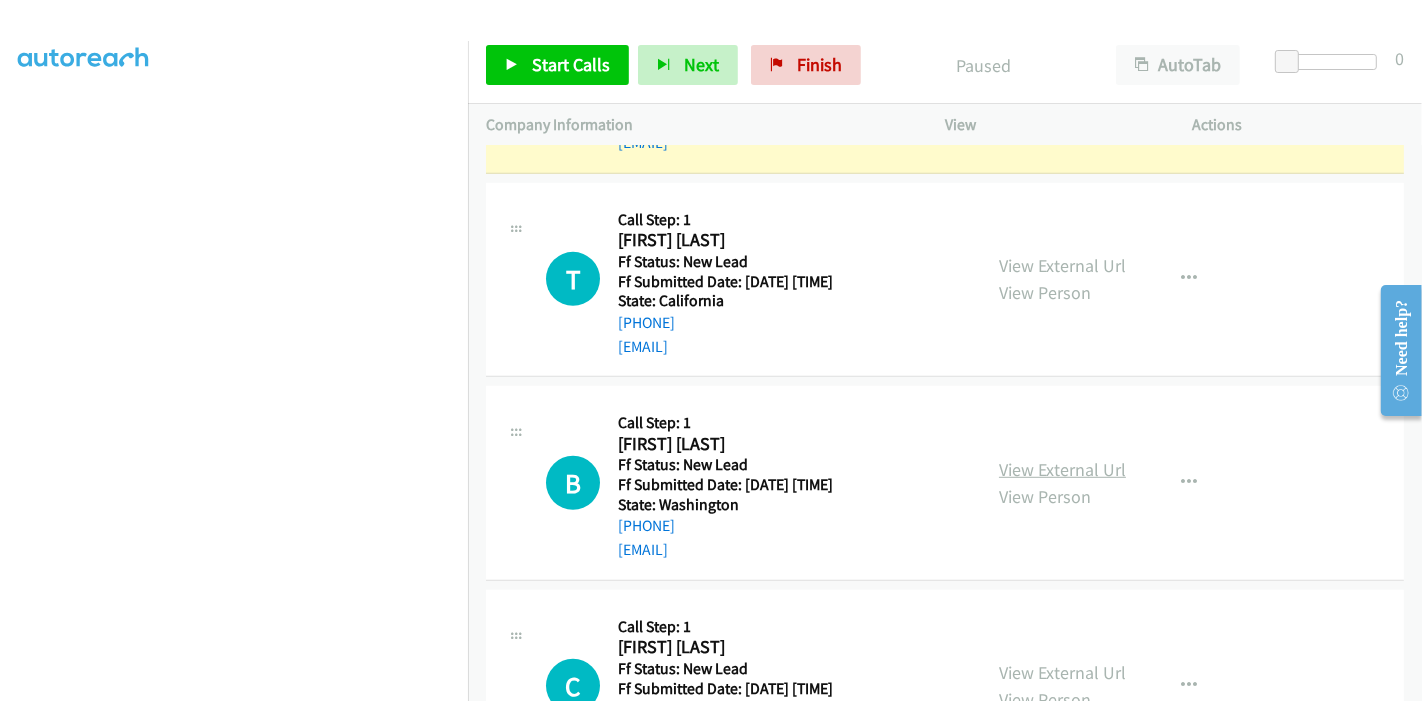 click on "View External Url" at bounding box center (1062, 469) 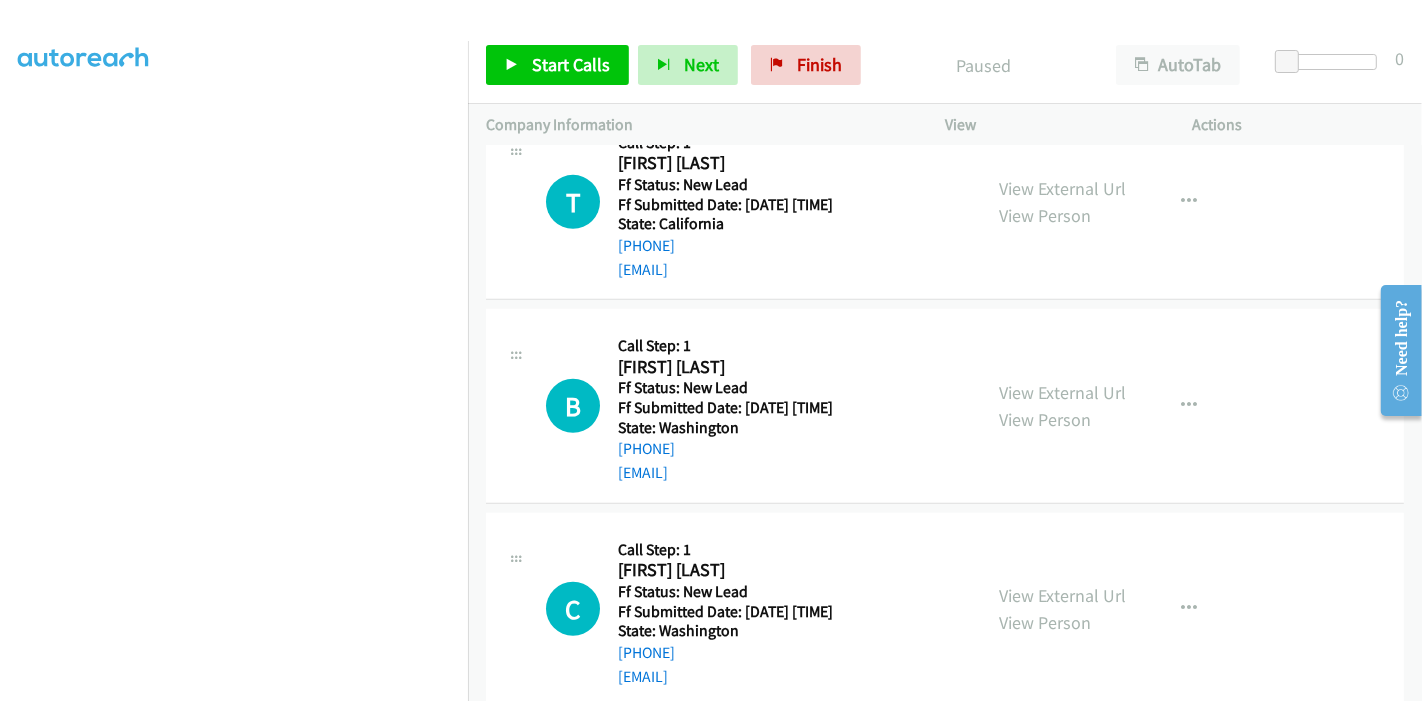 scroll, scrollTop: 1139, scrollLeft: 0, axis: vertical 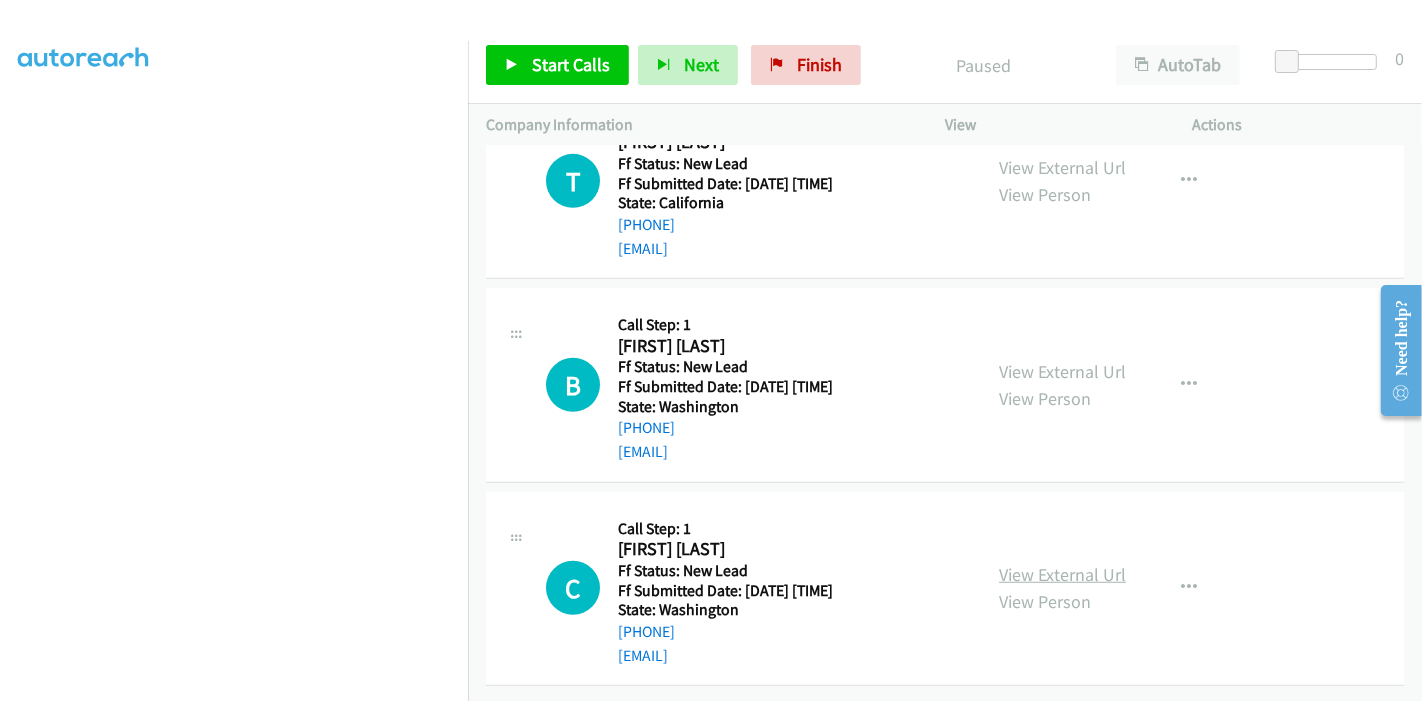 click on "View External Url" at bounding box center (1062, 574) 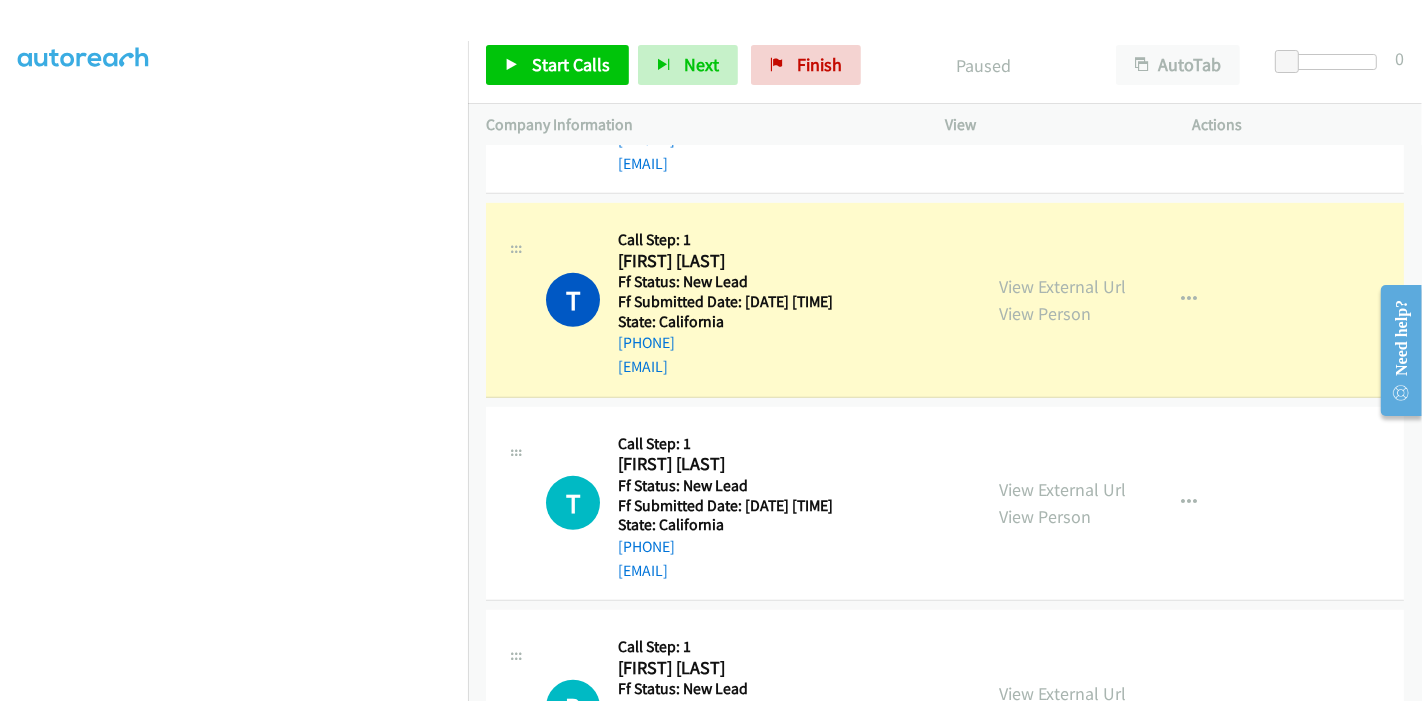 scroll, scrollTop: 777, scrollLeft: 0, axis: vertical 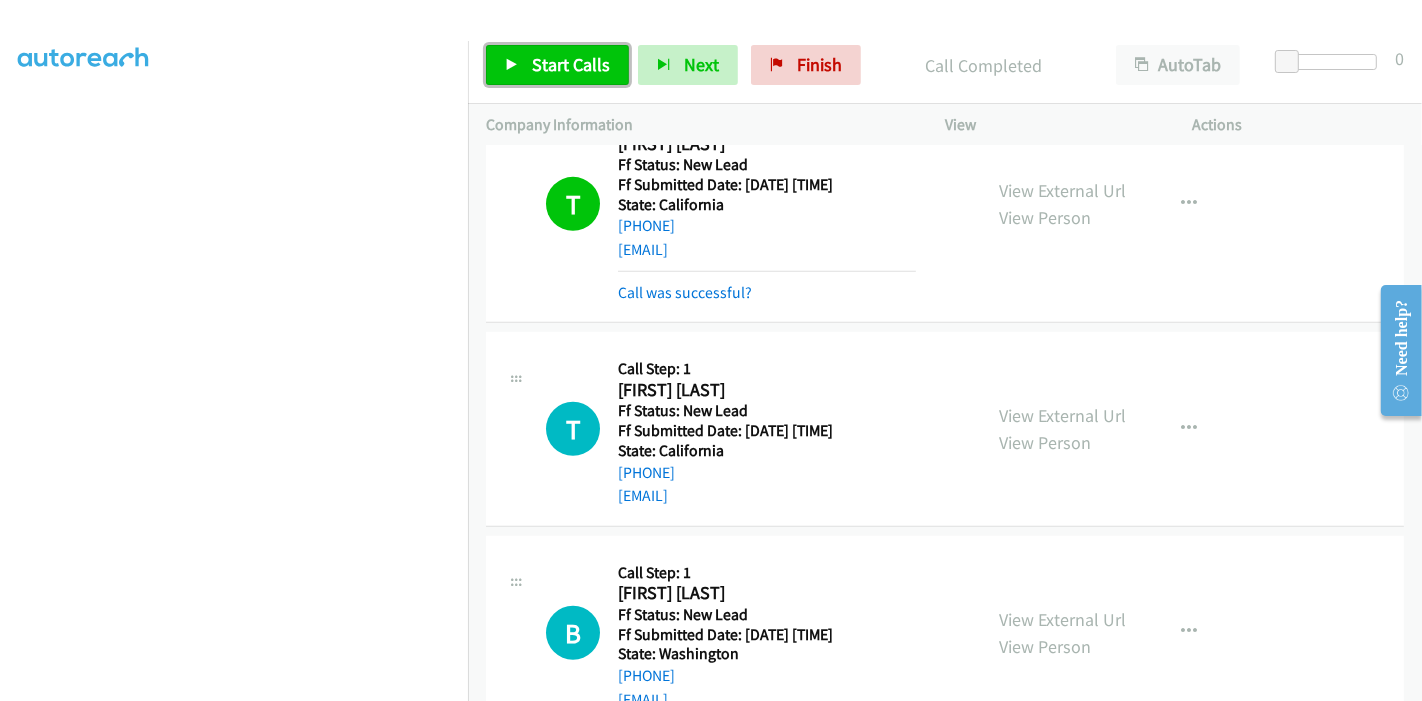 click on "Start Calls" at bounding box center [571, 64] 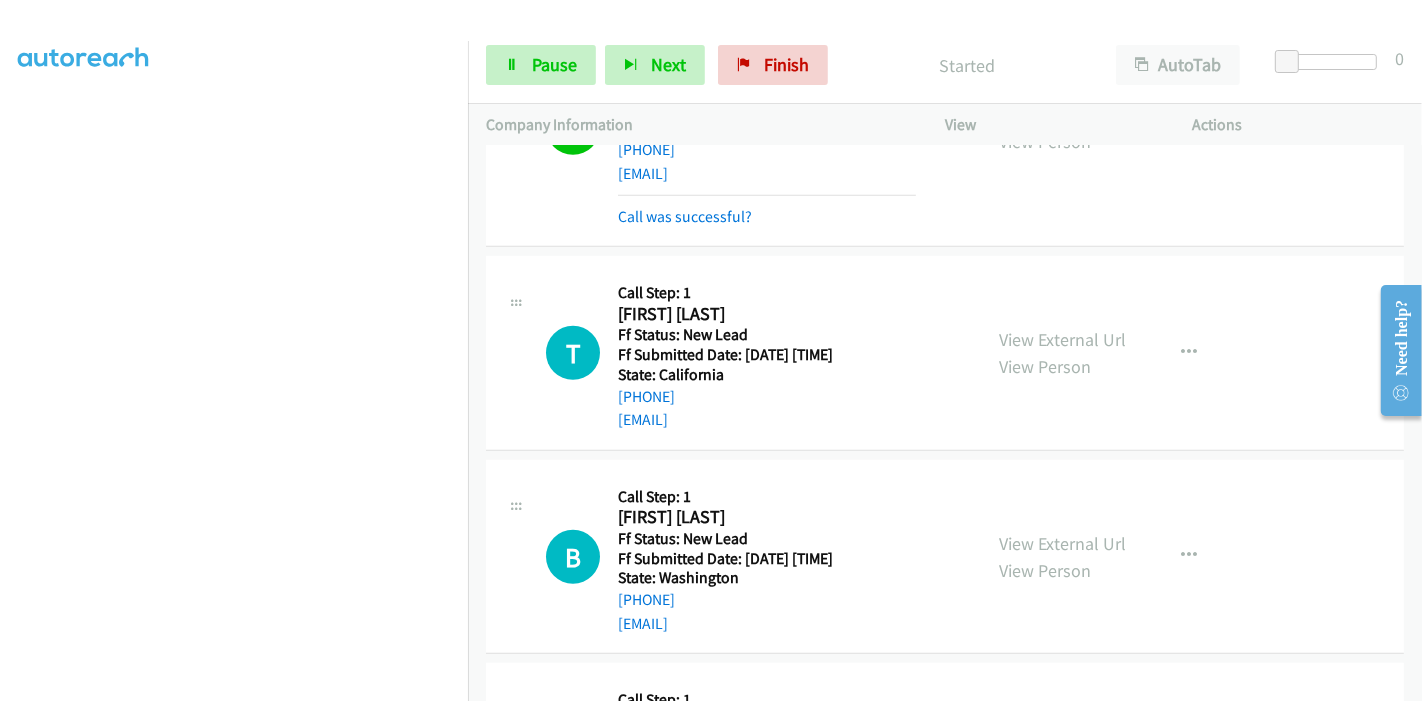 scroll, scrollTop: 1032, scrollLeft: 0, axis: vertical 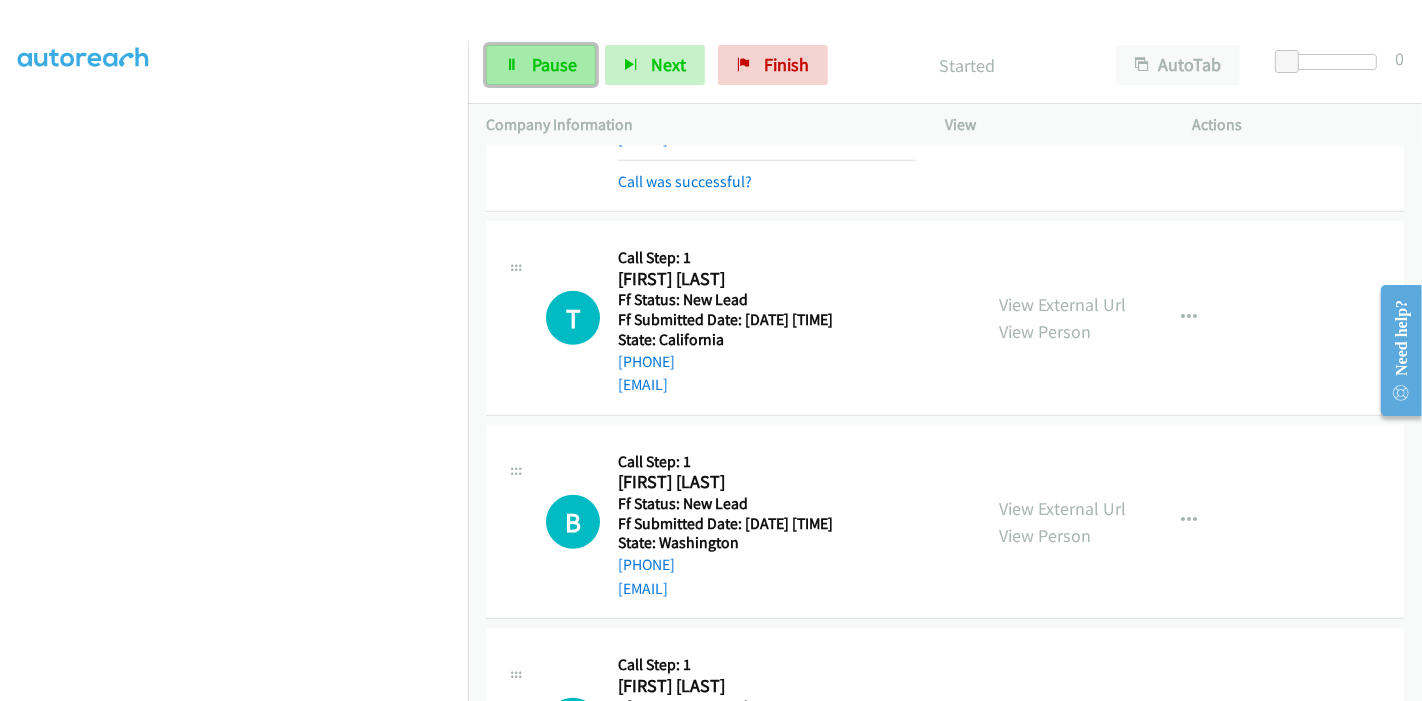click on "Pause" at bounding box center [554, 64] 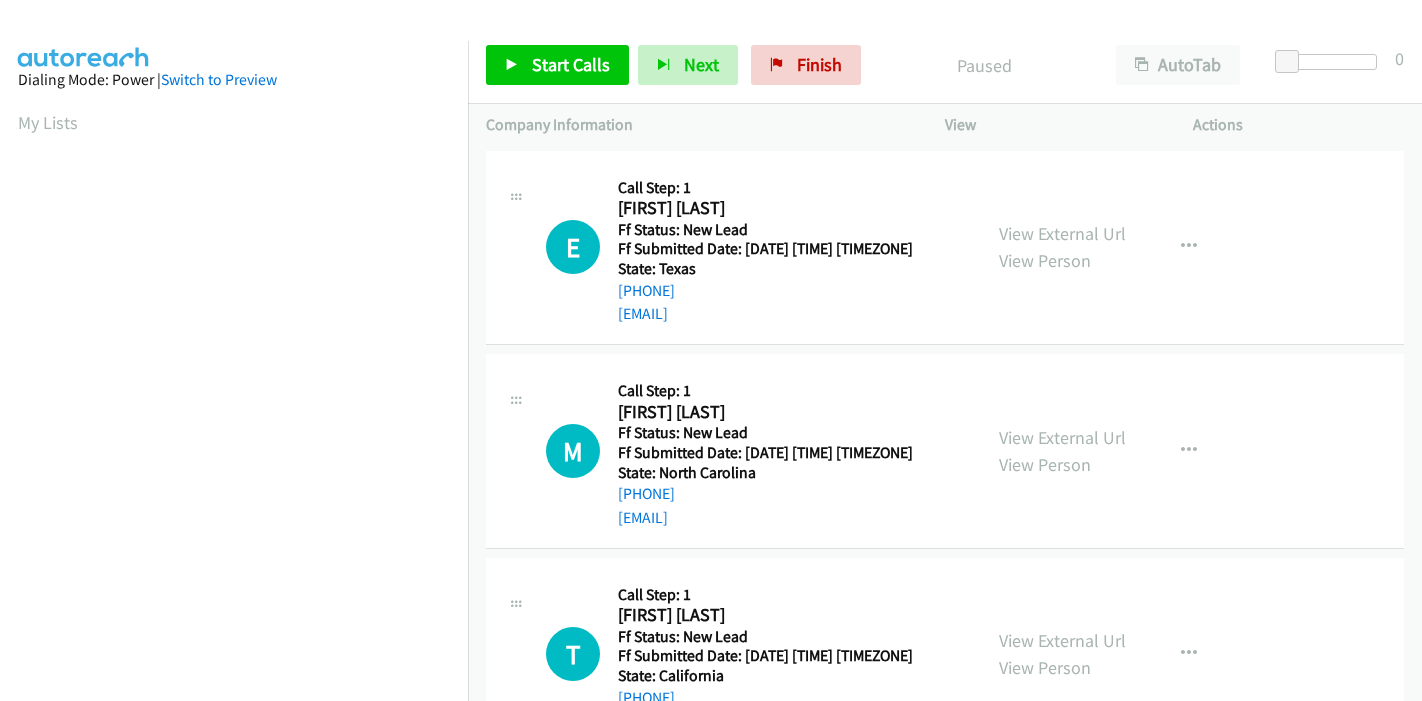 scroll, scrollTop: 0, scrollLeft: 0, axis: both 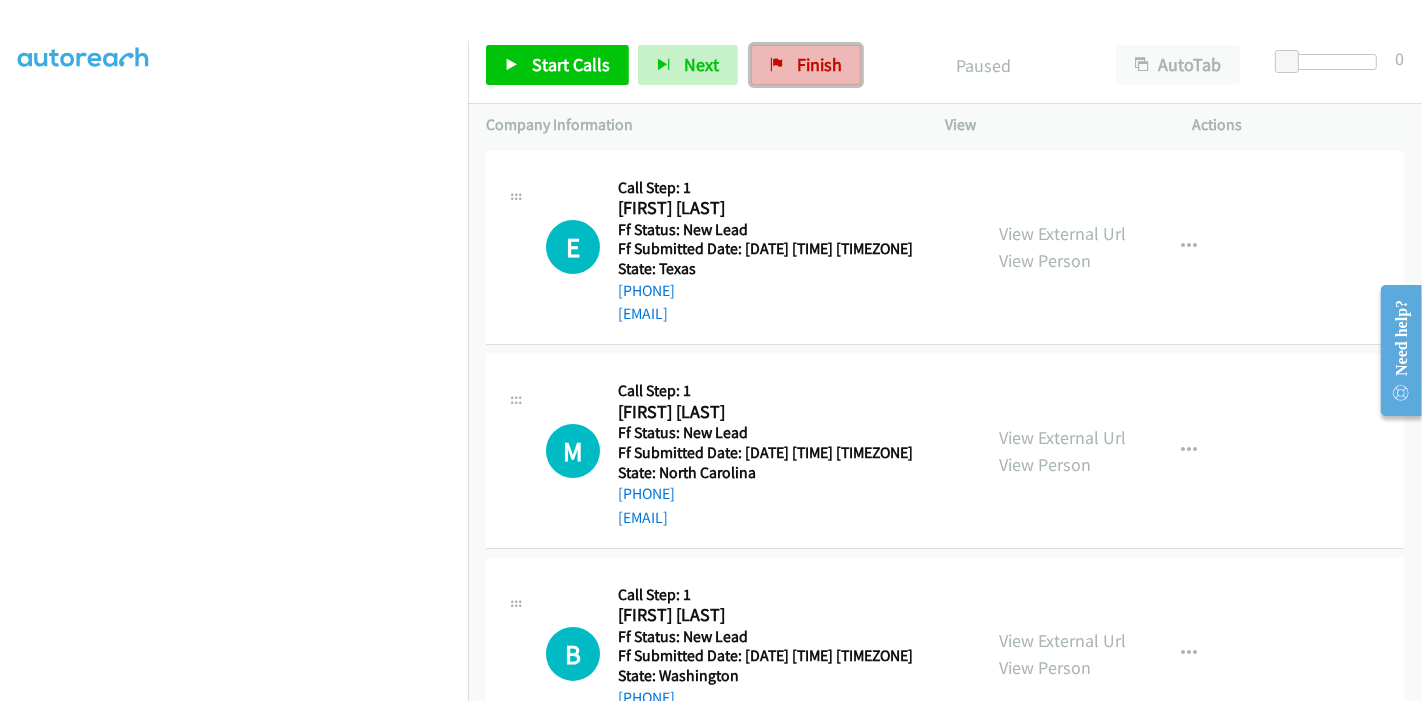 drag, startPoint x: 825, startPoint y: 66, endPoint x: 786, endPoint y: 83, distance: 42.544094 